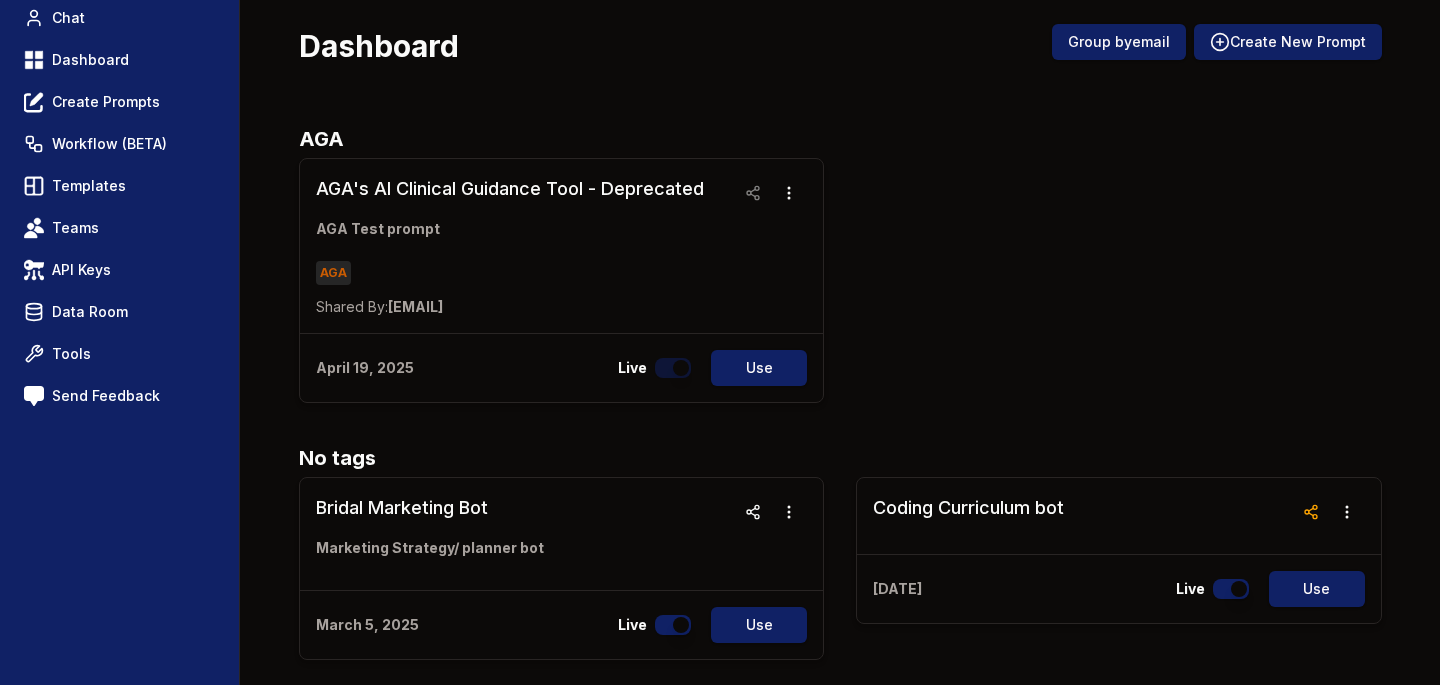 scroll, scrollTop: 0, scrollLeft: 0, axis: both 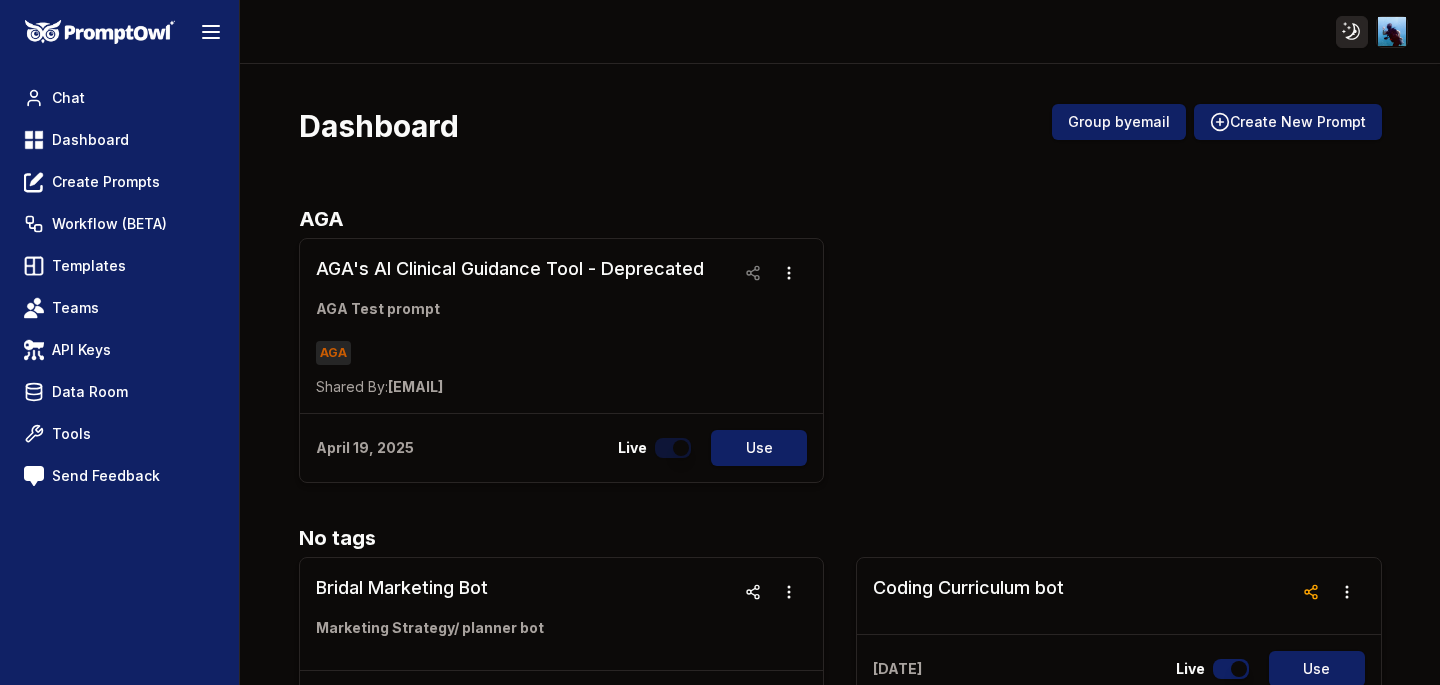 click on "Toggle theme Toggle user menu Chat Dashboard Create Prompts Workflow (BETA) Templates Teams API Keys Data Room Tools Send Feedback Dashboard Group by  email   Create New Prompt   AGA AGA's AI Clinical Guidance Tool - Deprecated AGA Test prompt AGA Shared By:  smrithi@promptowl.ai April 19, 2025 Live Use No tags Bridal Marketing Bot Marketing Strategy/ planner bot  March 5, 2025 Live Use Coding Curriculum bot  February 23, 2025 Live Use PromptCraft Agent Helping people to come up with a good prompt for building AI agent  February 21, 2025 Live Use Offer Letter Autoamtion Crafting offer letters for the new hire  February 6, 2025 Live Use PromptOwl Assistant  Helping with prompt logic and ideation  February 5, 2025 Live Use Writing Coach  The bot is a writing teacher for children who can read and write.  December 6, 2024 Live Use Love's Writing Bot - 1 November 1, 2024 Live Use New Vendor Screening - 2  October 24, 2024 Live Use New Tenant Screening Interview Bot - 2  October 24, 2024 Live Use Shared By:  Live" at bounding box center [720, 5106] 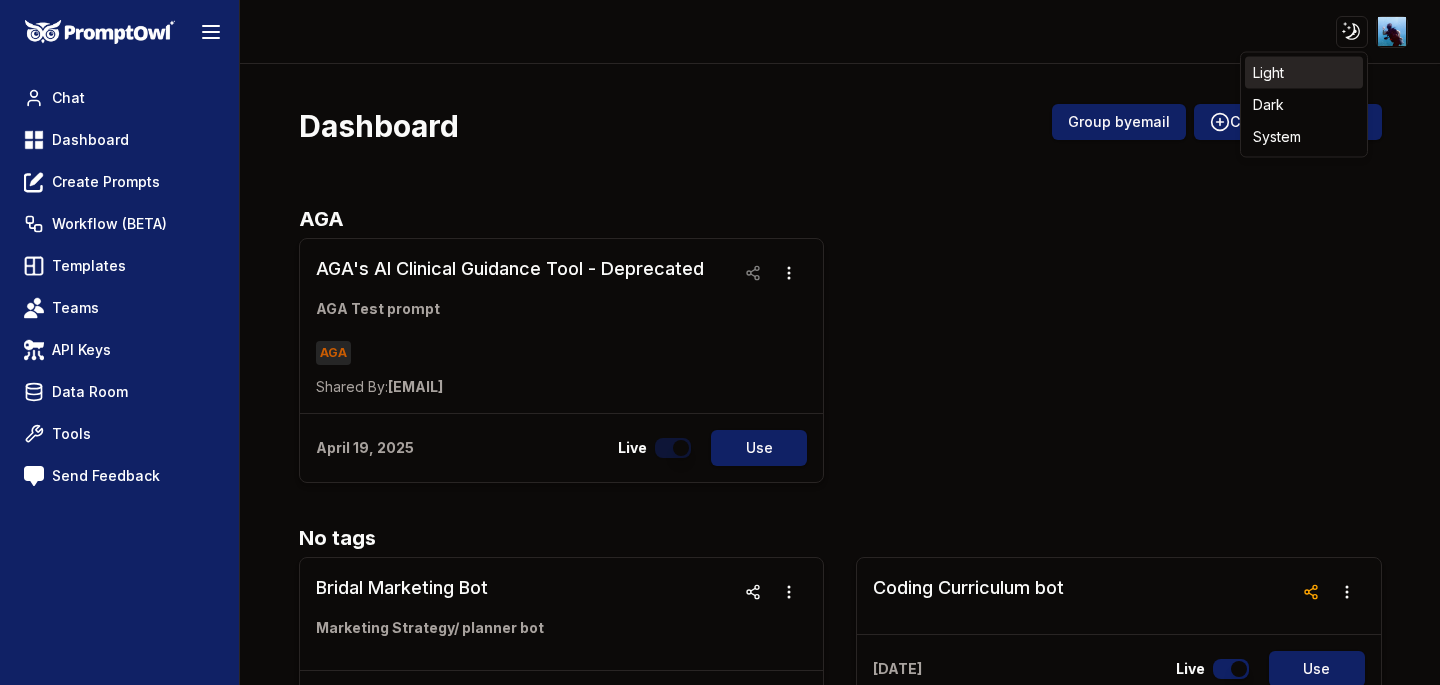 click on "Light" at bounding box center [1304, 73] 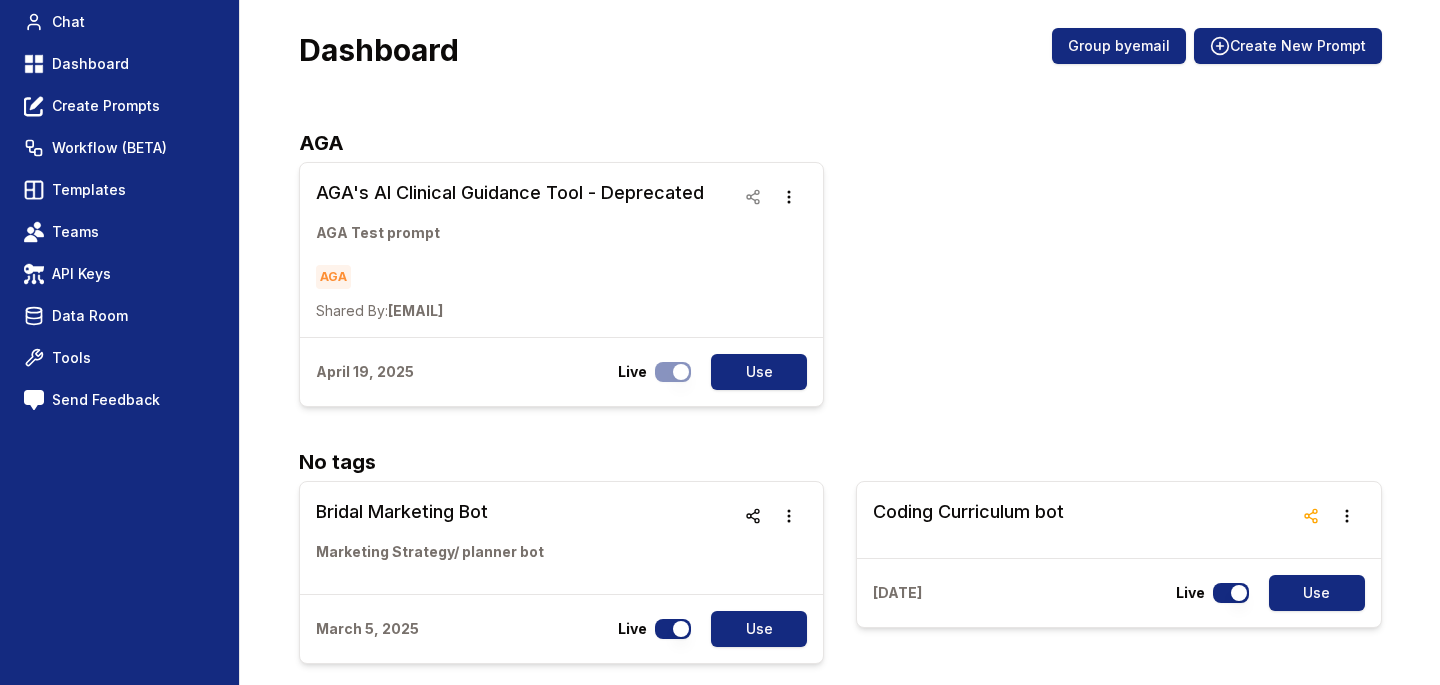 scroll, scrollTop: 0, scrollLeft: 0, axis: both 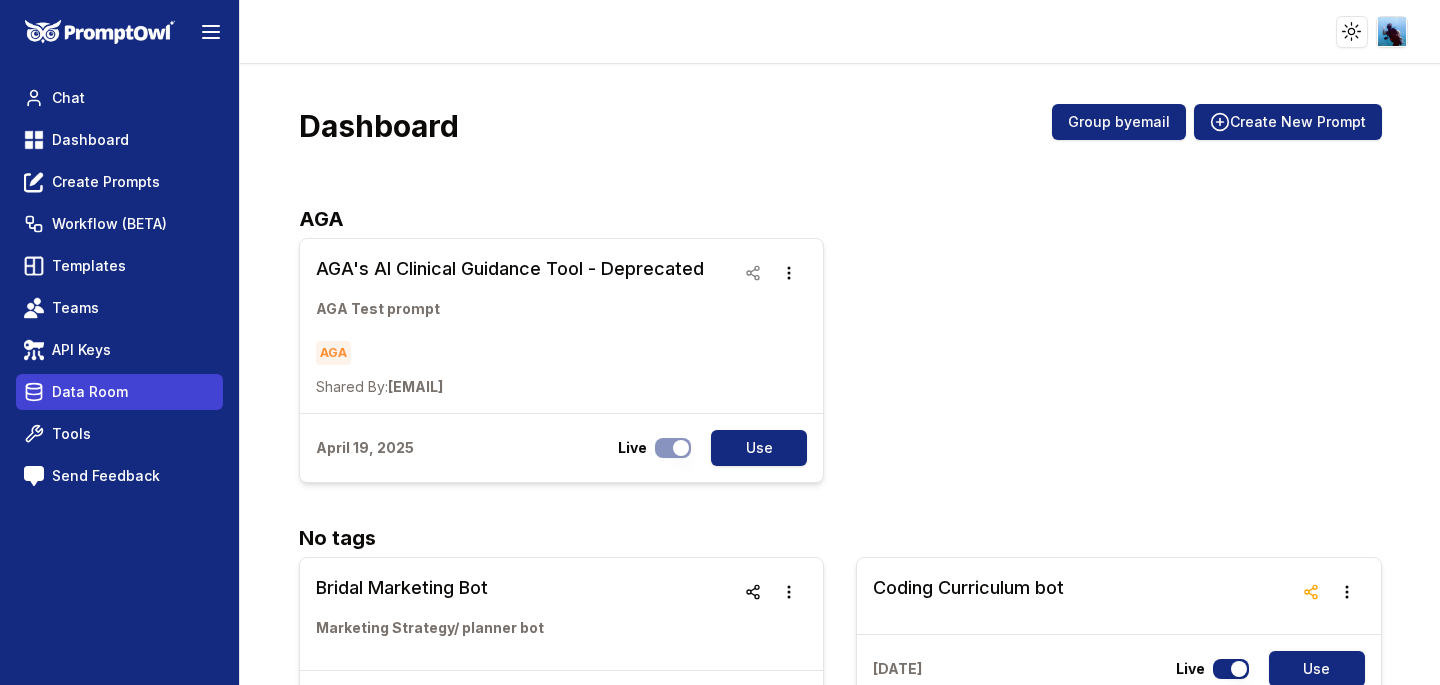 click on "Data Room" at bounding box center (90, 392) 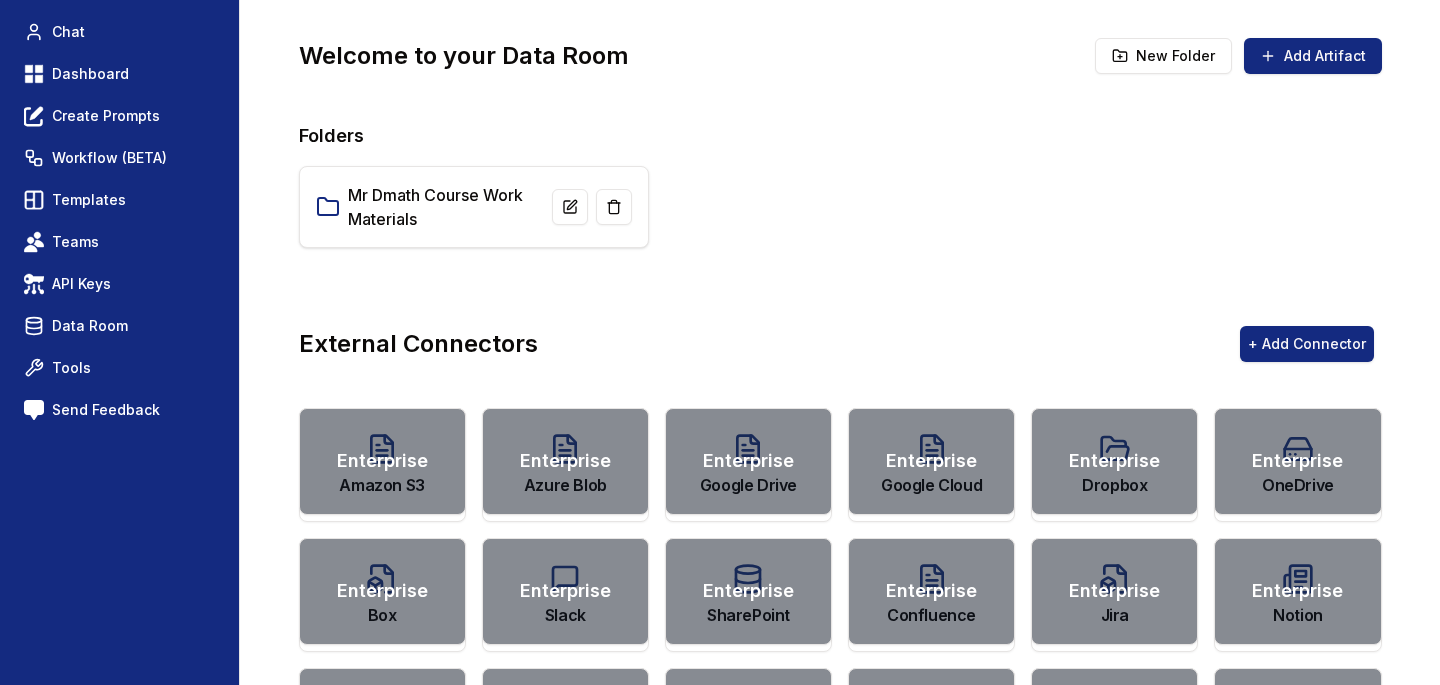 scroll, scrollTop: 0, scrollLeft: 0, axis: both 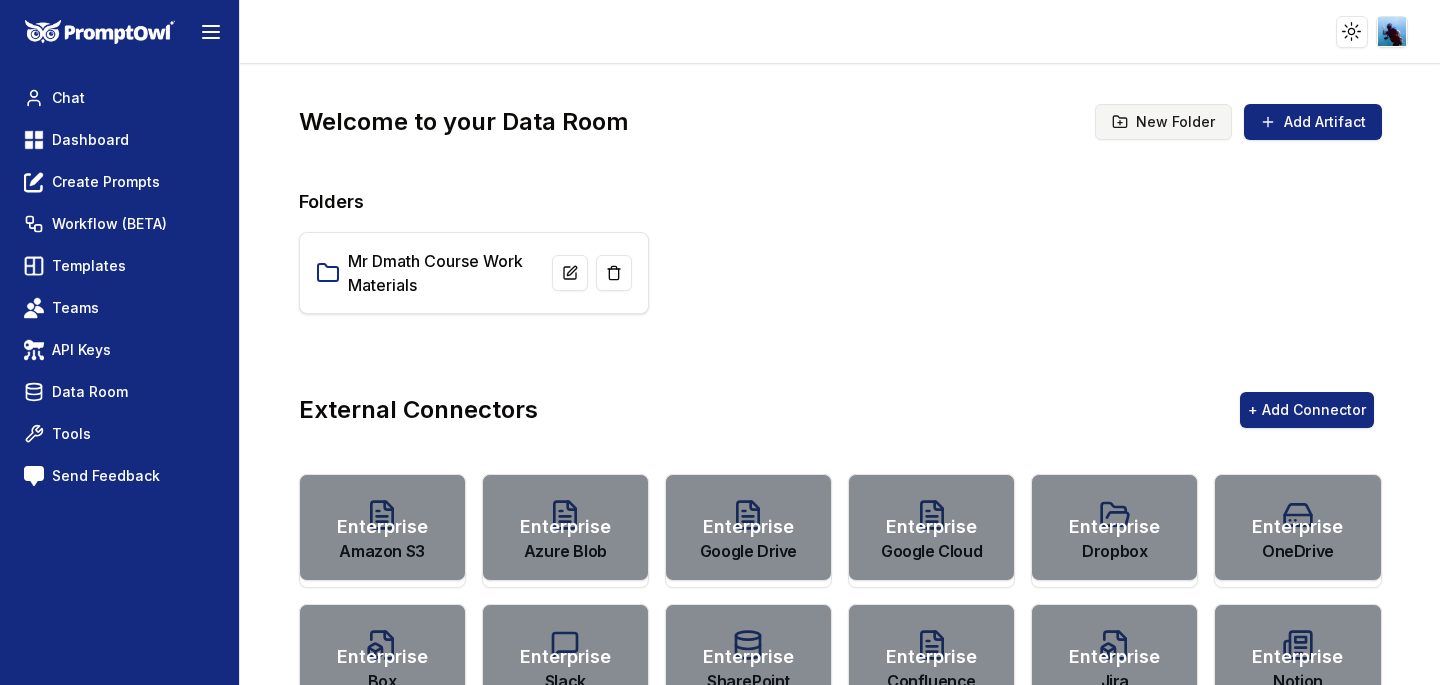 click on "New Folder" at bounding box center (1163, 122) 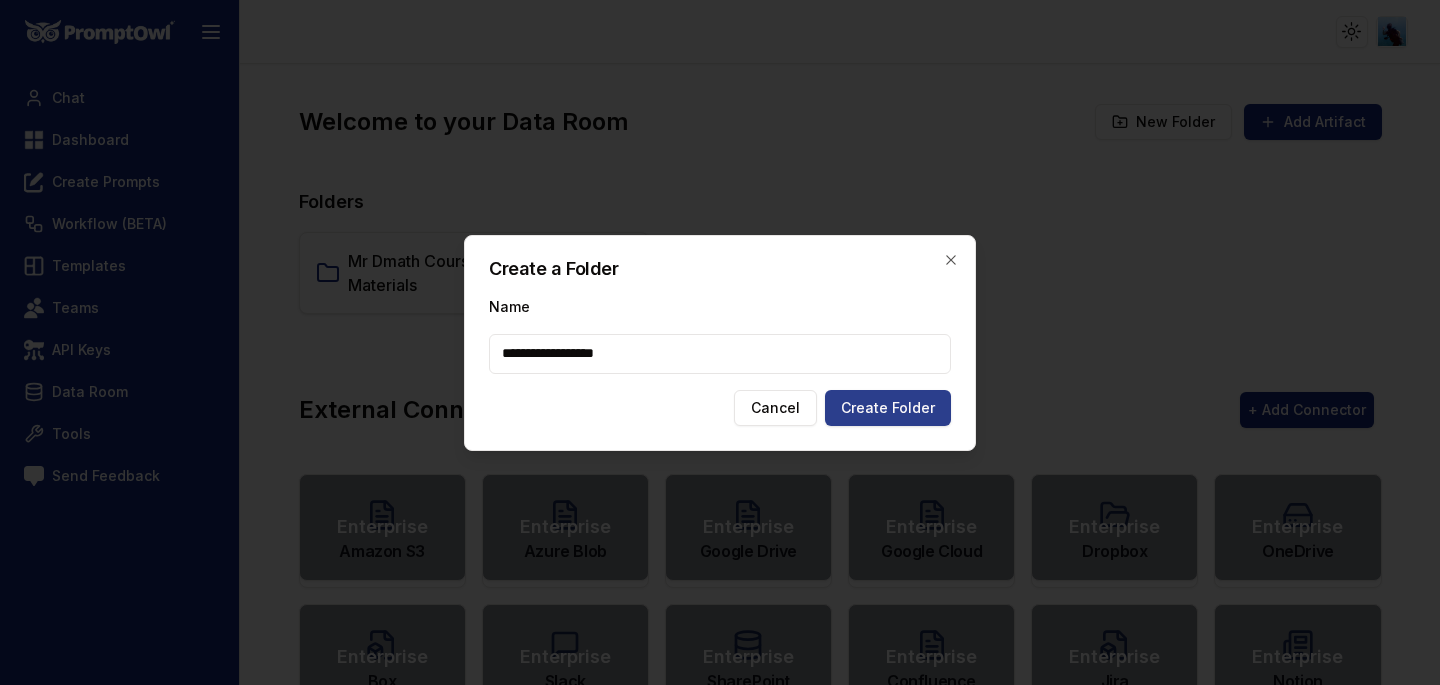 type on "**********" 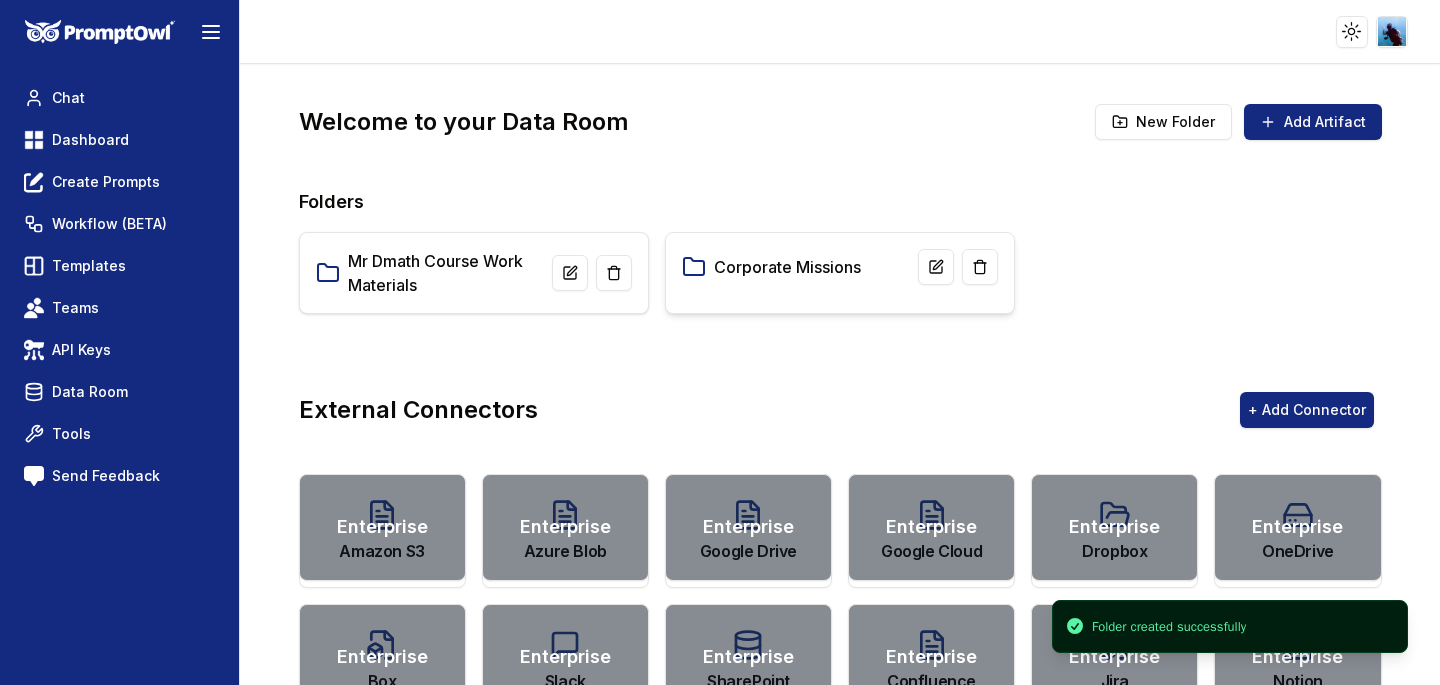click on "Corporate Missions" at bounding box center [787, 267] 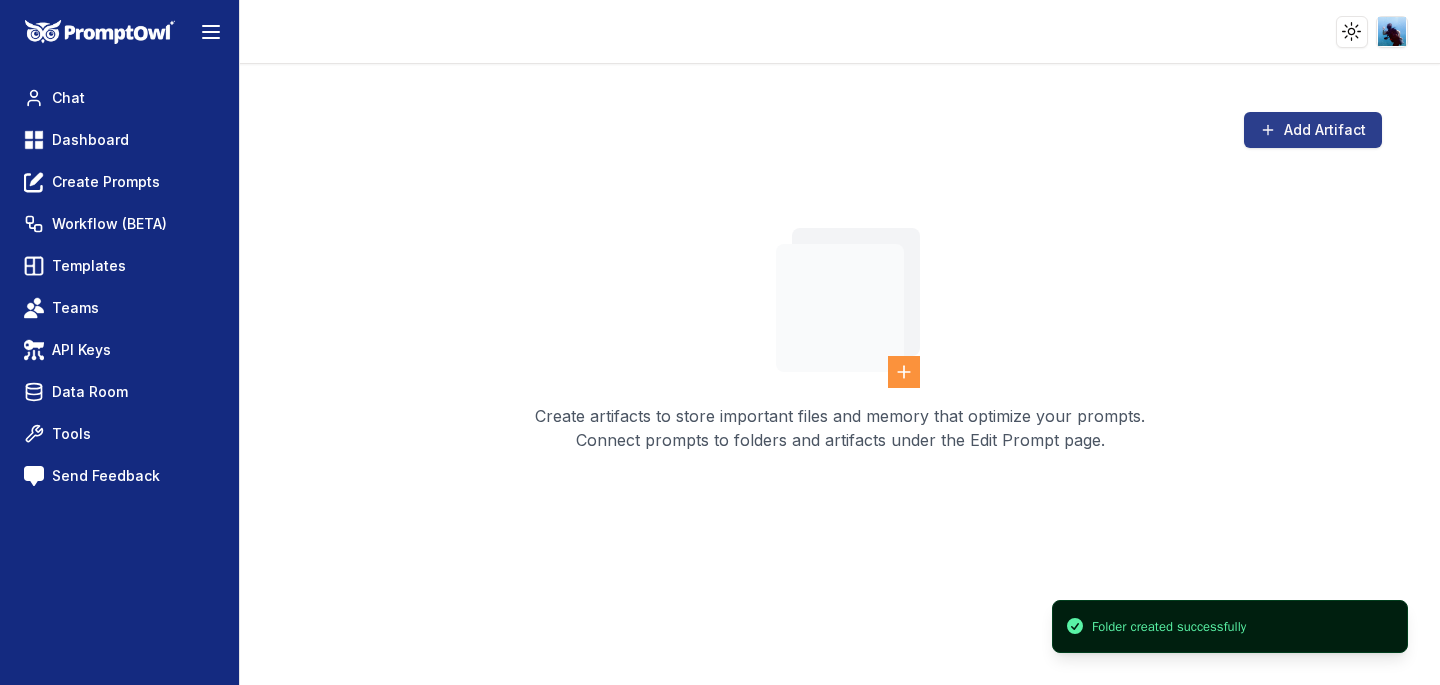 click on "Add Artifact" at bounding box center [1313, 130] 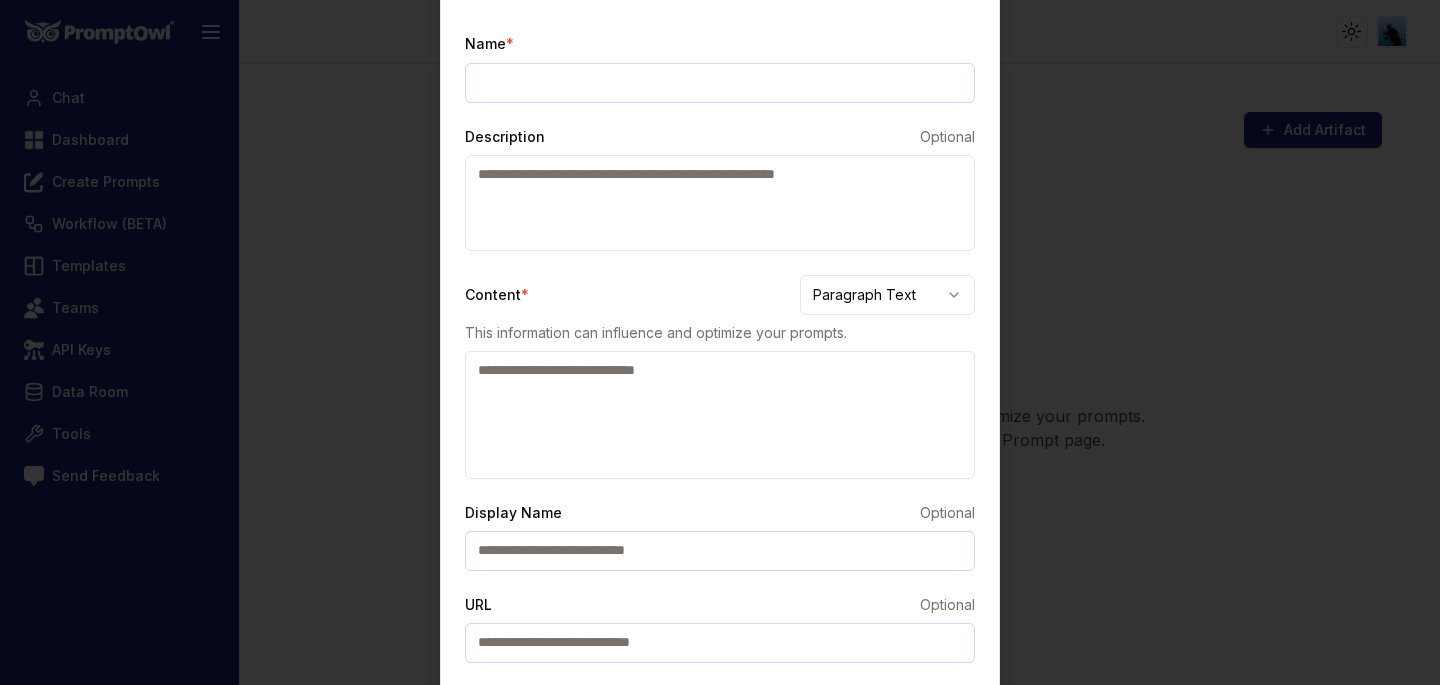click on "Toggle theme Toggle user menu Chat Dashboard Create Prompts Workflow (BETA) Templates Teams API Keys Data Room Tools Send Feedback Add Artifact Create artifacts to store important files and memory that optimize your prompts. Connect prompts to folders and artifacts under the Edit Prompt page. Add an Artifact Name  * Description Optional Content  * Paragraph Text This information can influence and optimize your prompts. Display Name Optional URL Optional Cancel Create Artifact Close" at bounding box center [720, 342] 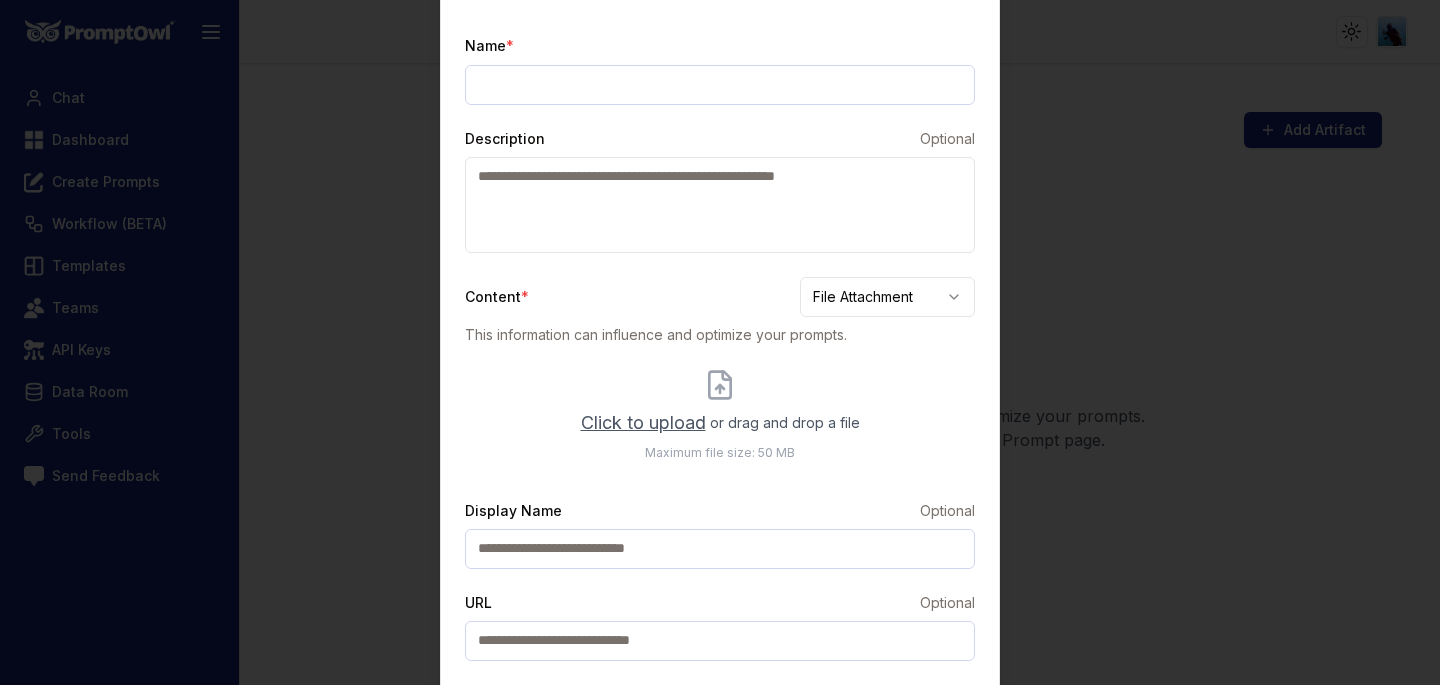 click on "Toggle theme Toggle user menu Chat Dashboard Create Prompts Workflow (BETA) Templates Teams API Keys Data Room Tools Send Feedback Add Artifact Create artifacts to store important files and memory that optimize your prompts. Connect prompts to folders and artifacts under the Edit Prompt page. Add an Artifact Name  * Description Optional Content  * File Attachment This information can influence and optimize your prompts. Click to upload  or drag and drop a file Maximum file size: 50 MB Display Name Optional URL Optional Cancel Create Artifact Close" at bounding box center (720, 342) 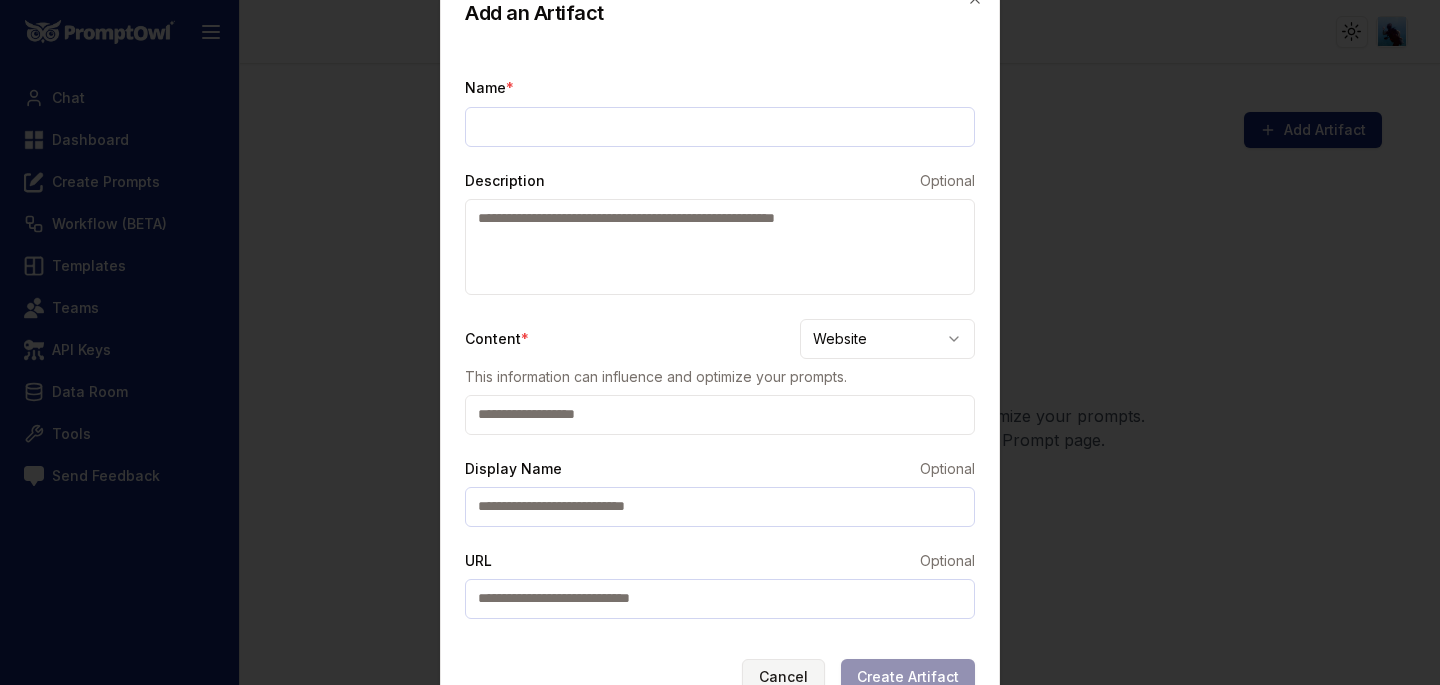 click on "Cancel" at bounding box center [783, 677] 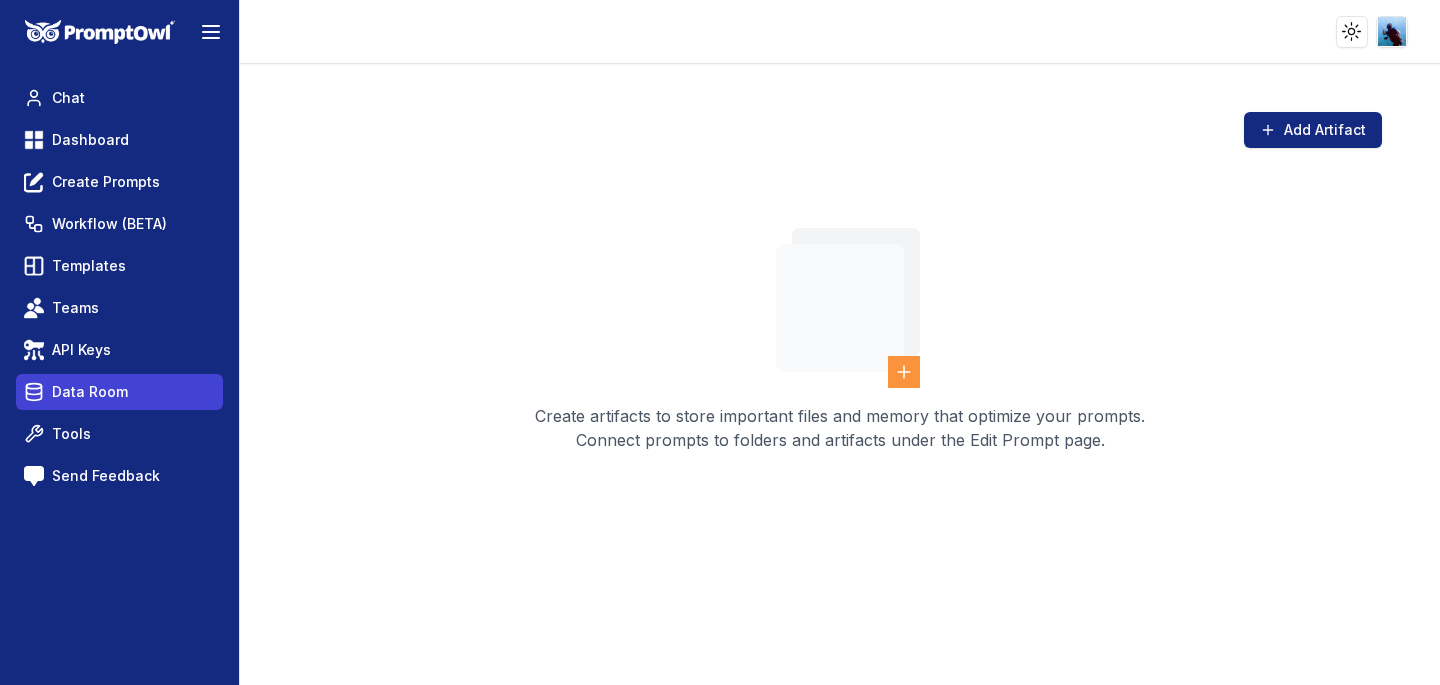 click on "Data Room" at bounding box center (90, 392) 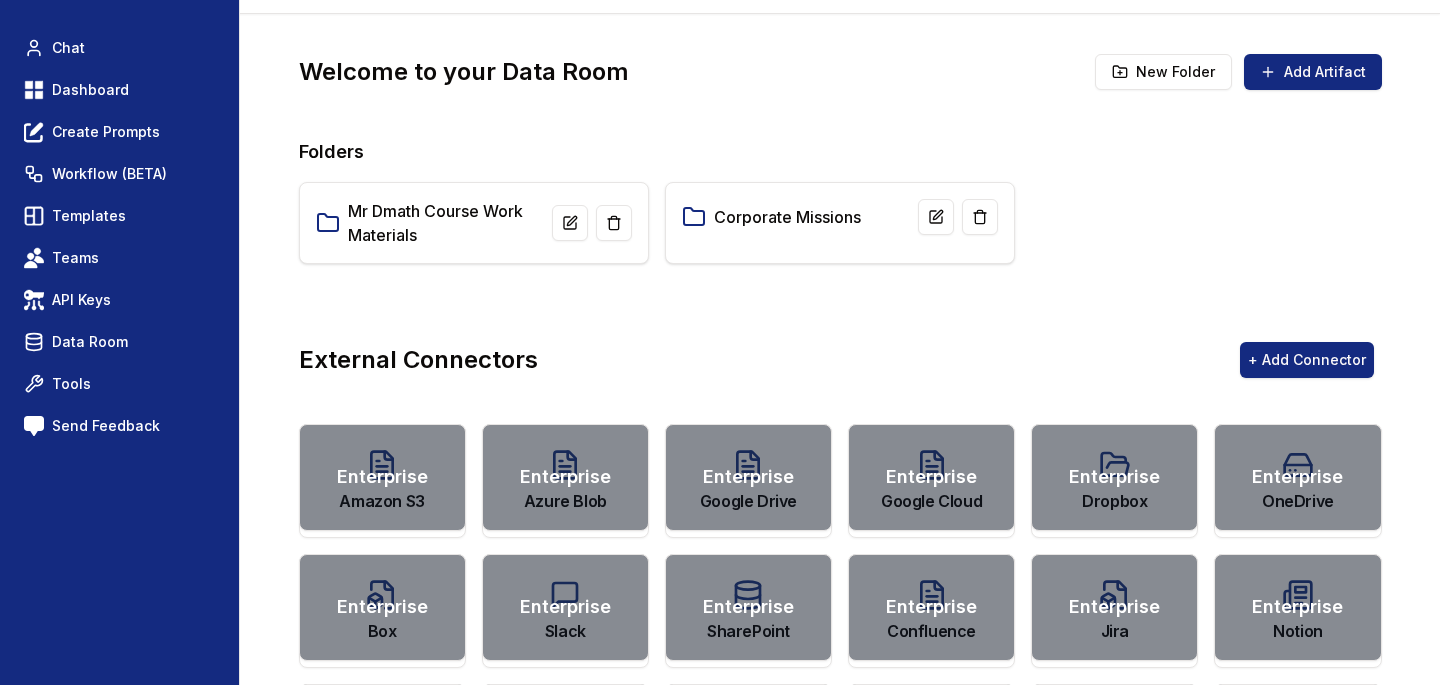 scroll, scrollTop: 0, scrollLeft: 0, axis: both 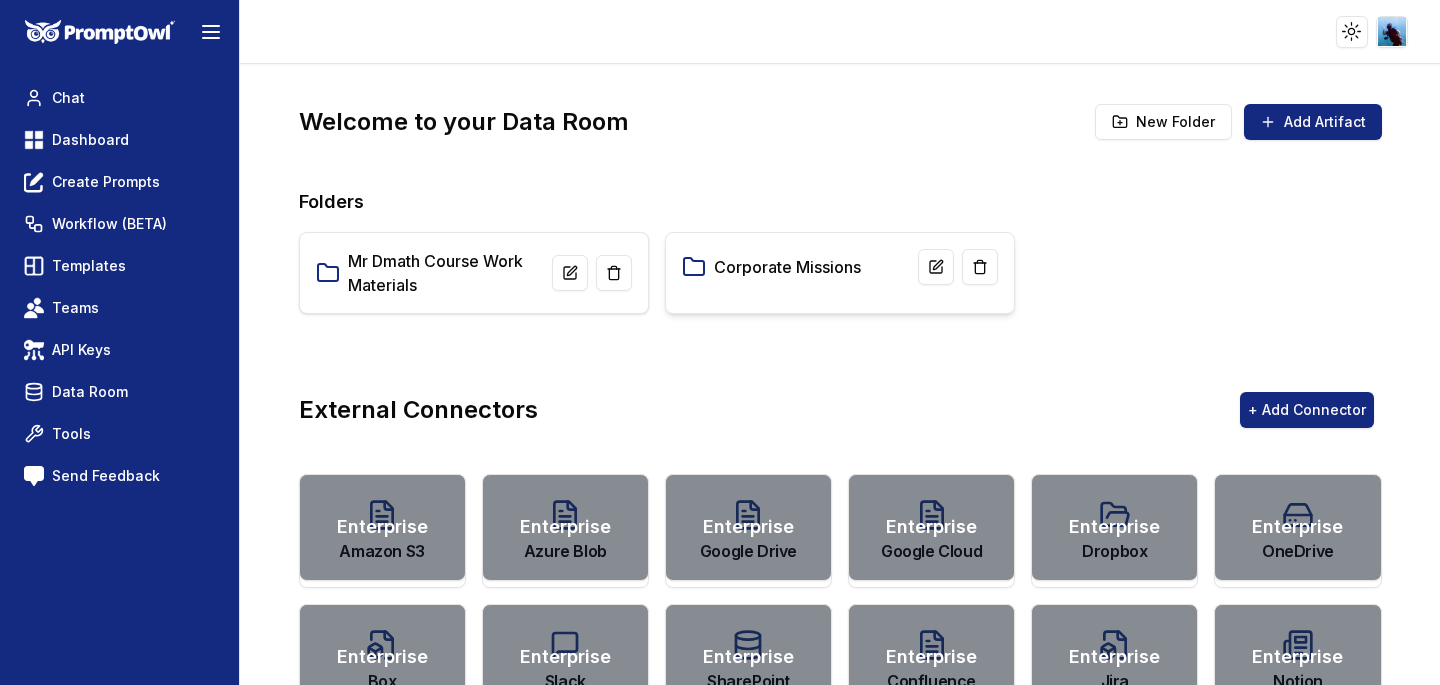 click on "Corporate Missions" at bounding box center (787, 267) 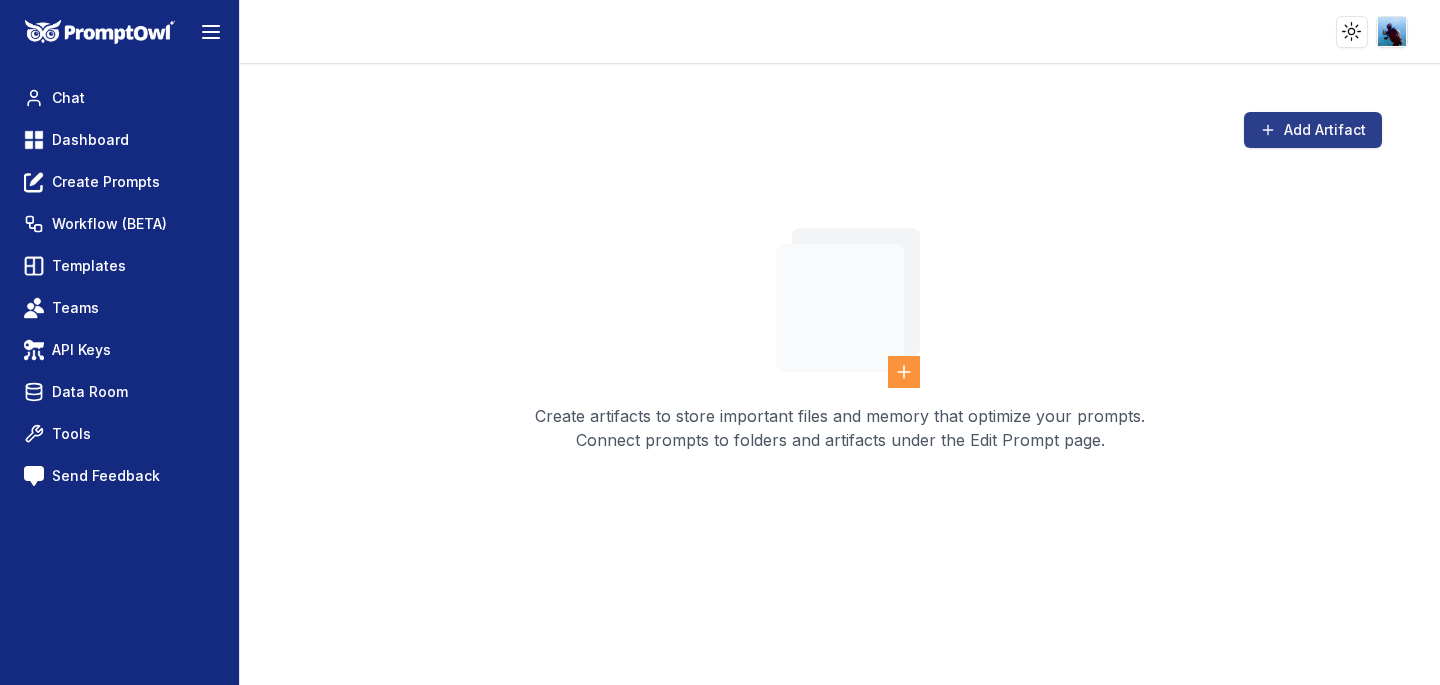click 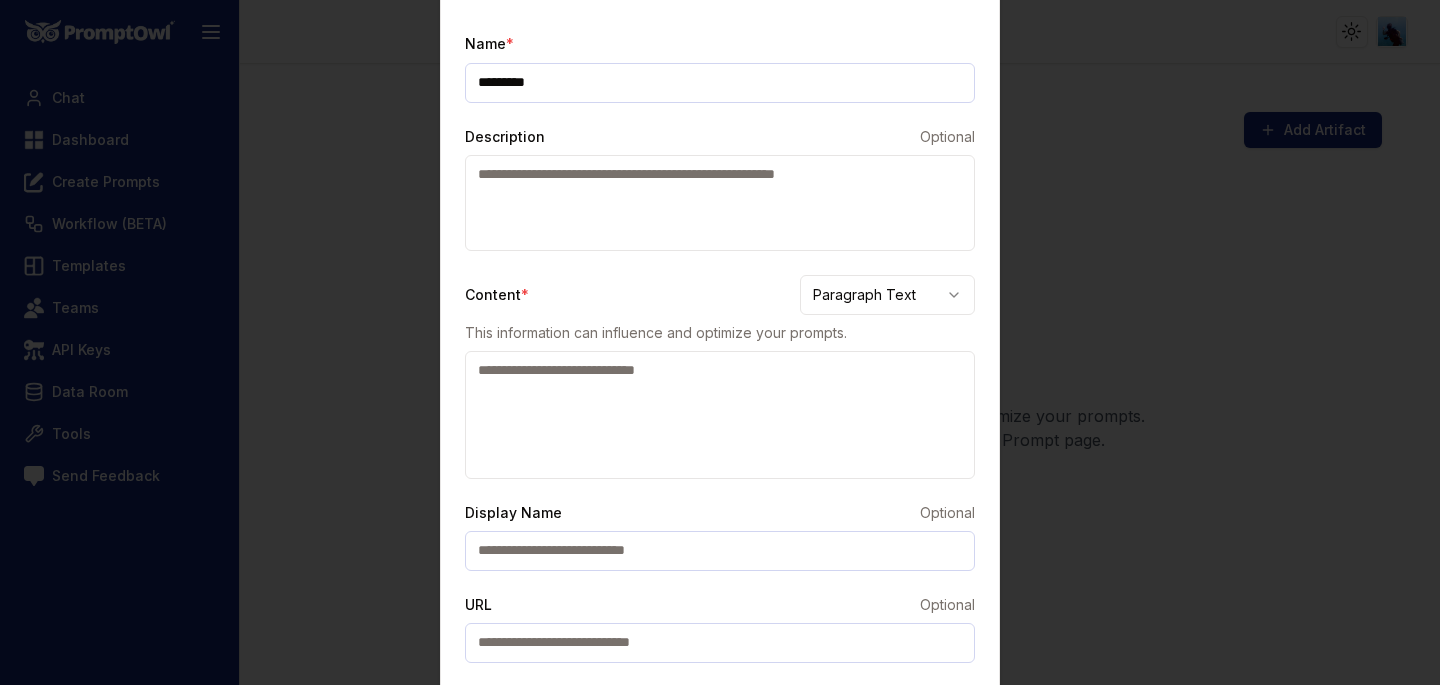 type on "*********" 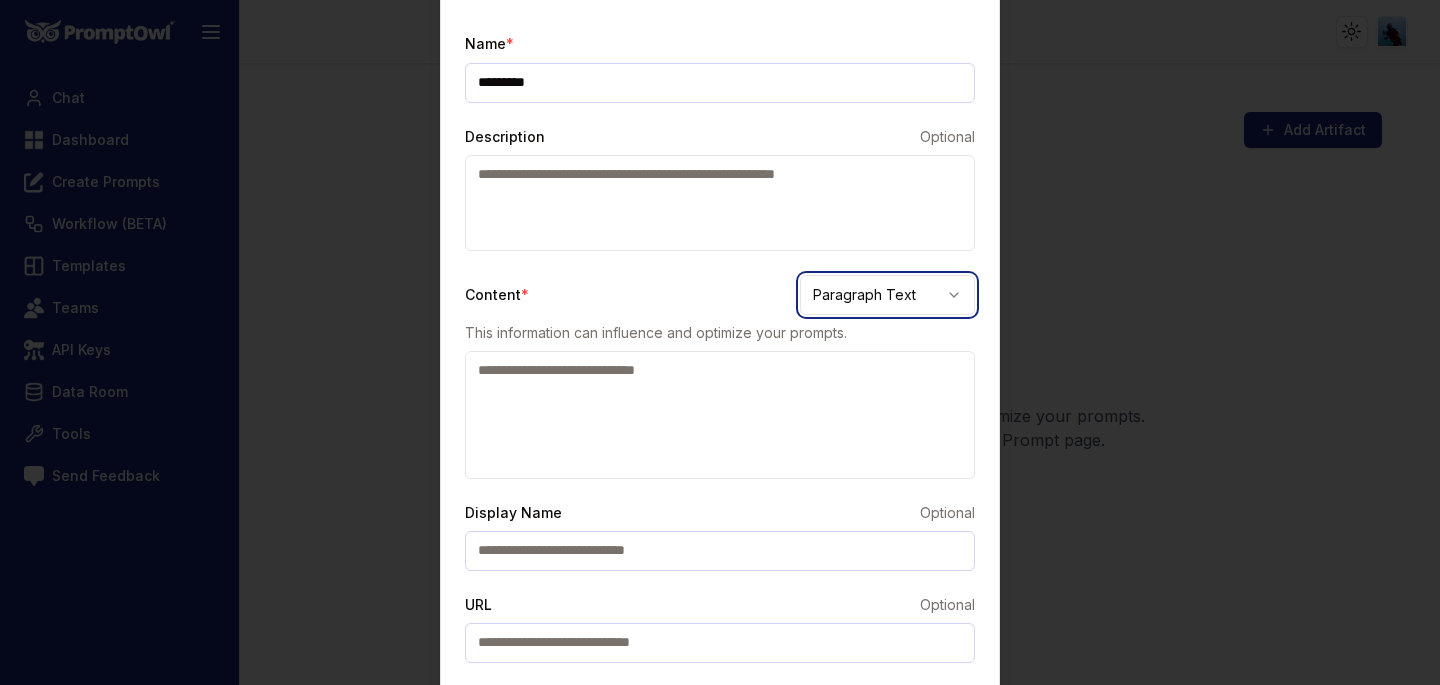 type 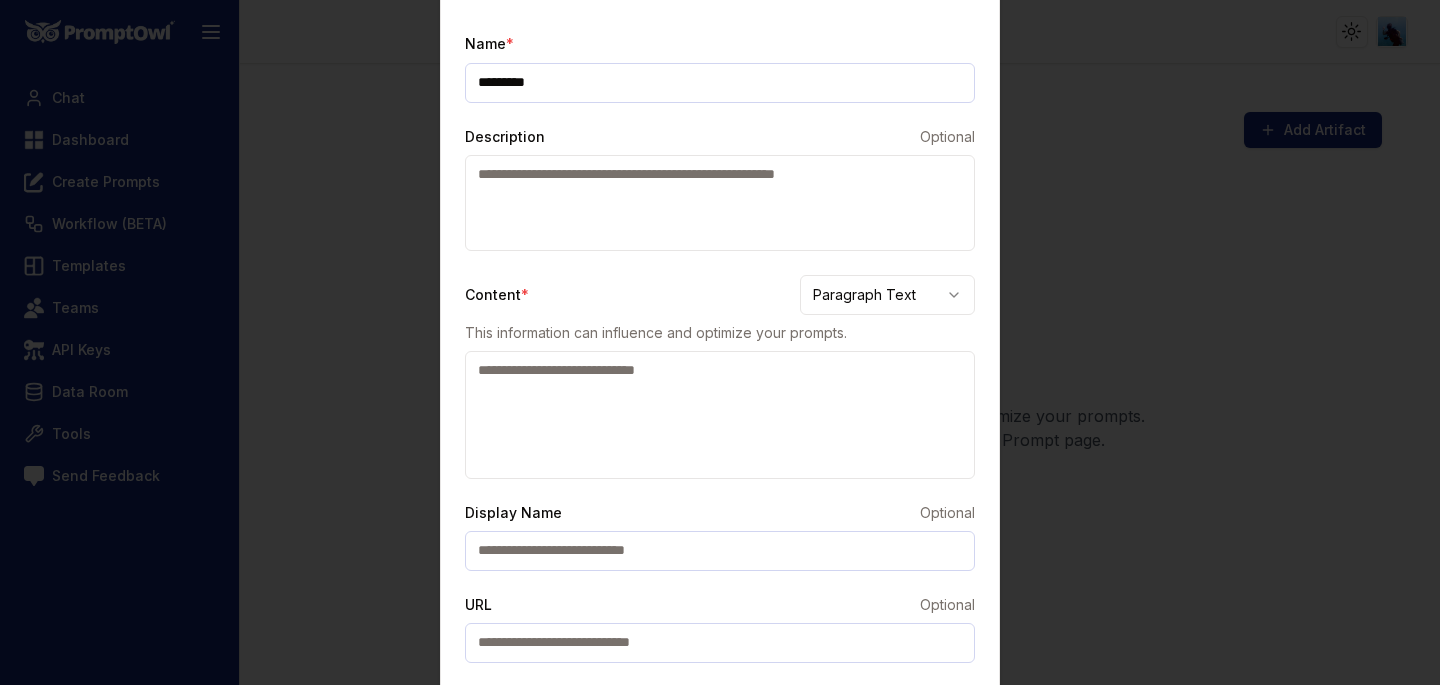 click on "Toggle theme Toggle user menu Chat Dashboard Create Prompts Workflow (BETA) Templates Teams API Keys Data Room Tools Send Feedback Add Artifact Create artifacts to store important files and memory that optimize your prompts. Connect prompts to folders and artifacts under the Edit Prompt page. Add an Artifact Name  * ********* Description Optional Content  * Paragraph Text This information can influence and optimize your prompts. Display Name Optional URL Optional Cancel Create Artifact Close" at bounding box center [720, 342] 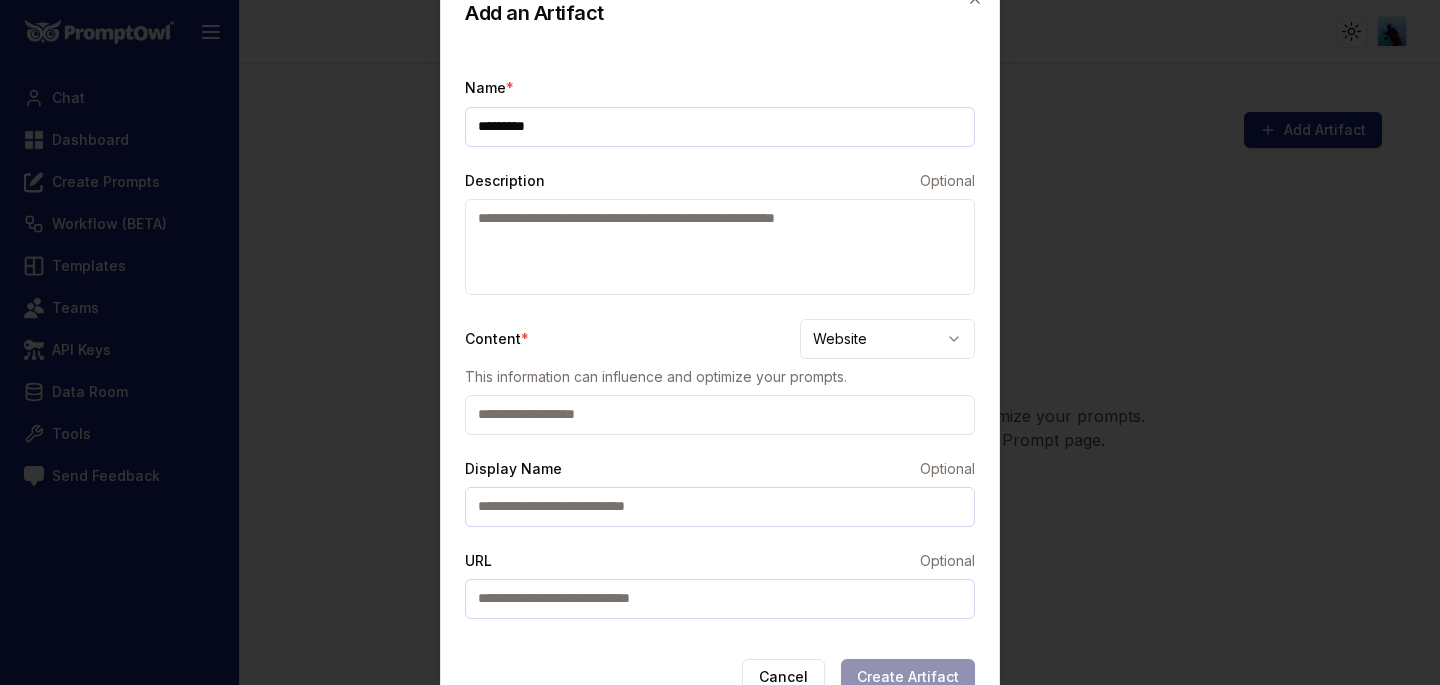 click at bounding box center [720, 415] 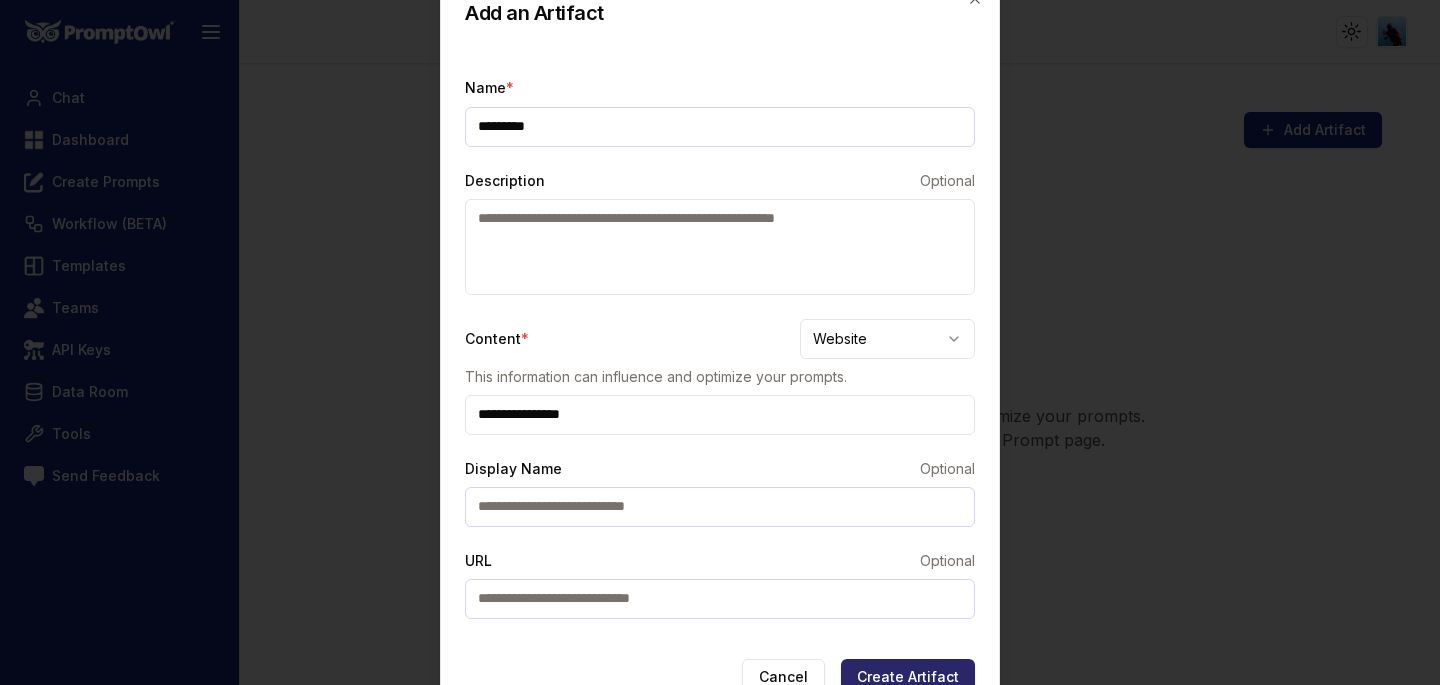type on "**********" 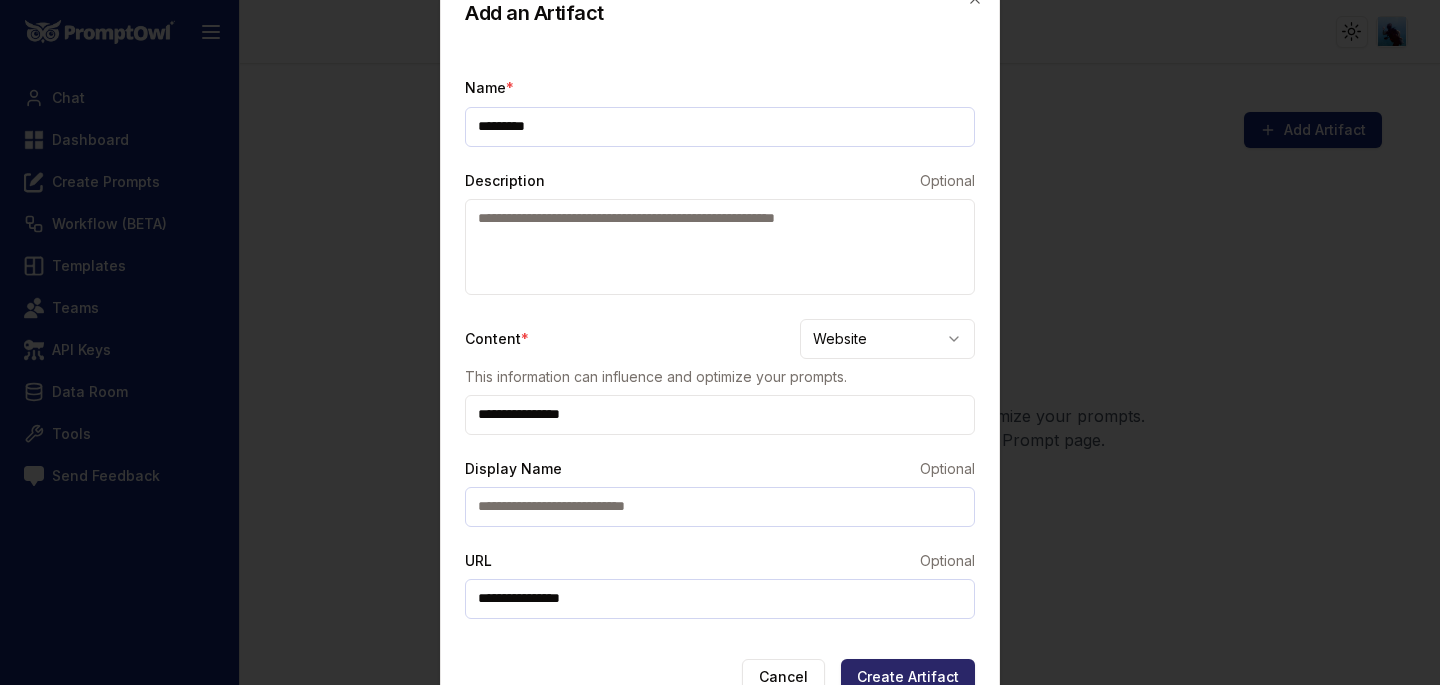 type on "**********" 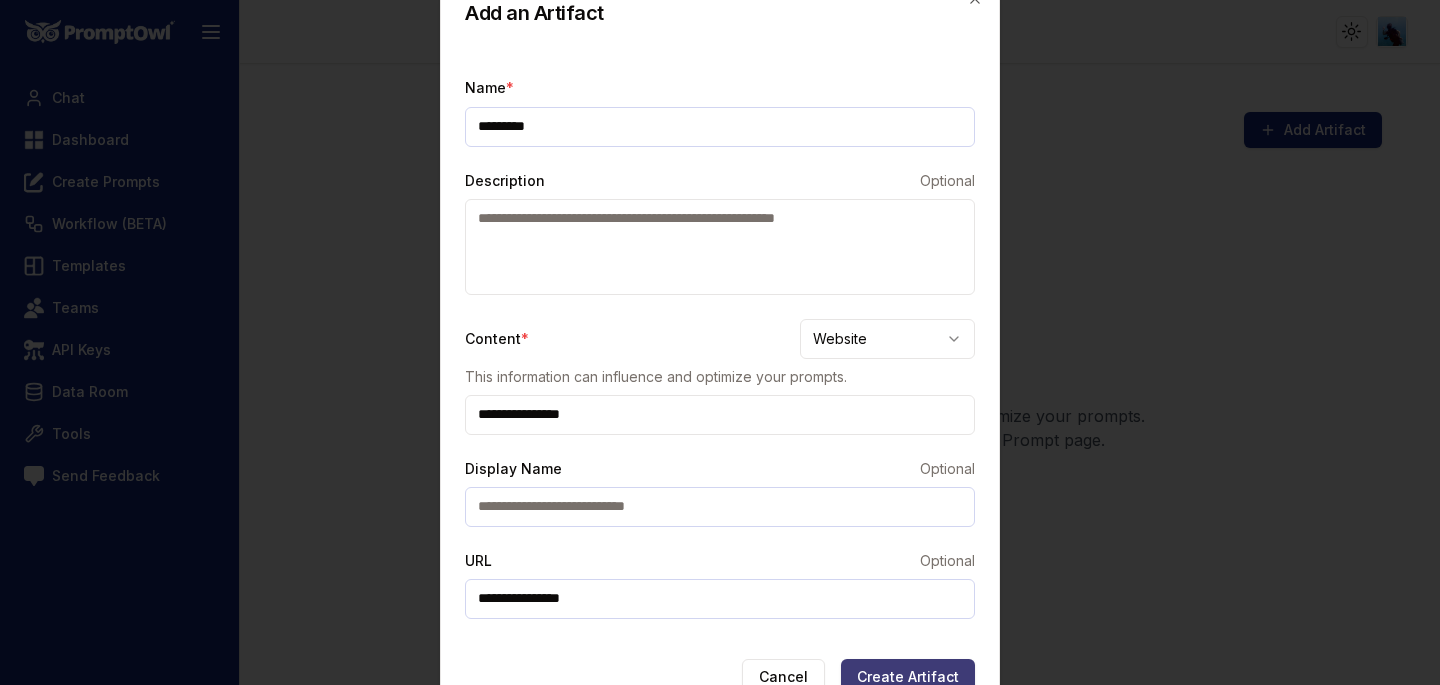 click on "Create Artifact" at bounding box center (908, 677) 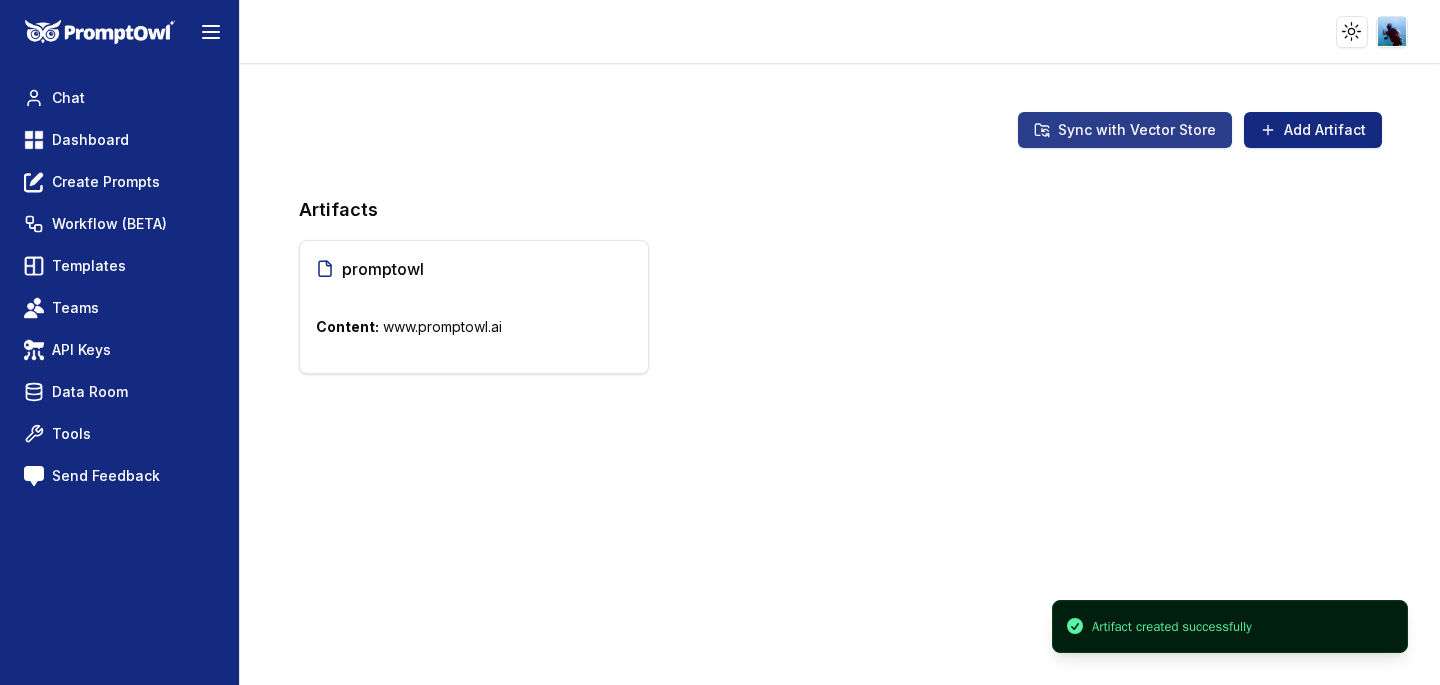 click on "Sync with Vector Store" at bounding box center [1125, 130] 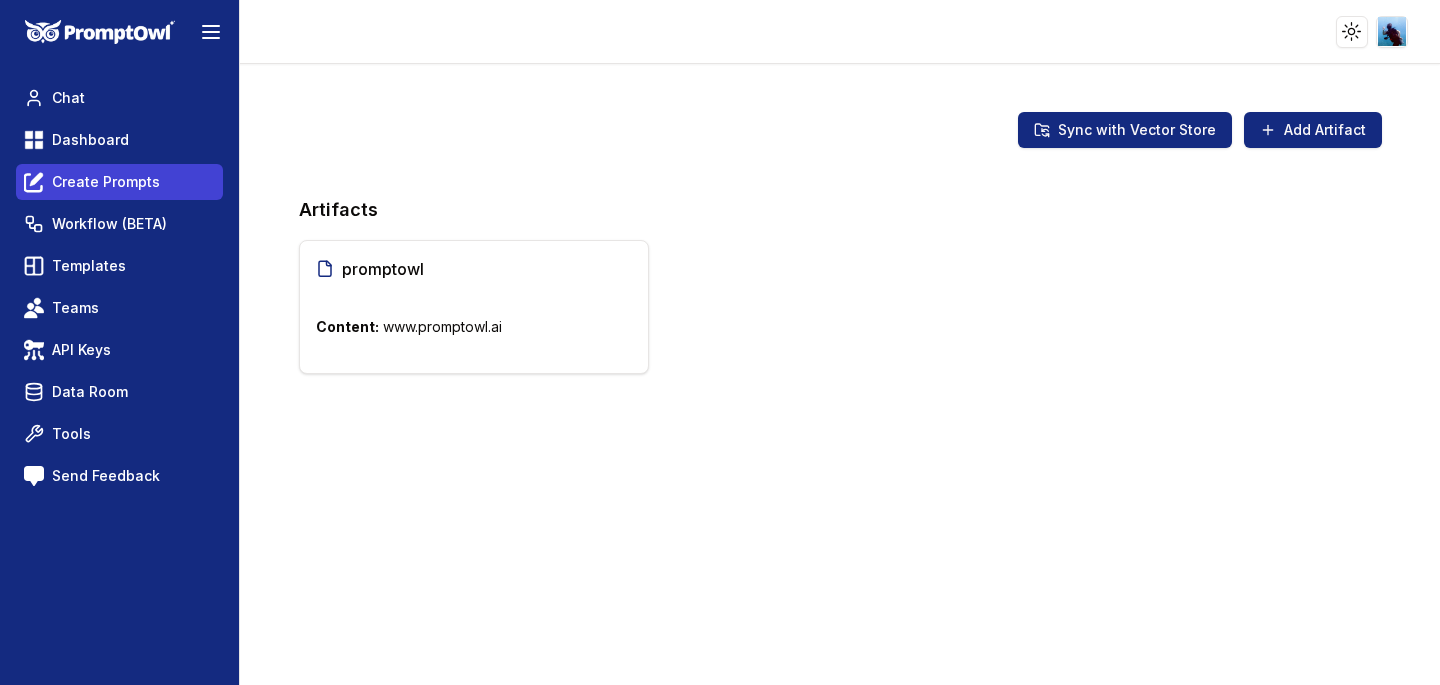 click on "Create Prompts" at bounding box center (106, 182) 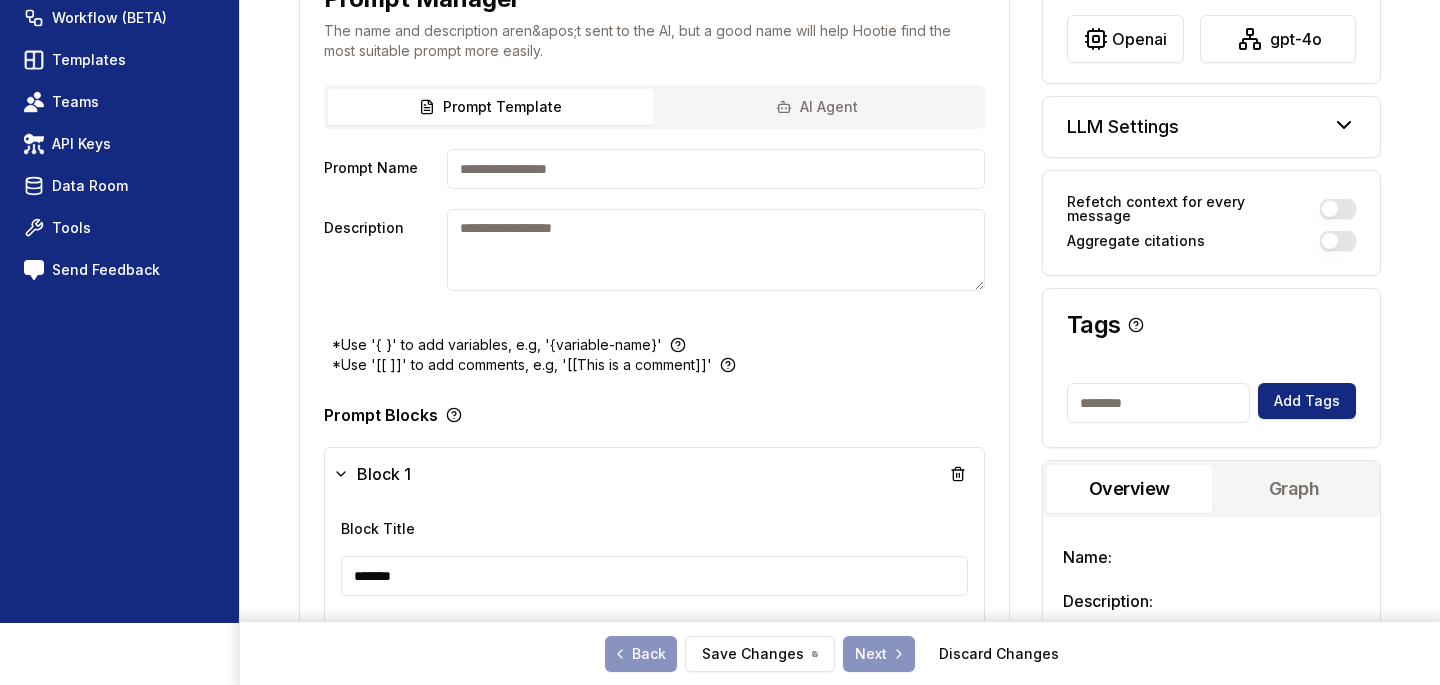 scroll, scrollTop: 207, scrollLeft: 0, axis: vertical 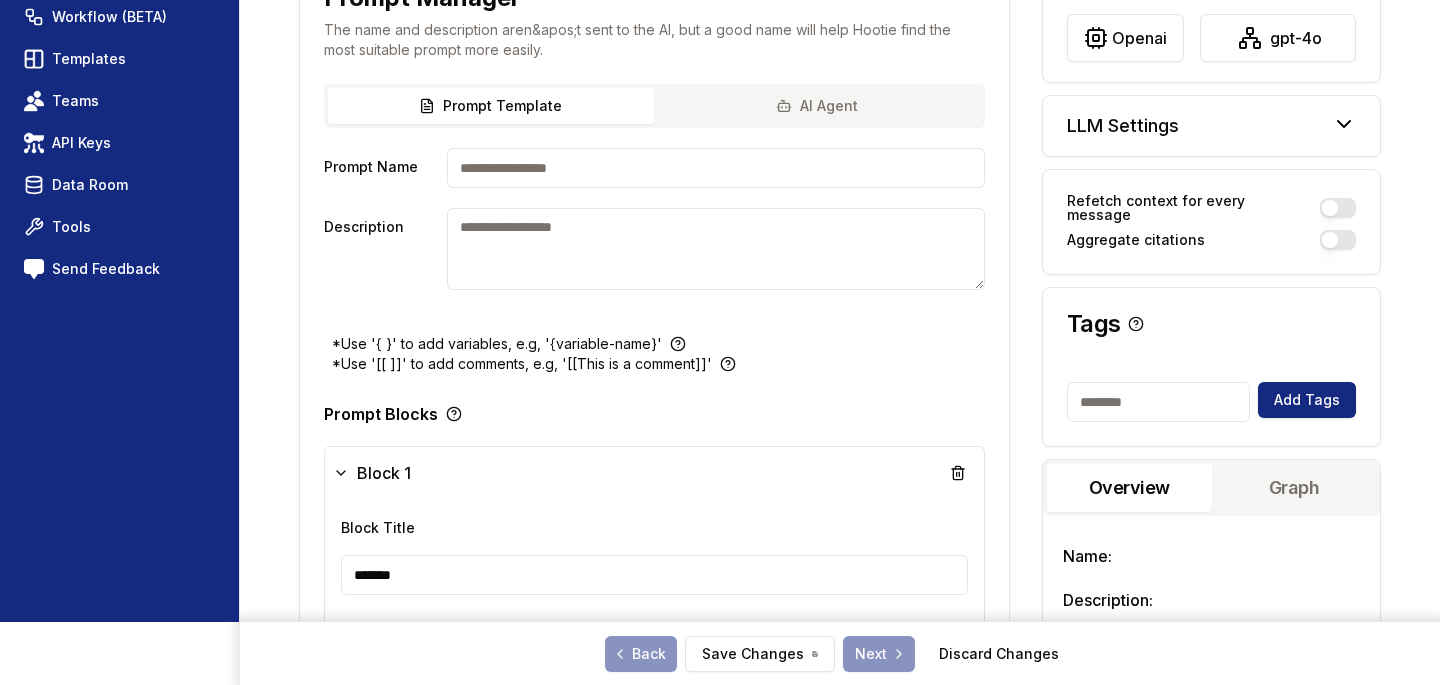 click at bounding box center (715, 168) 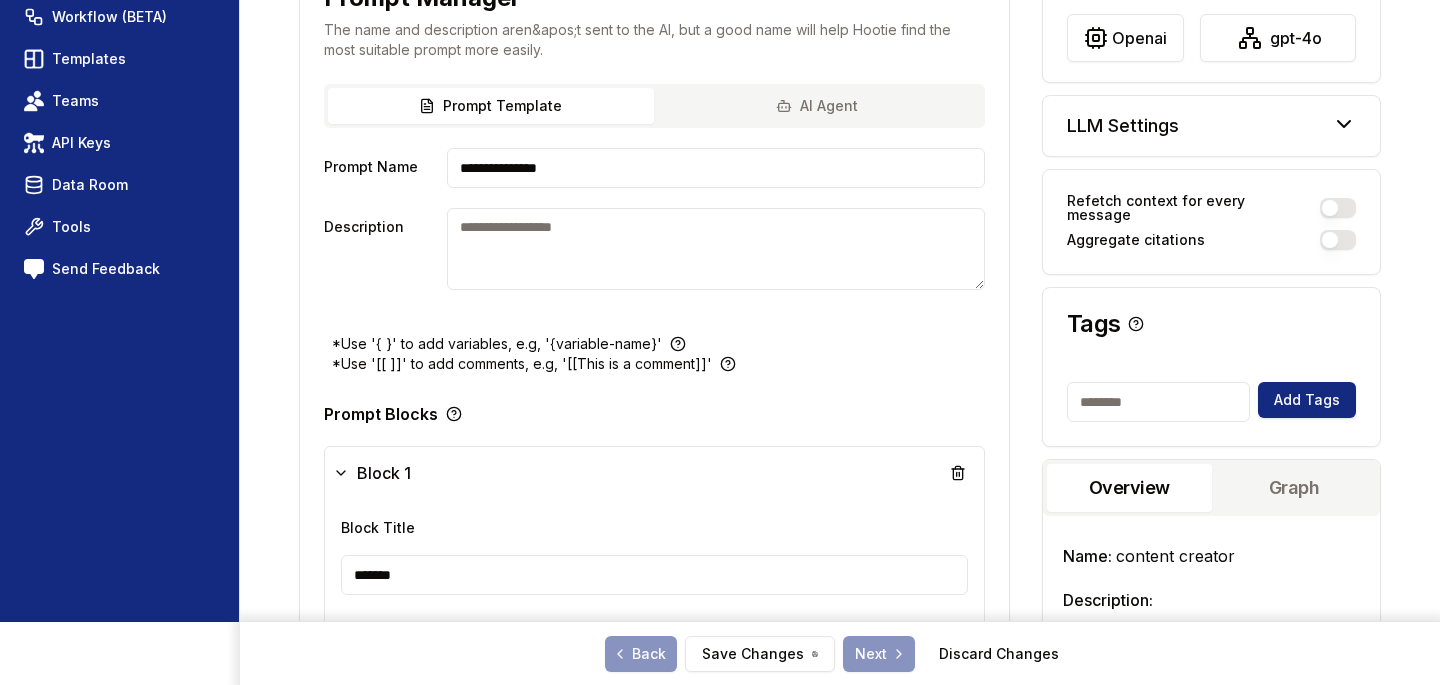 type on "**********" 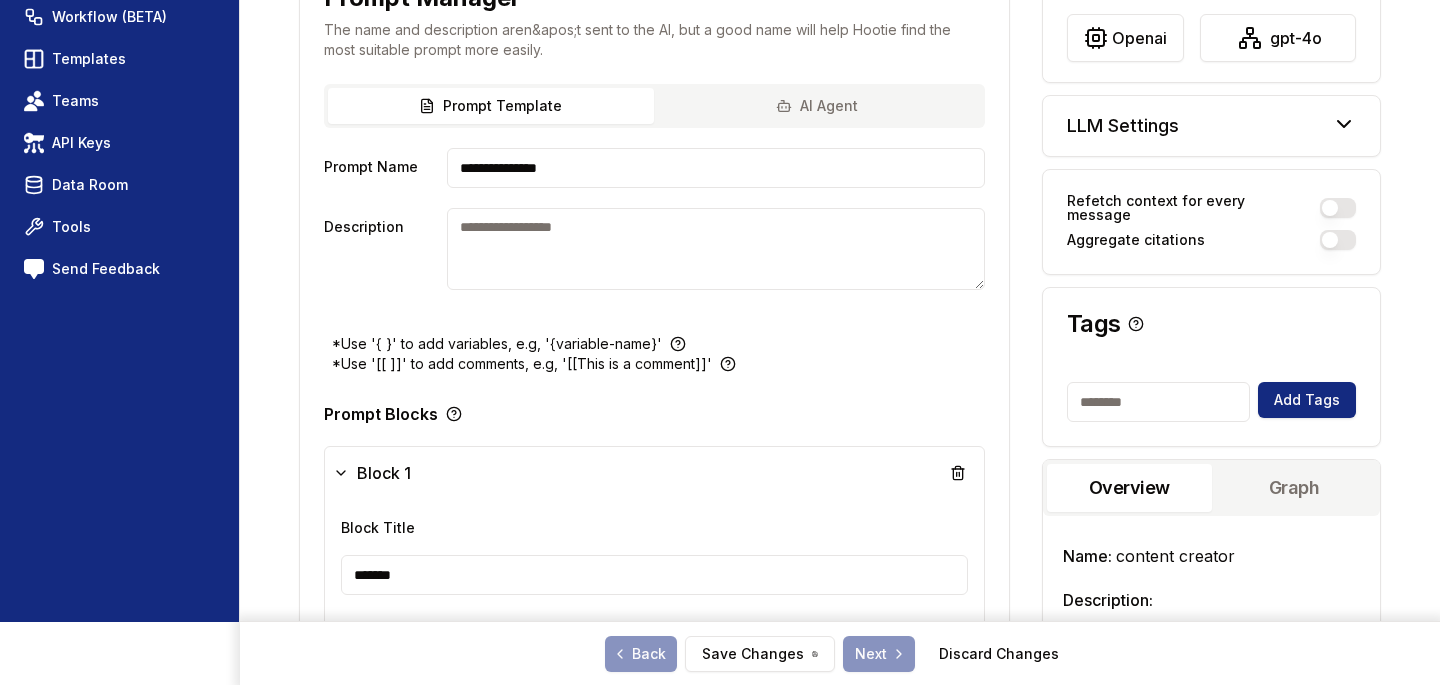 type 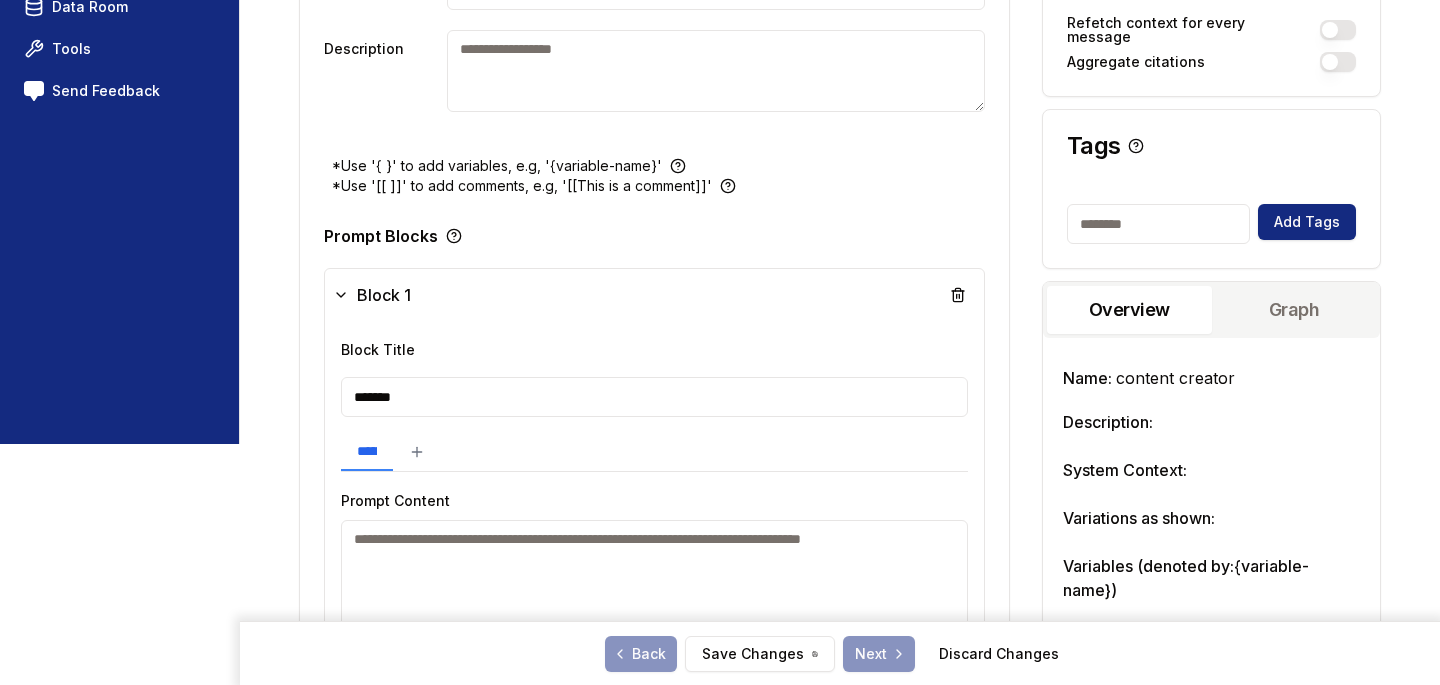 scroll, scrollTop: 424, scrollLeft: 0, axis: vertical 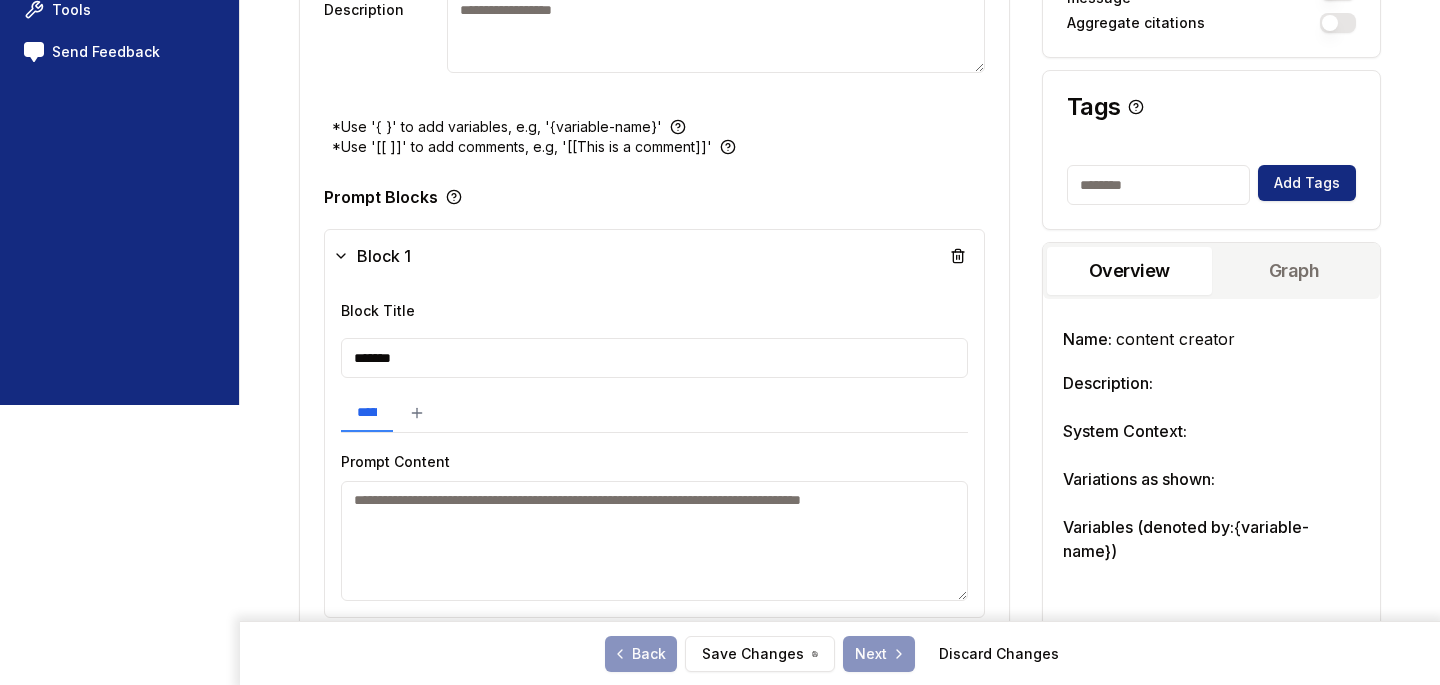 click on "*******" at bounding box center [654, 358] 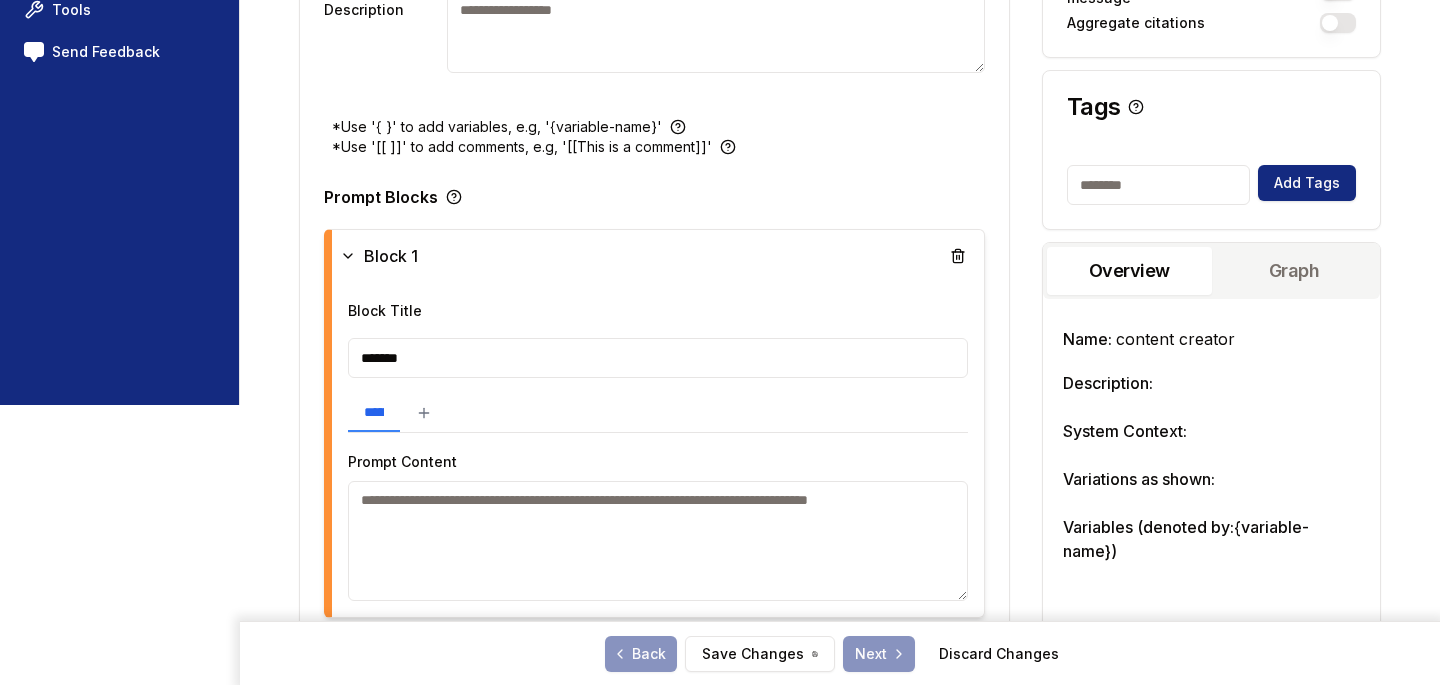 click on "*******" at bounding box center (658, 358) 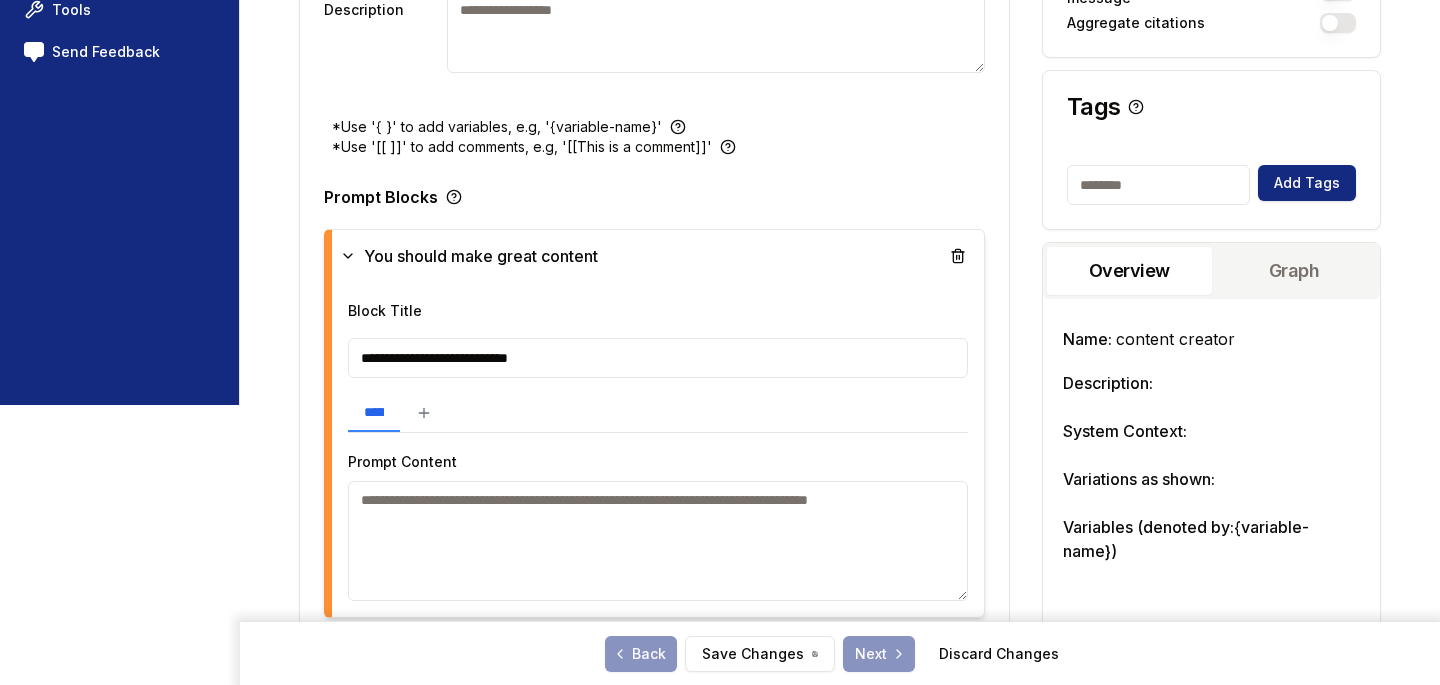 type on "**********" 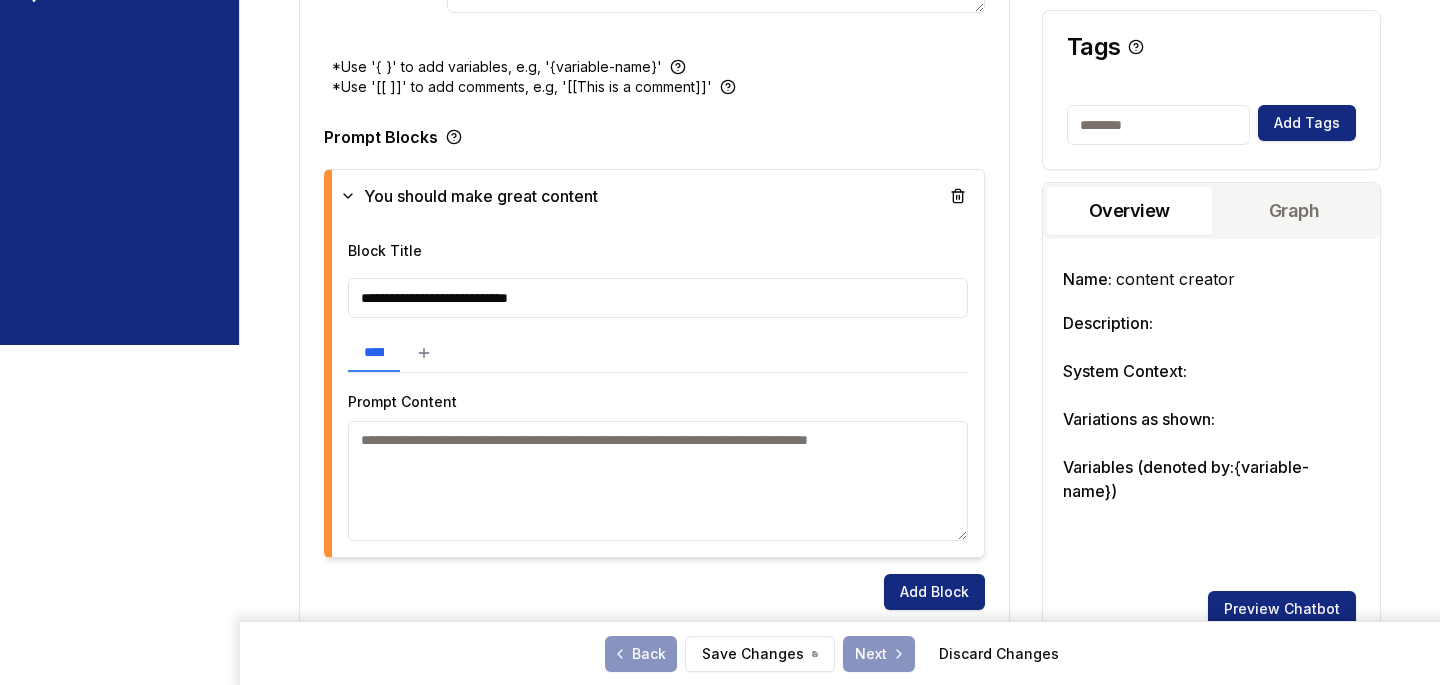 scroll, scrollTop: 496, scrollLeft: 0, axis: vertical 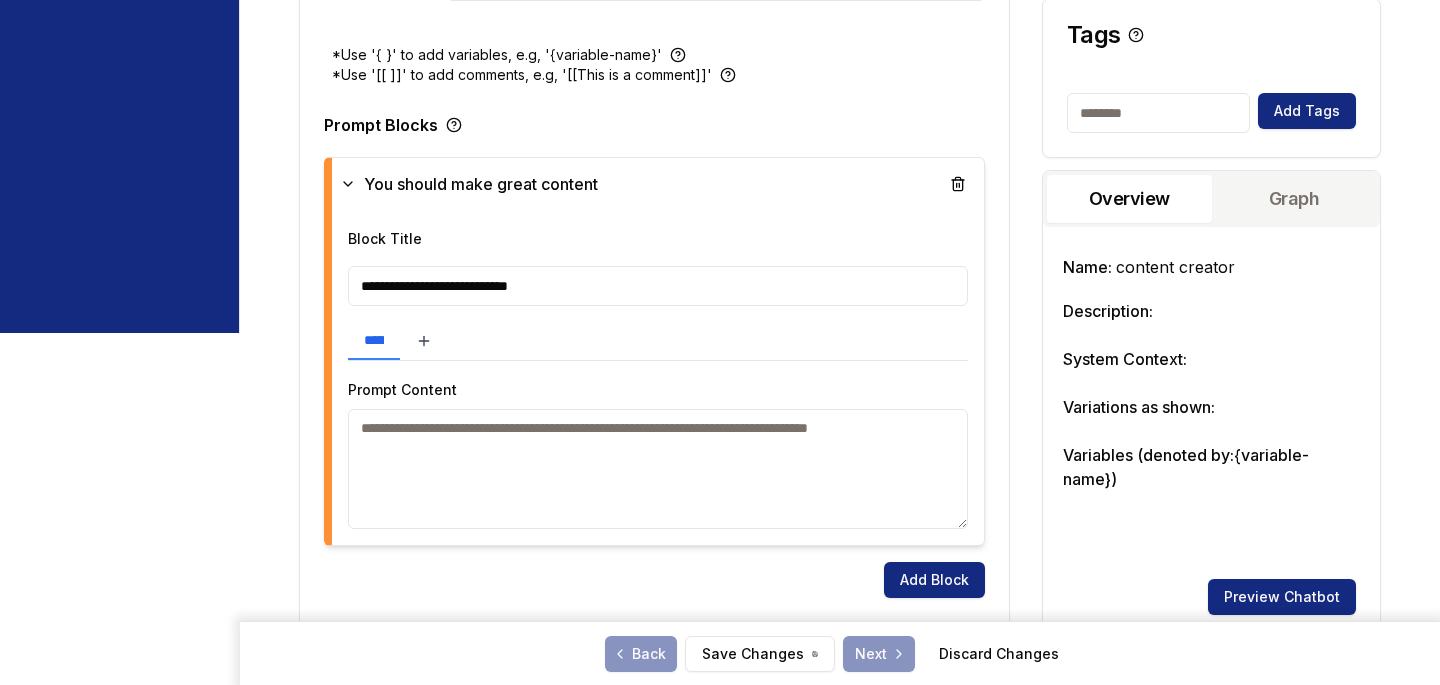 click 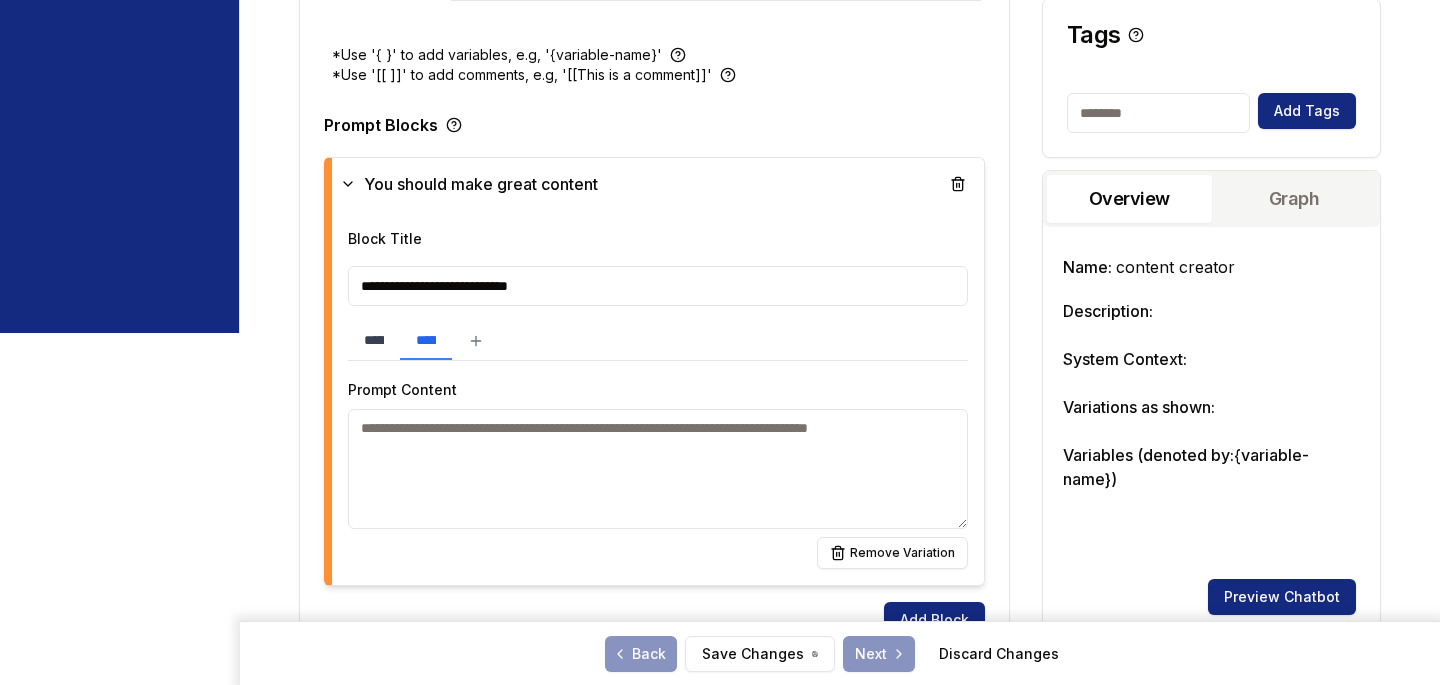 click on "**********" at bounding box center [374, 341] 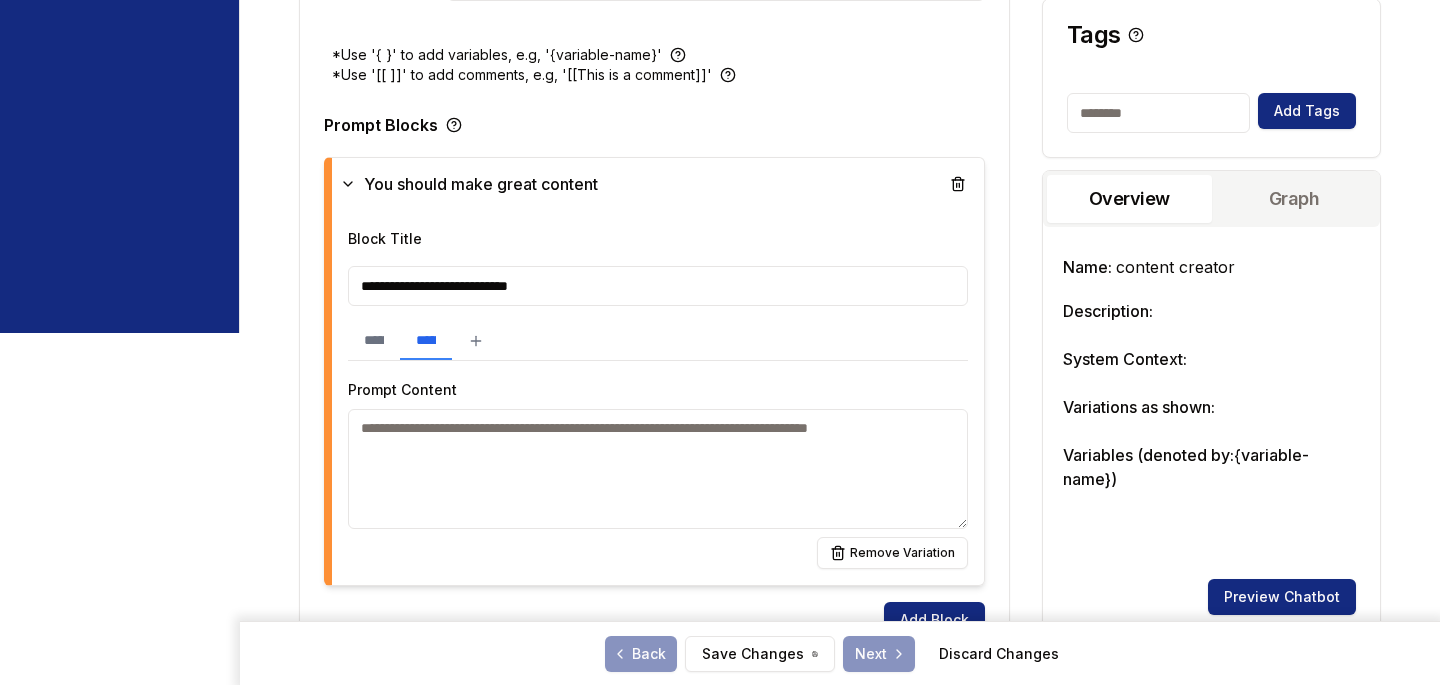 click on "**********" at bounding box center (426, 341) 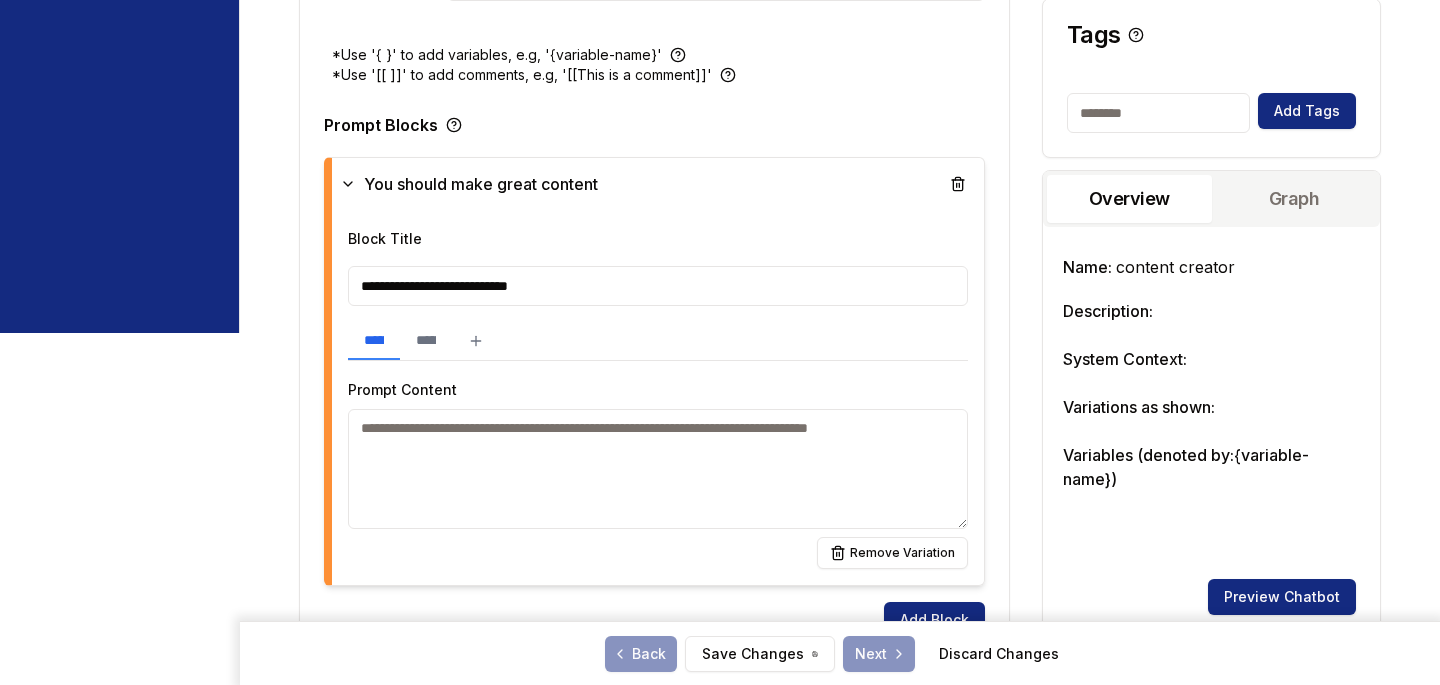 click on "**********" at bounding box center [374, 341] 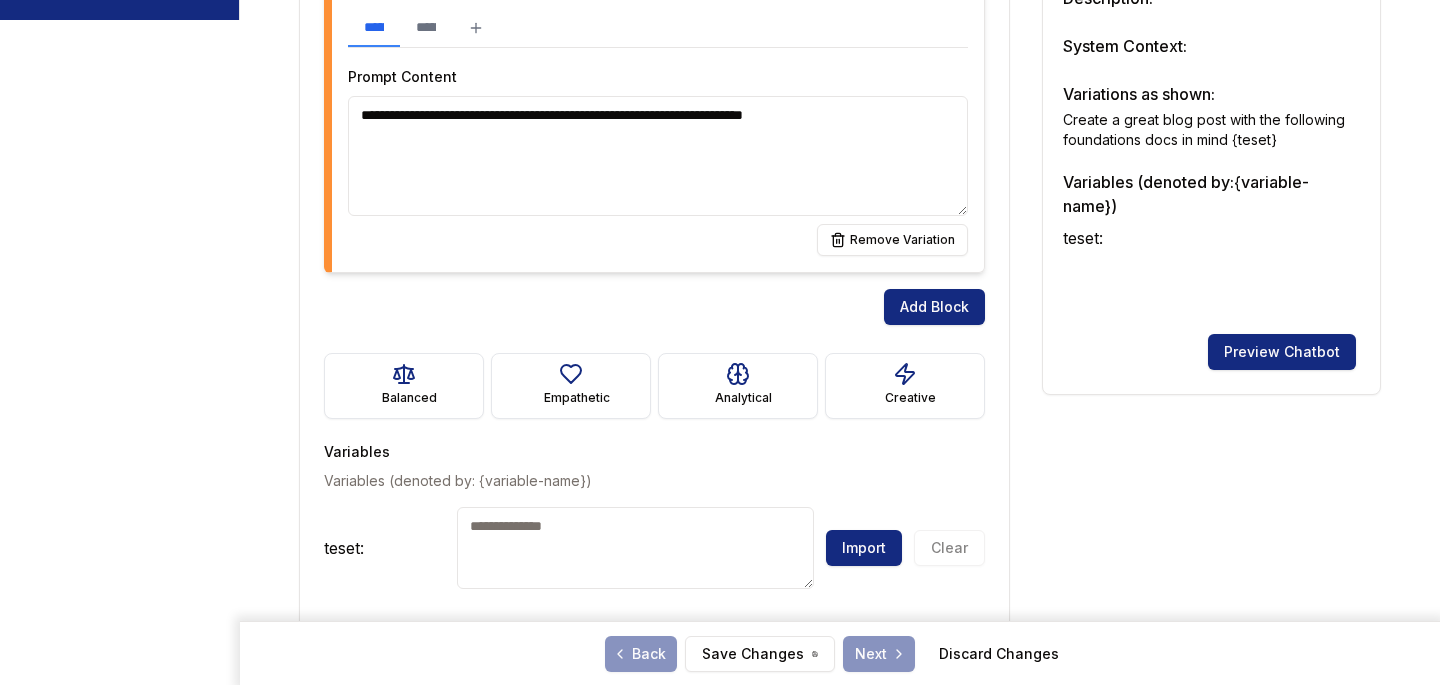 scroll, scrollTop: 866, scrollLeft: 0, axis: vertical 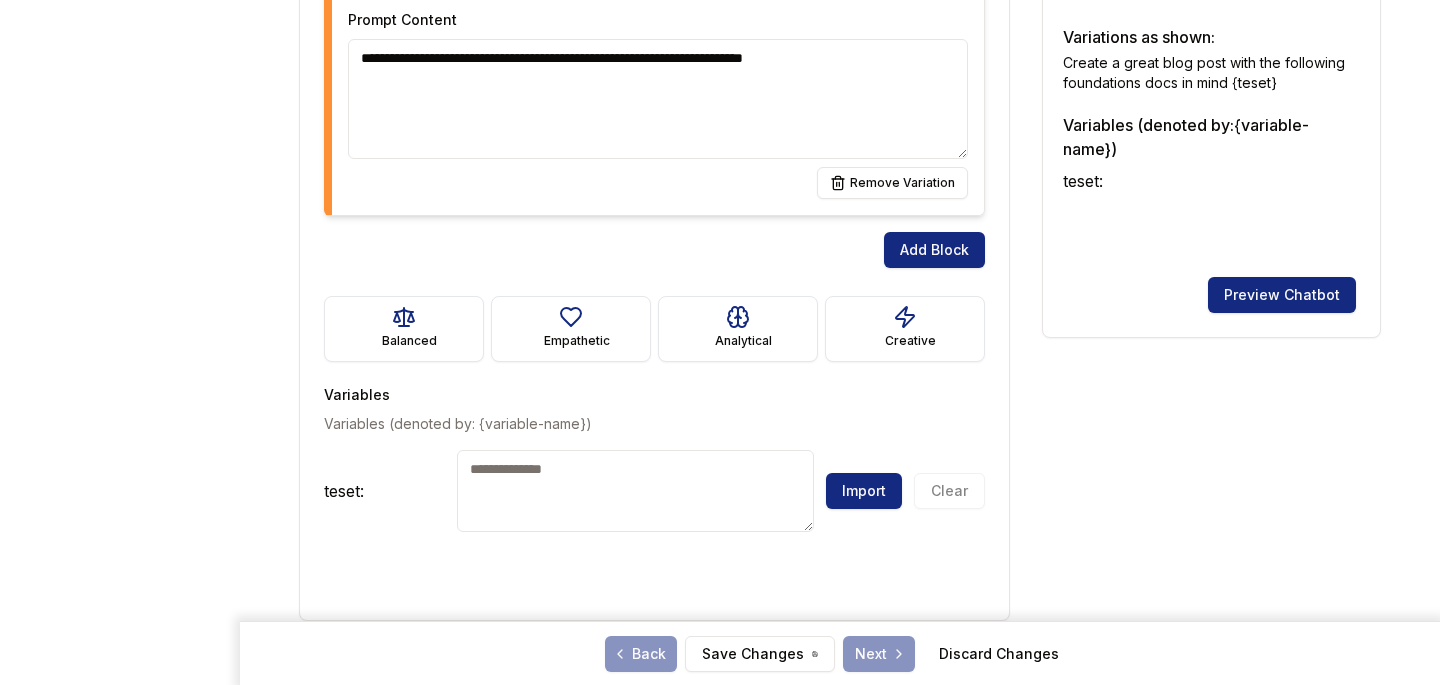 type on "**********" 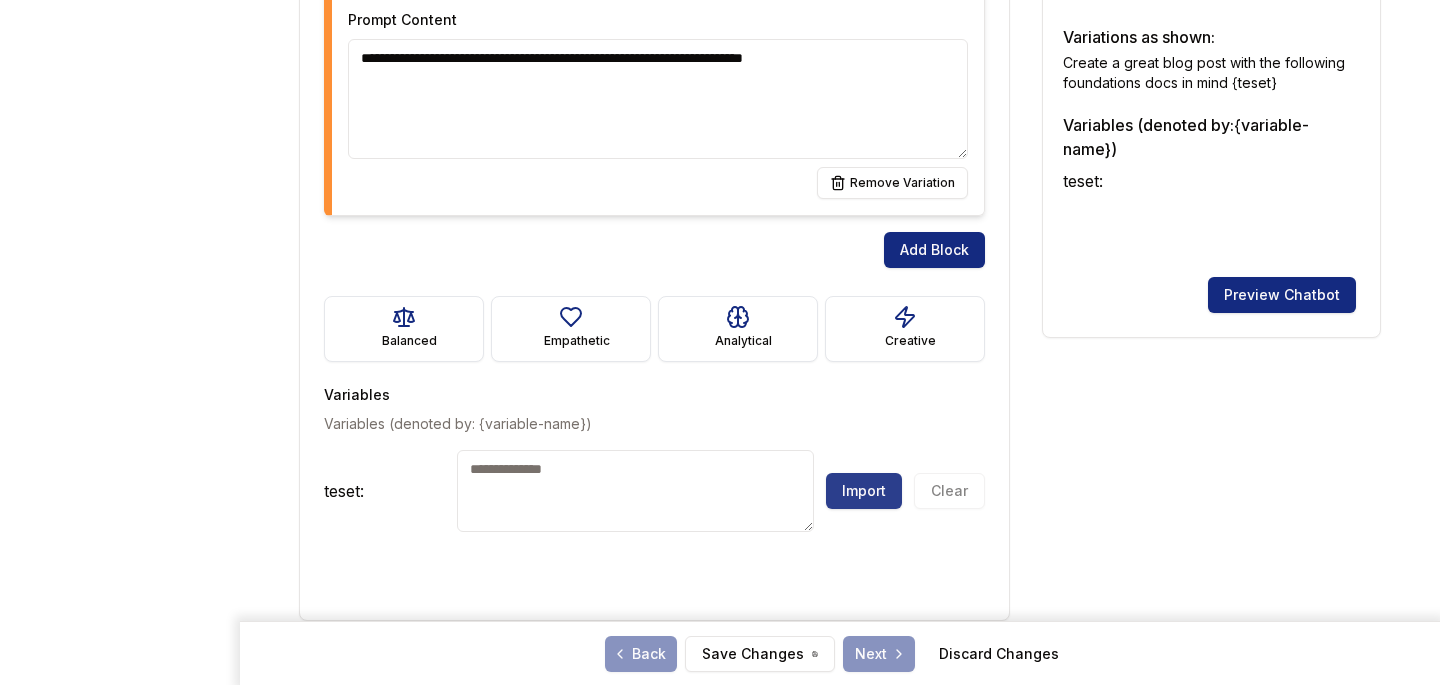 click on "Import" at bounding box center (864, 491) 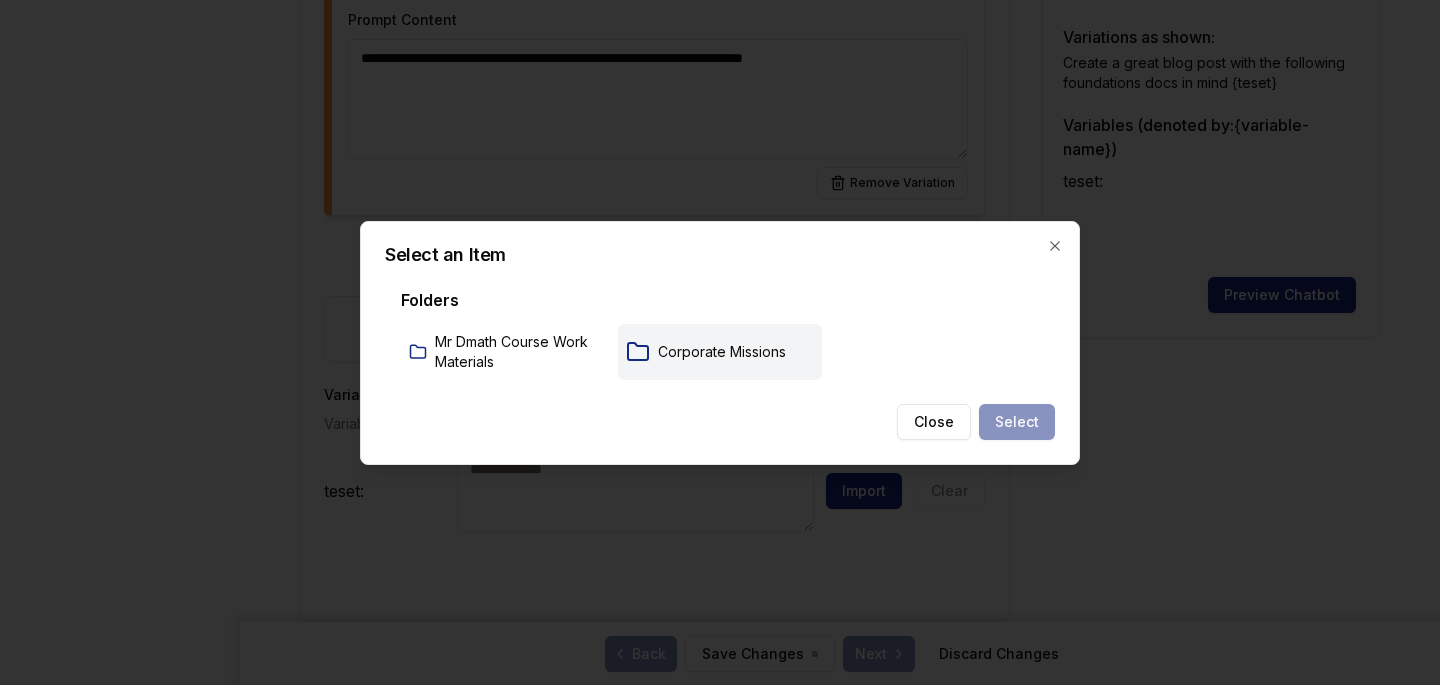 click on "Corporate Missions" at bounding box center [722, 352] 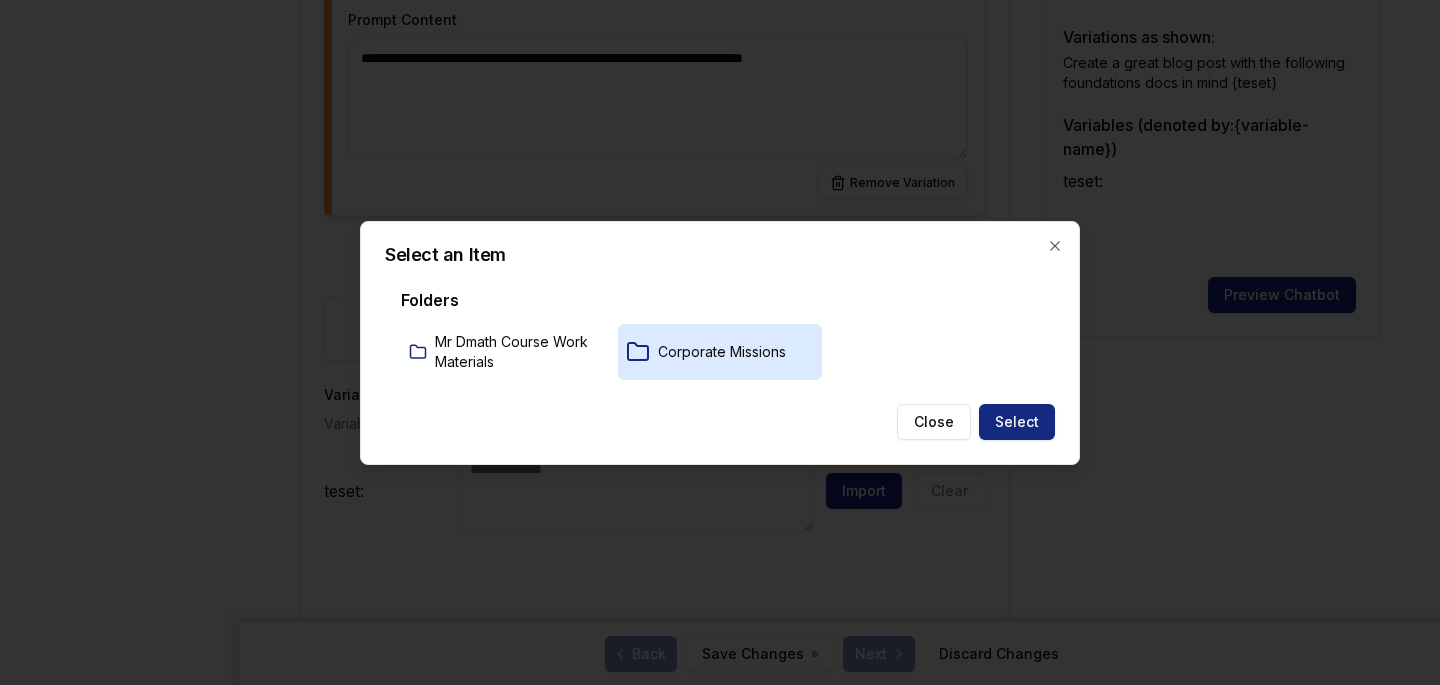 click on "Corporate Missions" at bounding box center (722, 352) 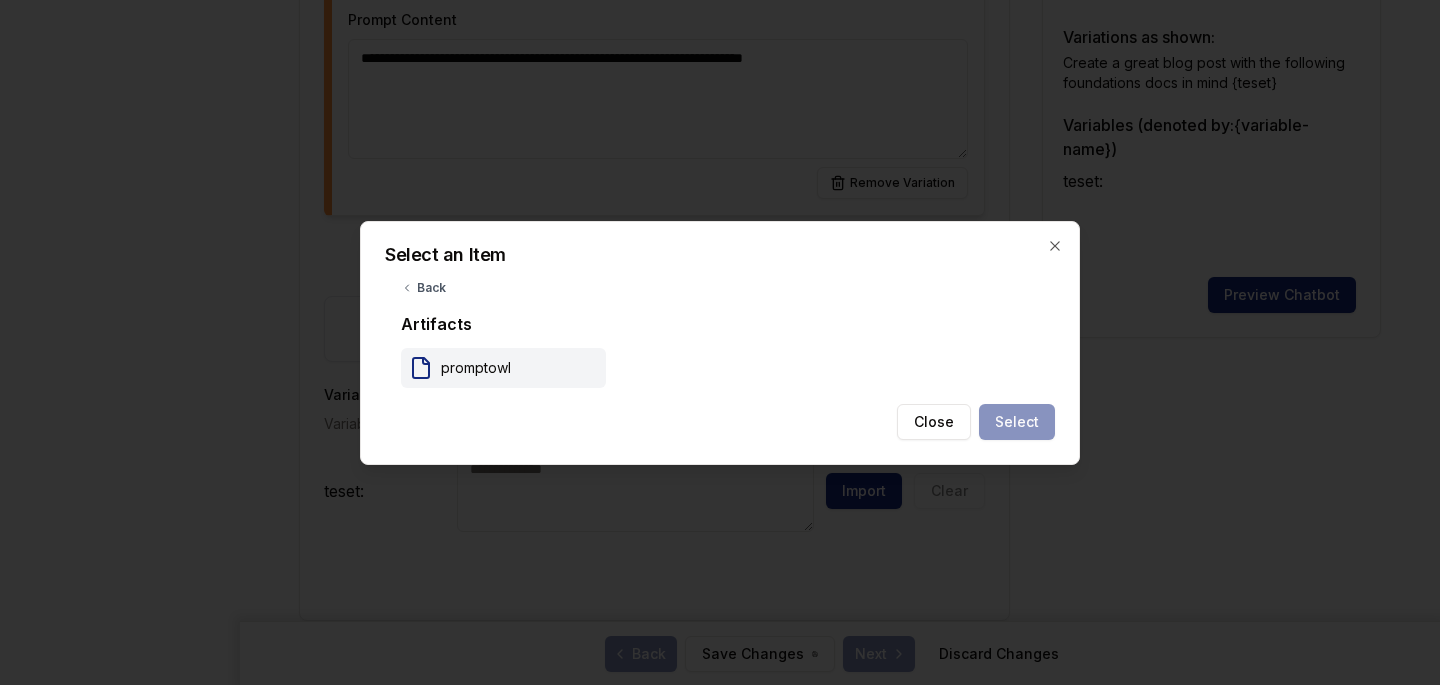 click on "promptowl" at bounding box center [476, 368] 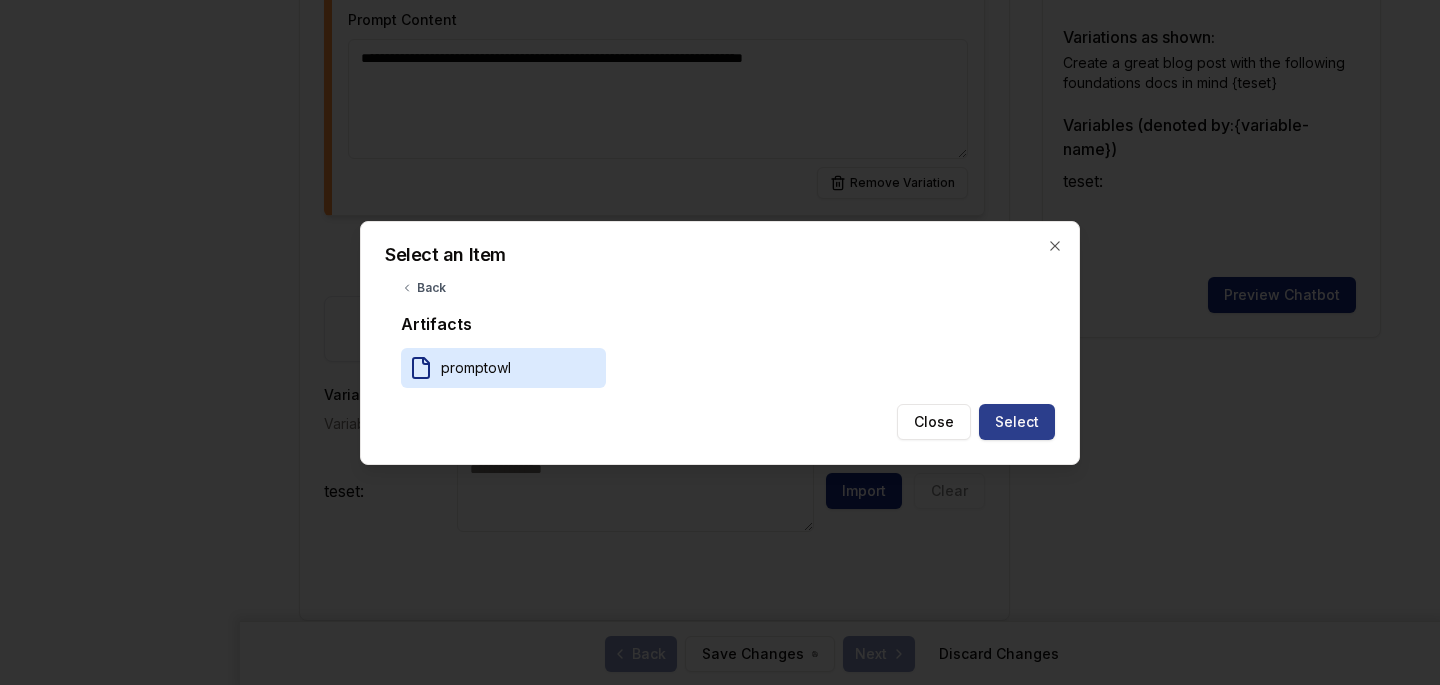 click on "Select" at bounding box center [1017, 422] 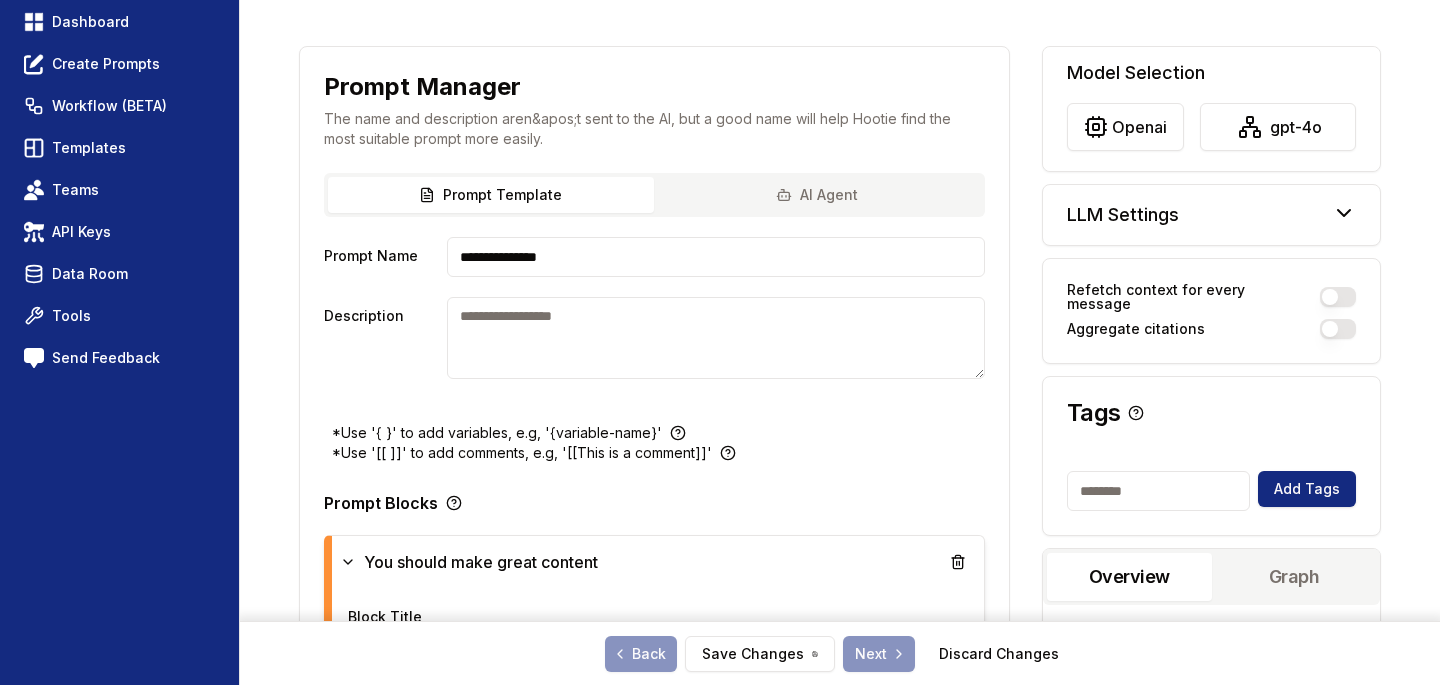 scroll, scrollTop: 97, scrollLeft: 0, axis: vertical 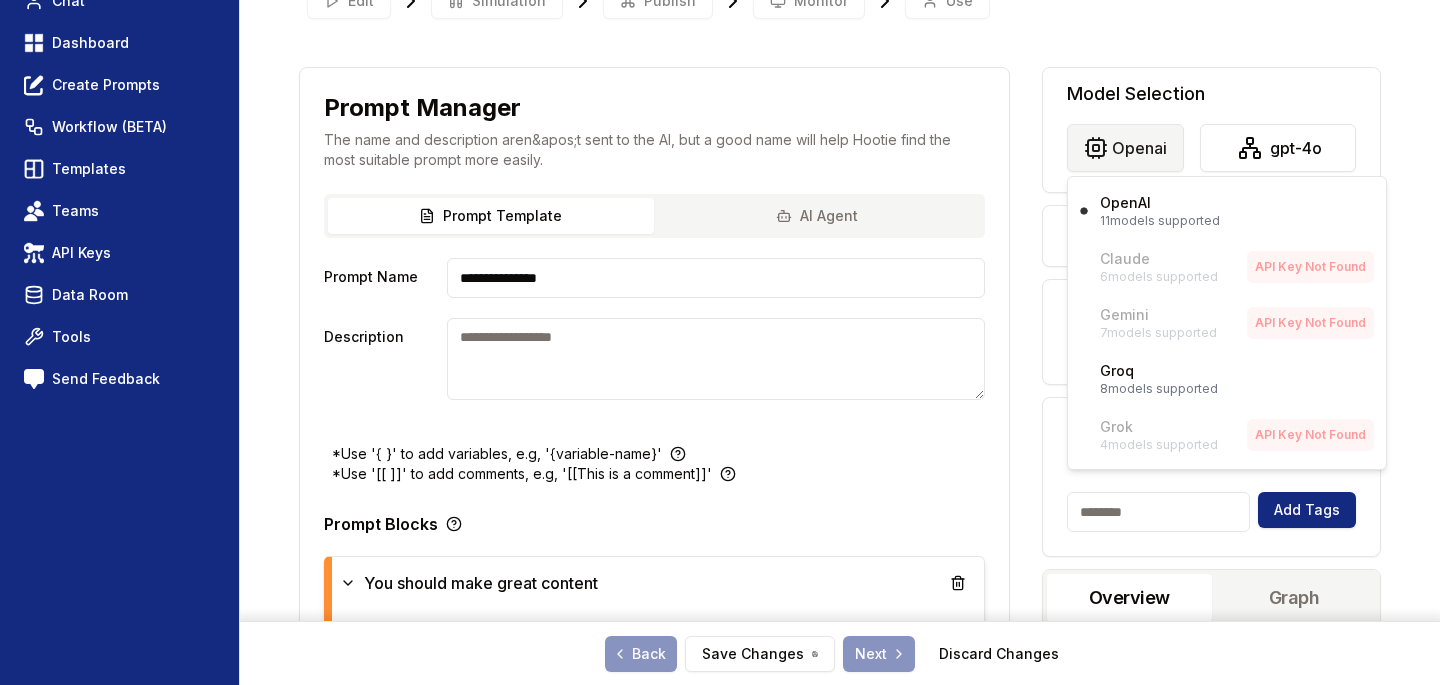 click on "**********" at bounding box center [720, 317] 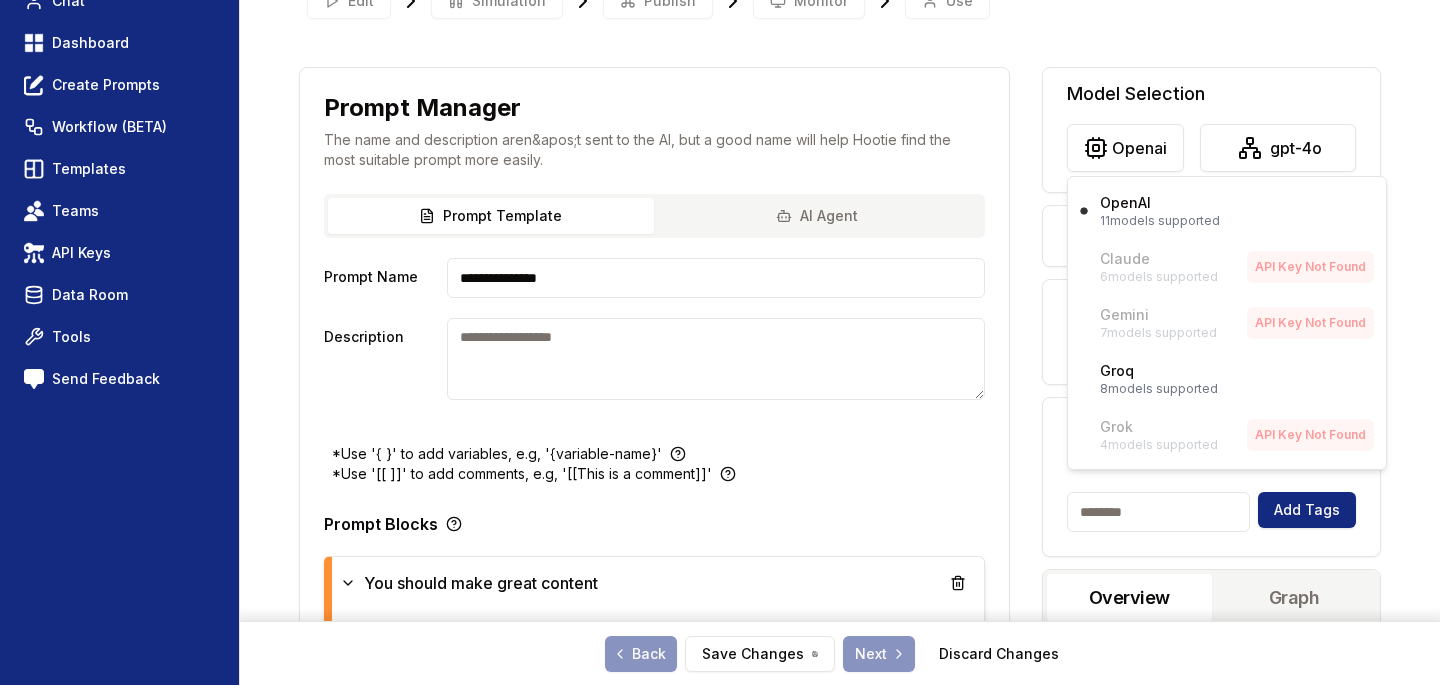 click on "**********" at bounding box center (720, 317) 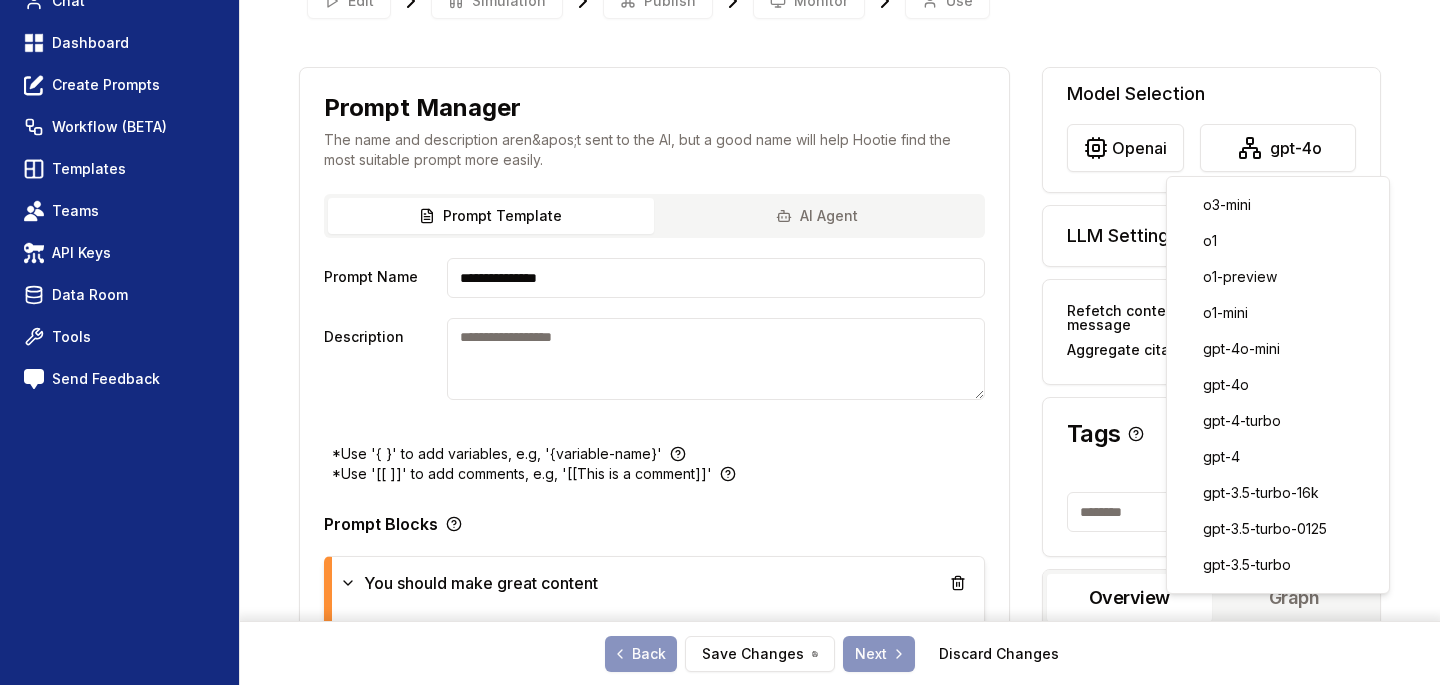 click on "**********" at bounding box center (720, 317) 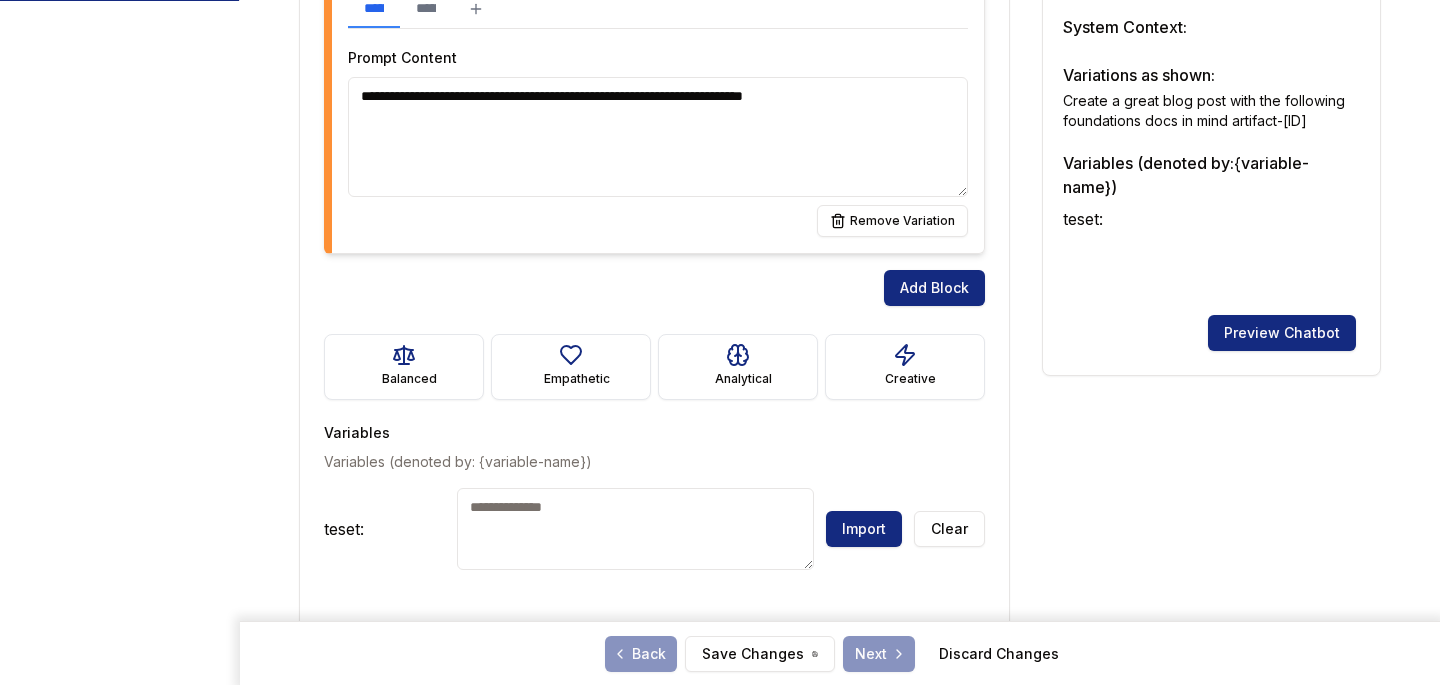 scroll, scrollTop: 866, scrollLeft: 0, axis: vertical 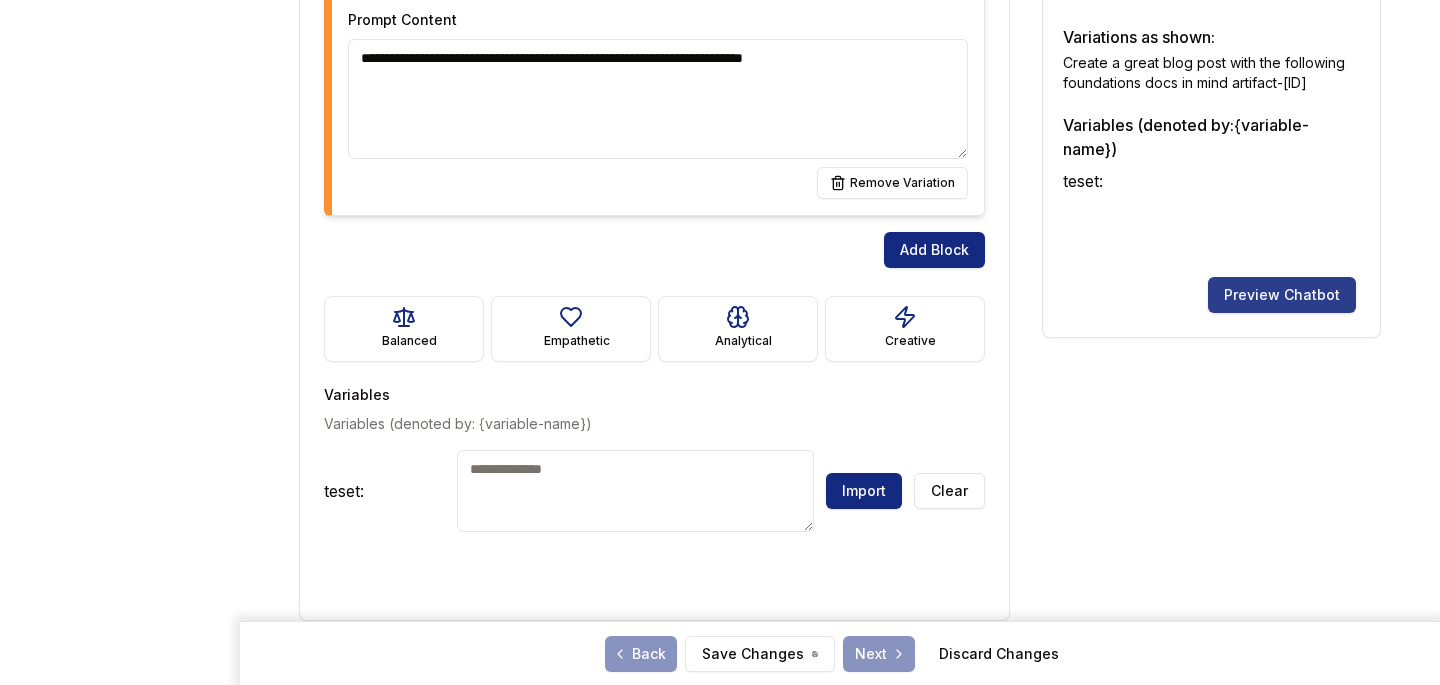 click on "Preview Chatbot" at bounding box center (1282, 295) 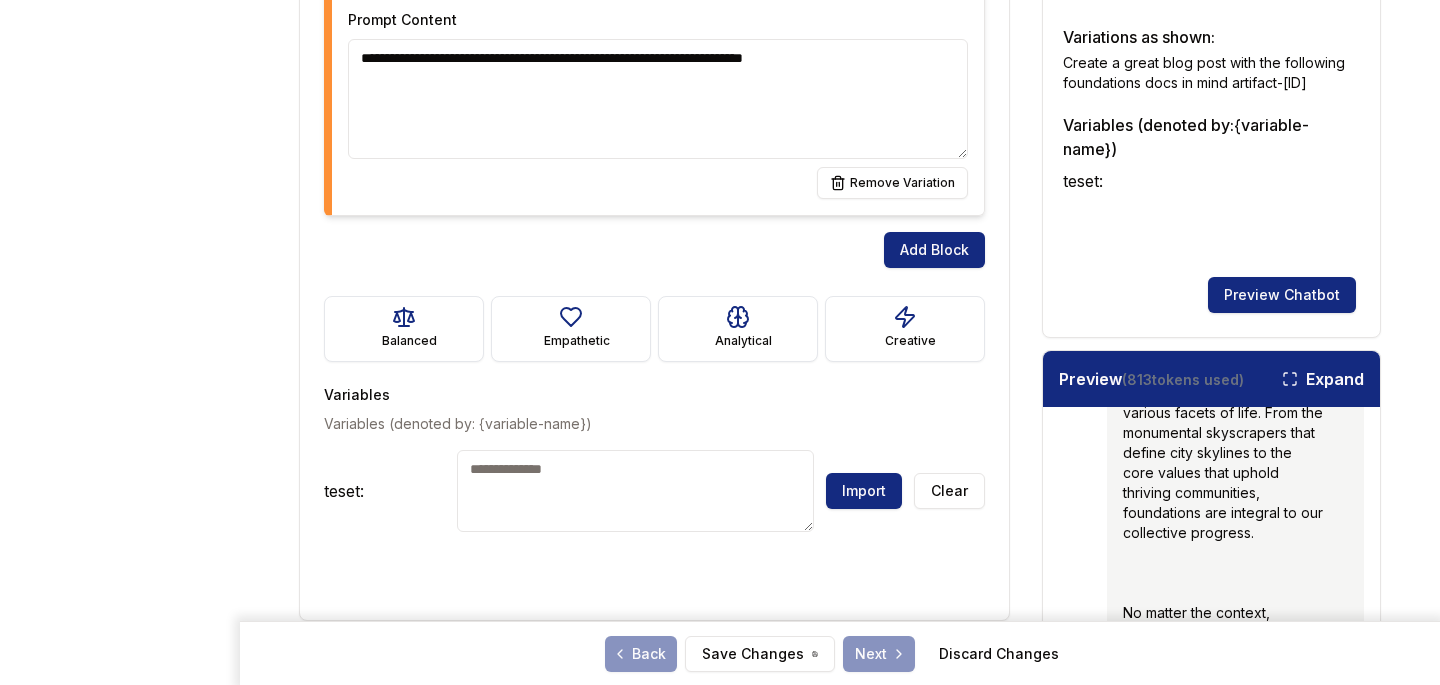 scroll, scrollTop: 4677, scrollLeft: 0, axis: vertical 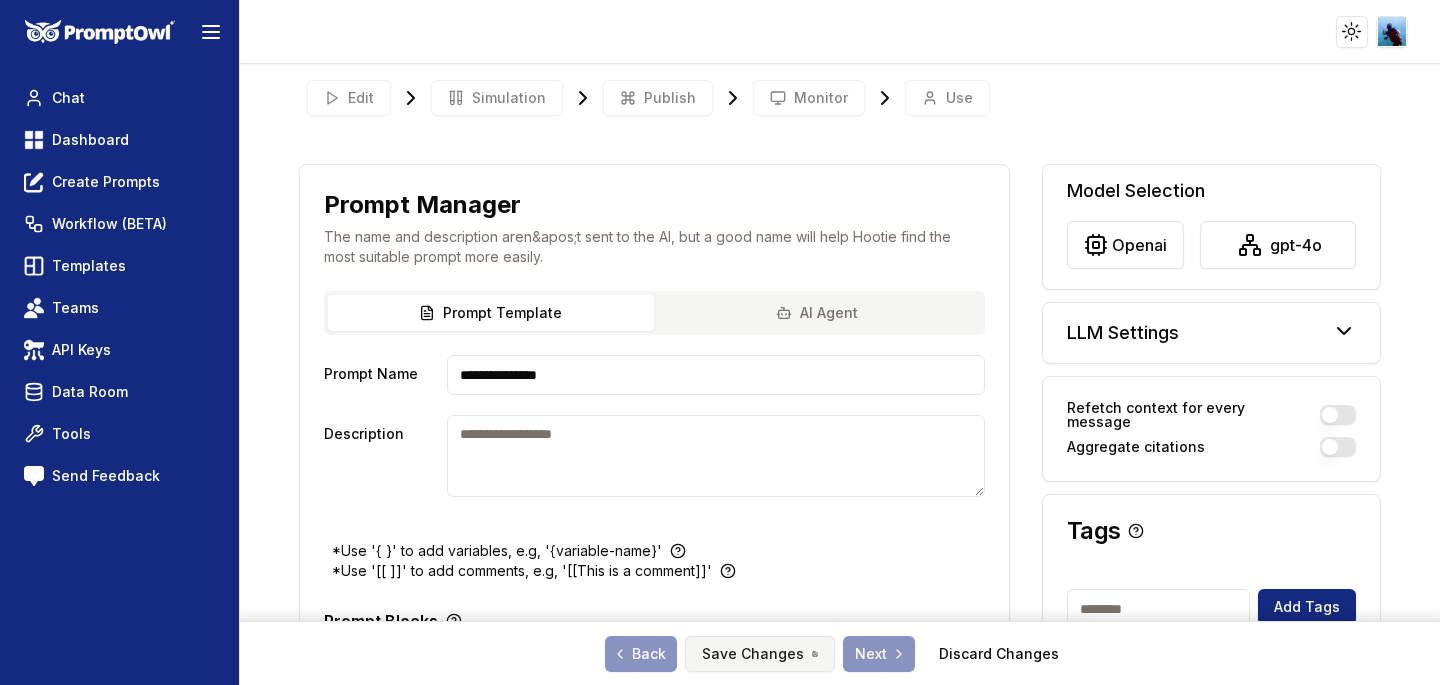 click on "Save Changes" at bounding box center [760, 654] 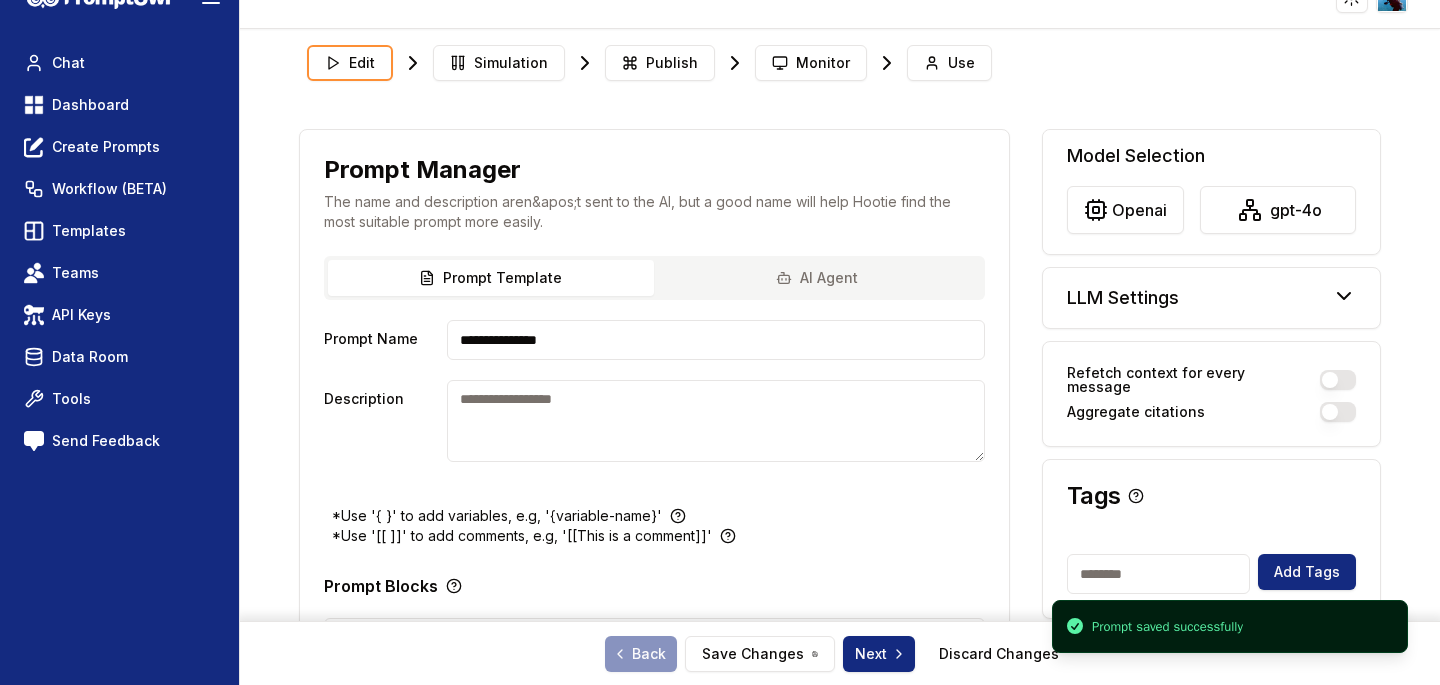 type on "**********" 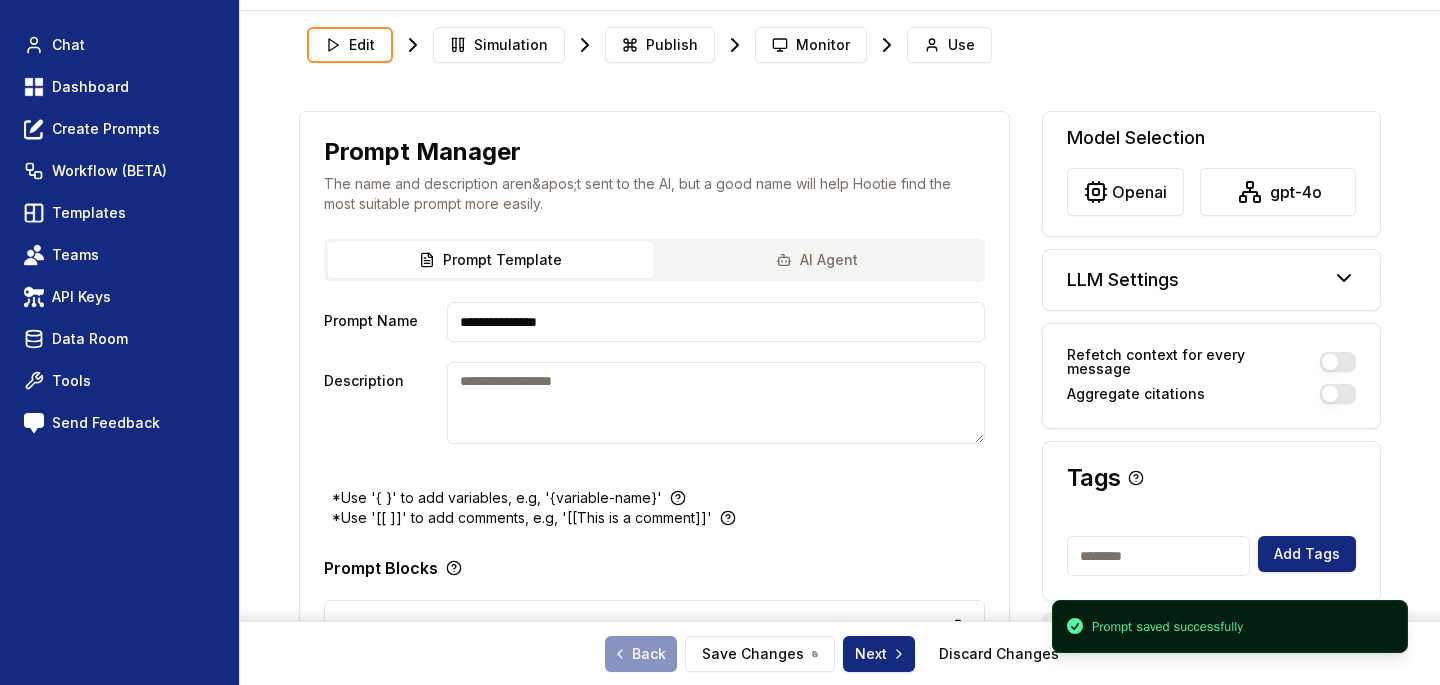 scroll, scrollTop: 0, scrollLeft: 0, axis: both 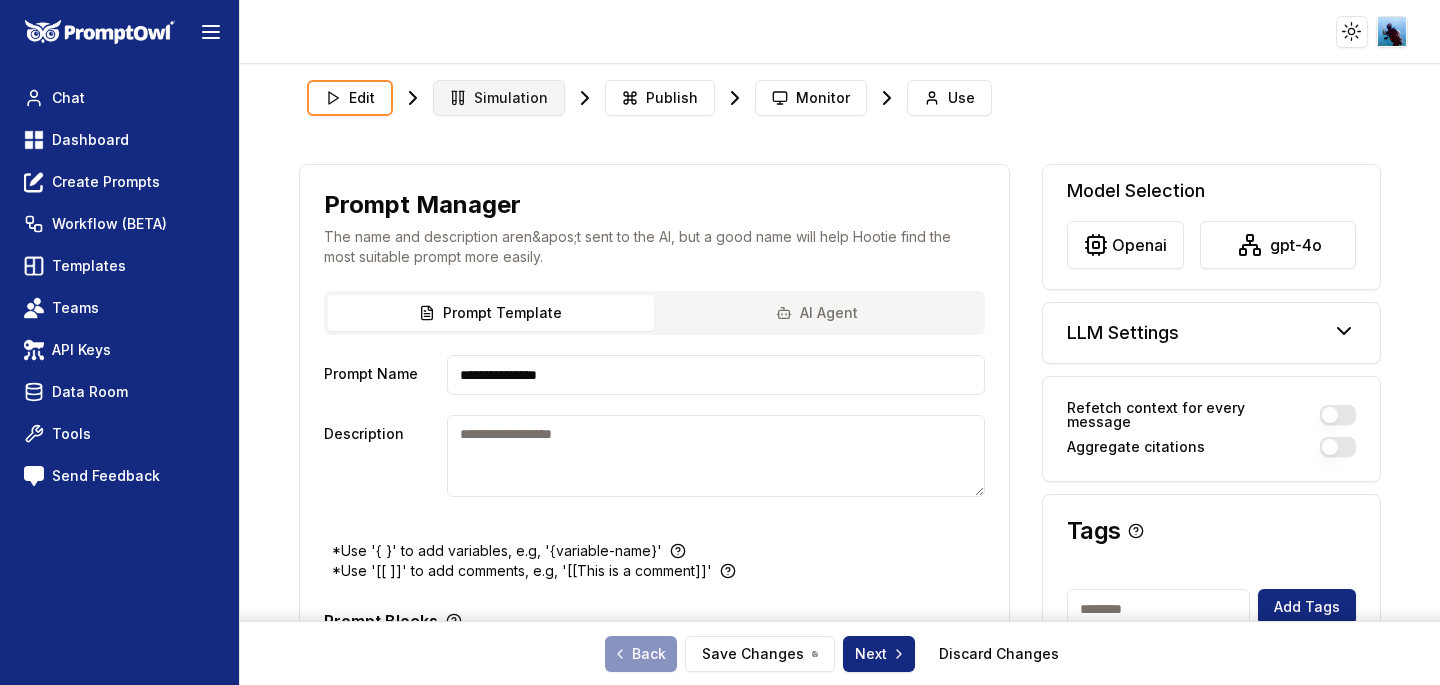 click on "Simulation" at bounding box center [511, 98] 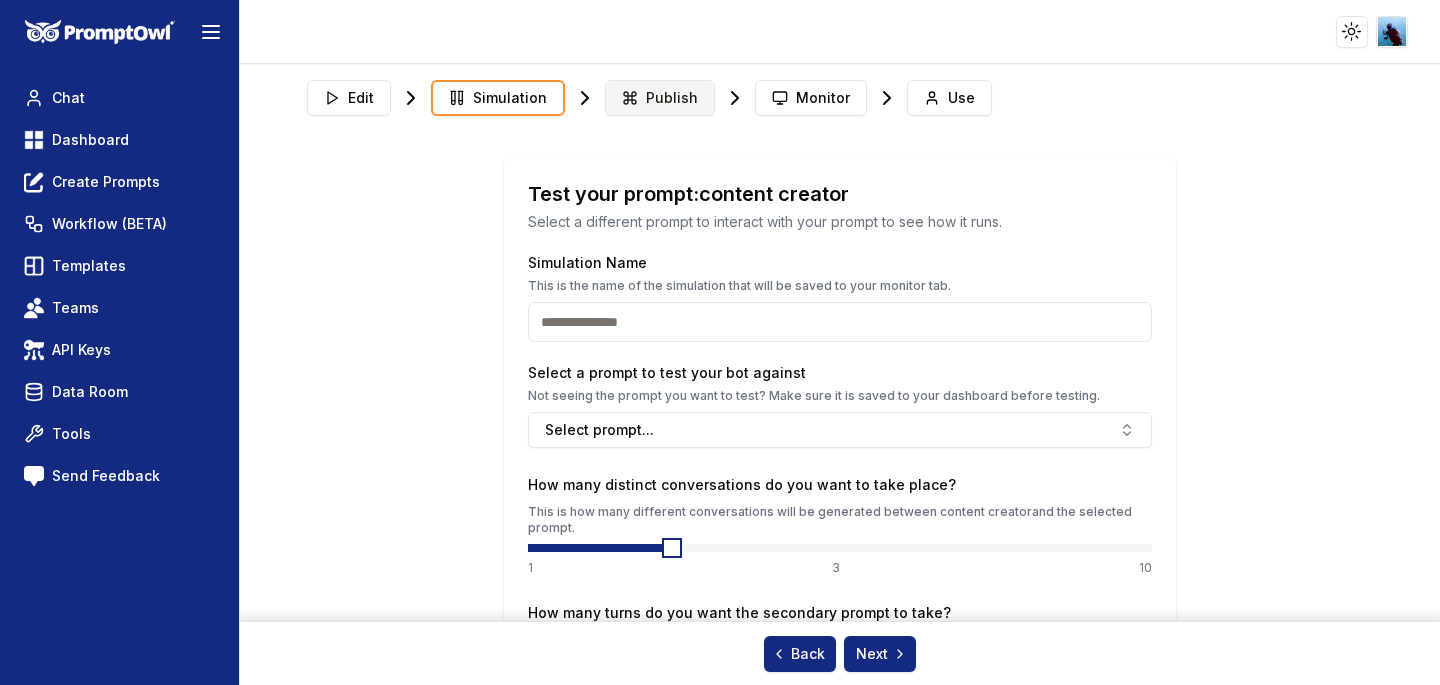 click on "Publish" at bounding box center (672, 98) 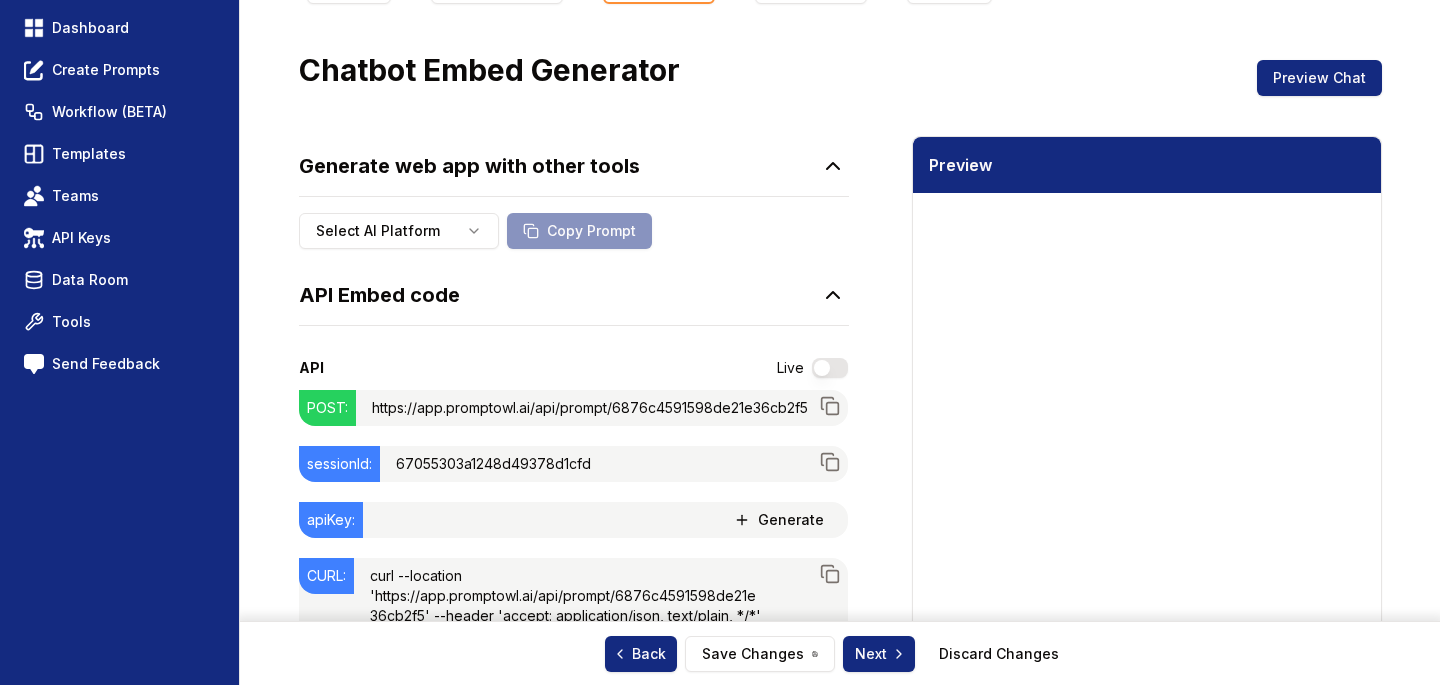 scroll, scrollTop: 130, scrollLeft: 0, axis: vertical 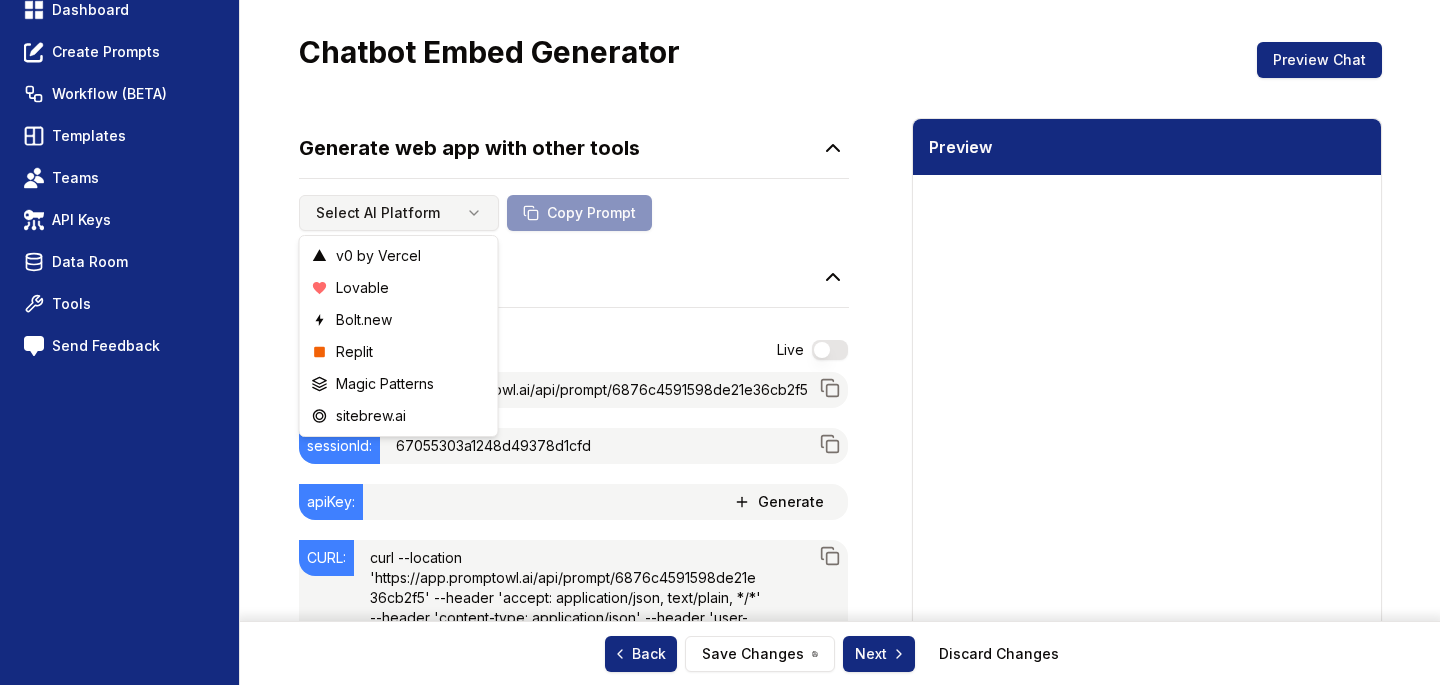 click on "Toggle theme Toggle user menu Chat Dashboard Create Prompts Workflow (BETA) Templates Teams API Keys Data Room Tools Send Feedback   Edit     Simulation     Publish     Monitor     Use   Chatbot Embed Generator Preview Chat Generate web app with other tools Select AI Platform Copy Prompt API Embed code API Live POST:   https://app.promptowl.ai/api/prompt/6876c4591598de21e36cb2f5 Copy to clipboard sessionId:   67055303a1248d49378d1cfd Copy to clipboard apiKey:   Generate CURL: curl --location 'https://app.promptowl.ai/api/prompt/6876c4591598de21e36cb2f5' --header 'accept: application/json, text/plain, */*' --header 'content-type: application/json' --header 'user-agent: Mozilla/5.0 (Windows NT 10.0; Win64; x64) AppleWebKit/537.36 (KHTML, like Gecko) Chrome/127.0.0.0 Safari/537.36 Edg/127.0.0.0' --header 'cookie: _vercel_jwt=' --header 'x-api-key: ' --data '{"sessionId":"67055303a1248d49378d1cfd","message":"Hi","previousMessages":[],"variables":{"teset":"www.promptowl.ai"}}' Copy to clipboard API Doc:   HTML/JS" at bounding box center (720, 800) 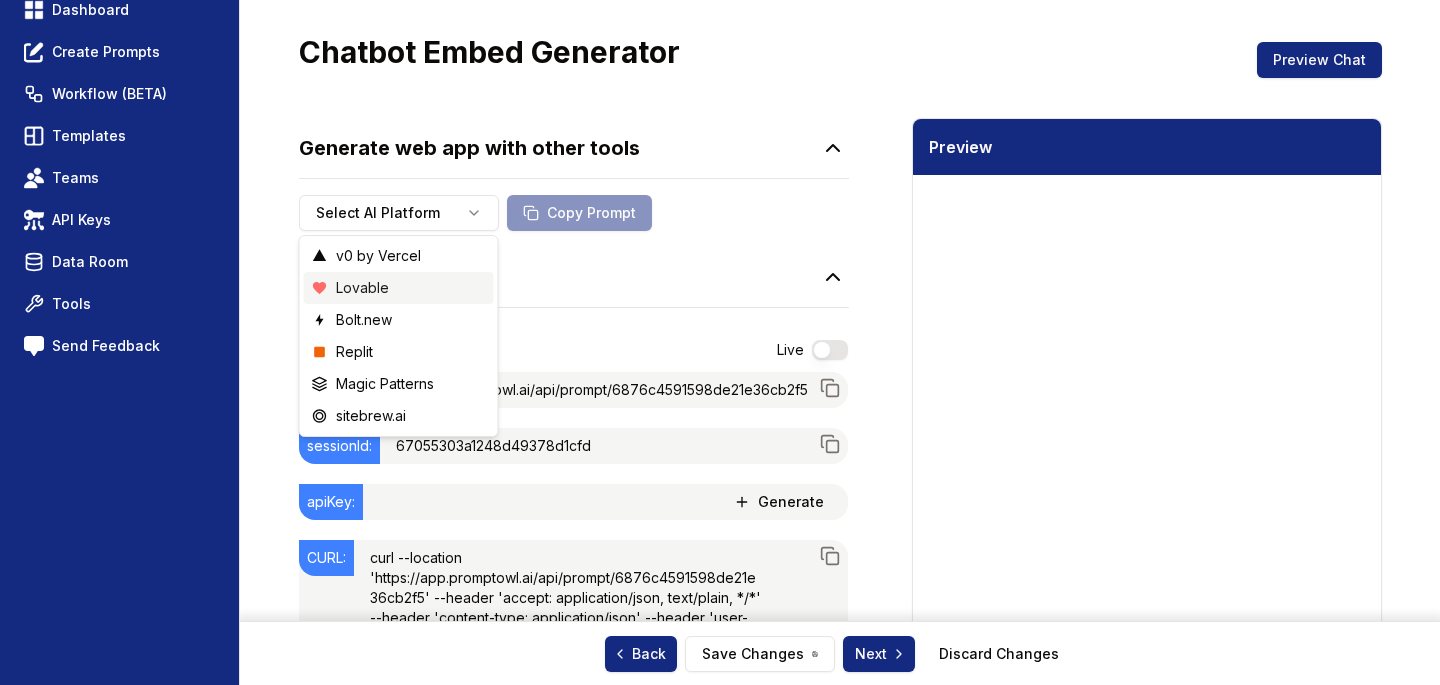 click on "Lovable" at bounding box center (399, 288) 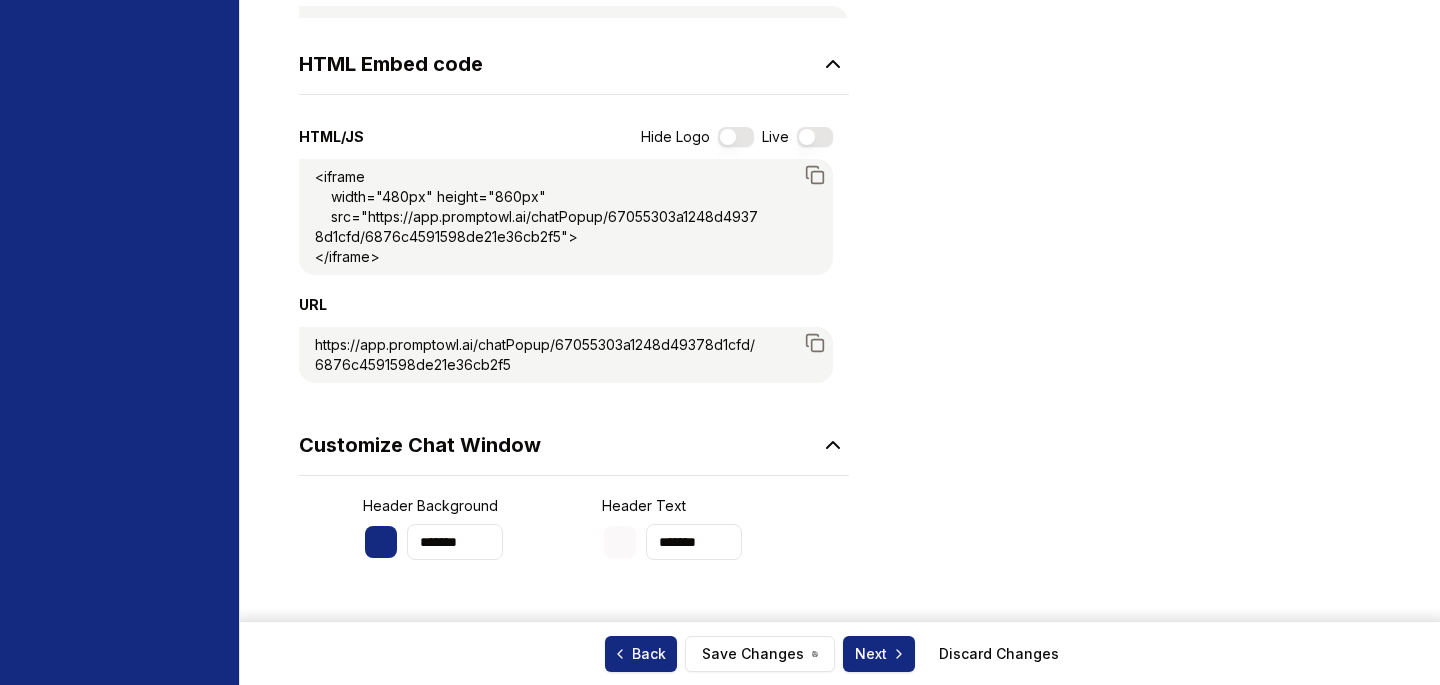scroll, scrollTop: 935, scrollLeft: 0, axis: vertical 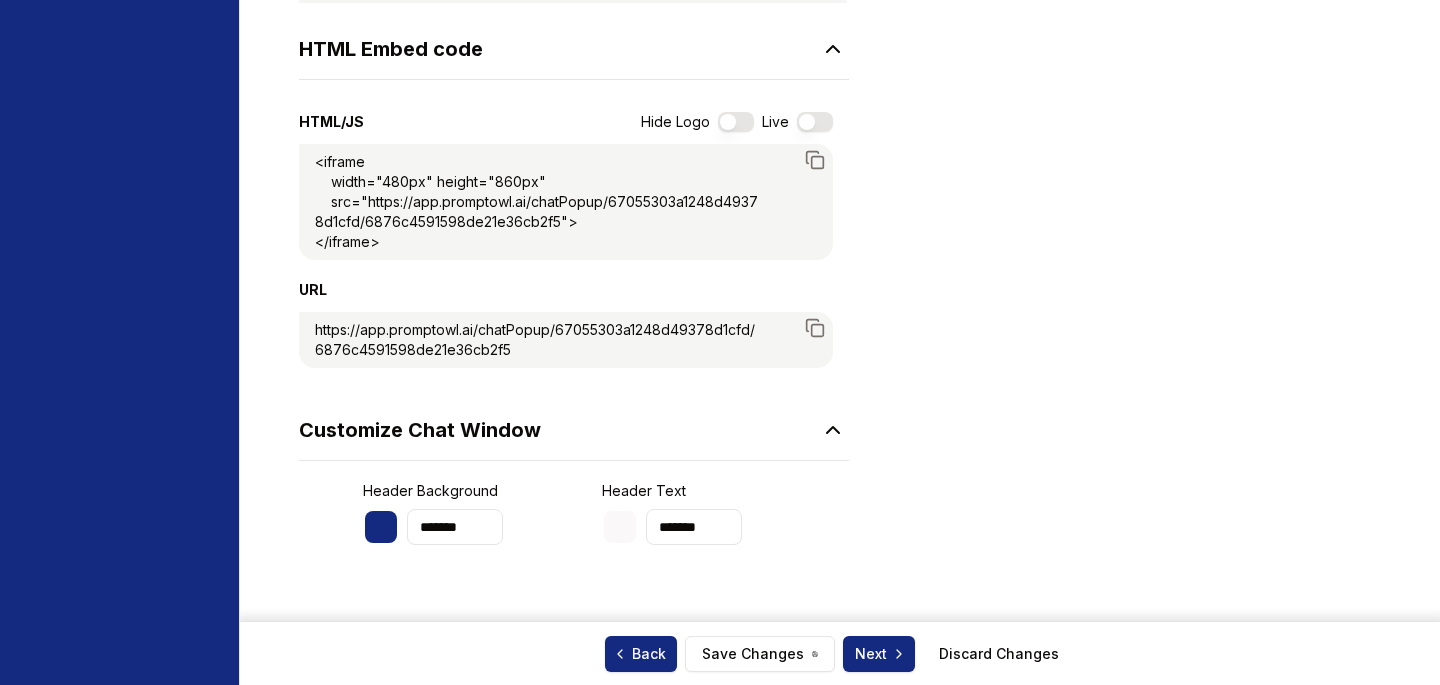 click at bounding box center (815, 122) 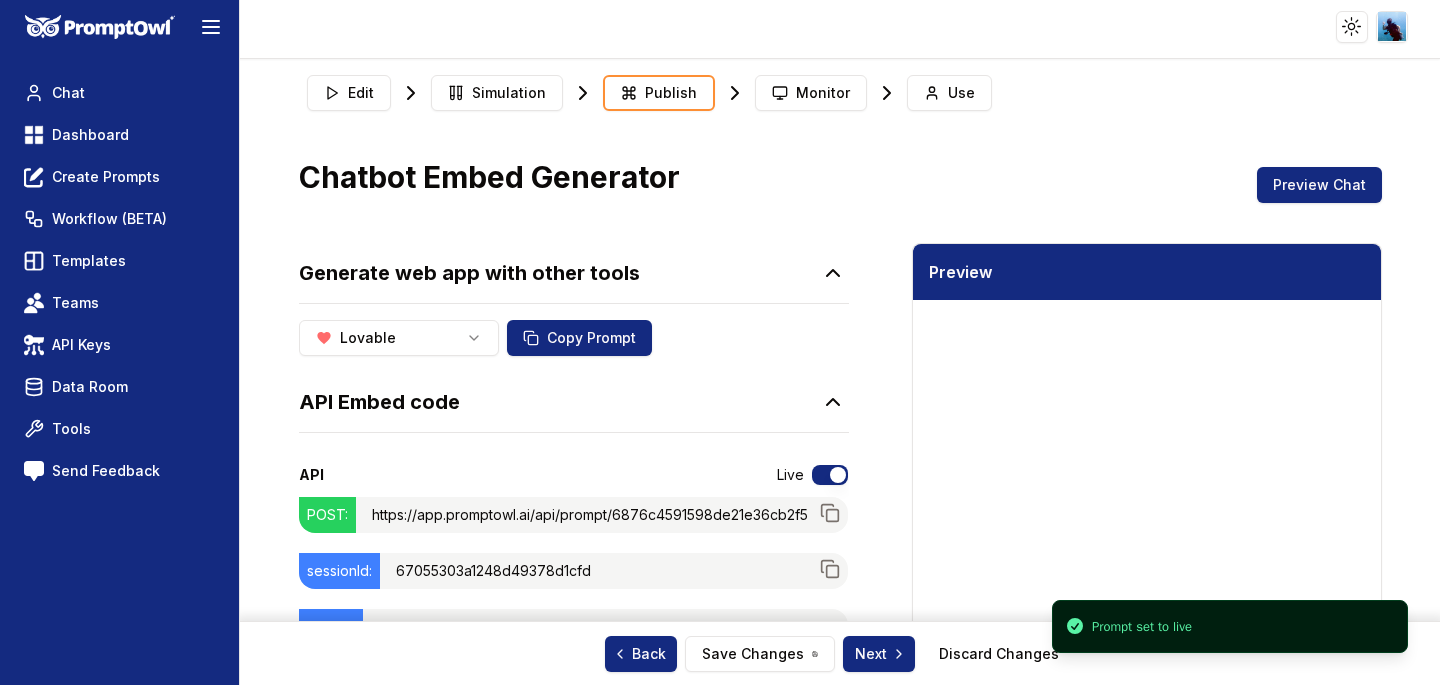 scroll, scrollTop: 0, scrollLeft: 0, axis: both 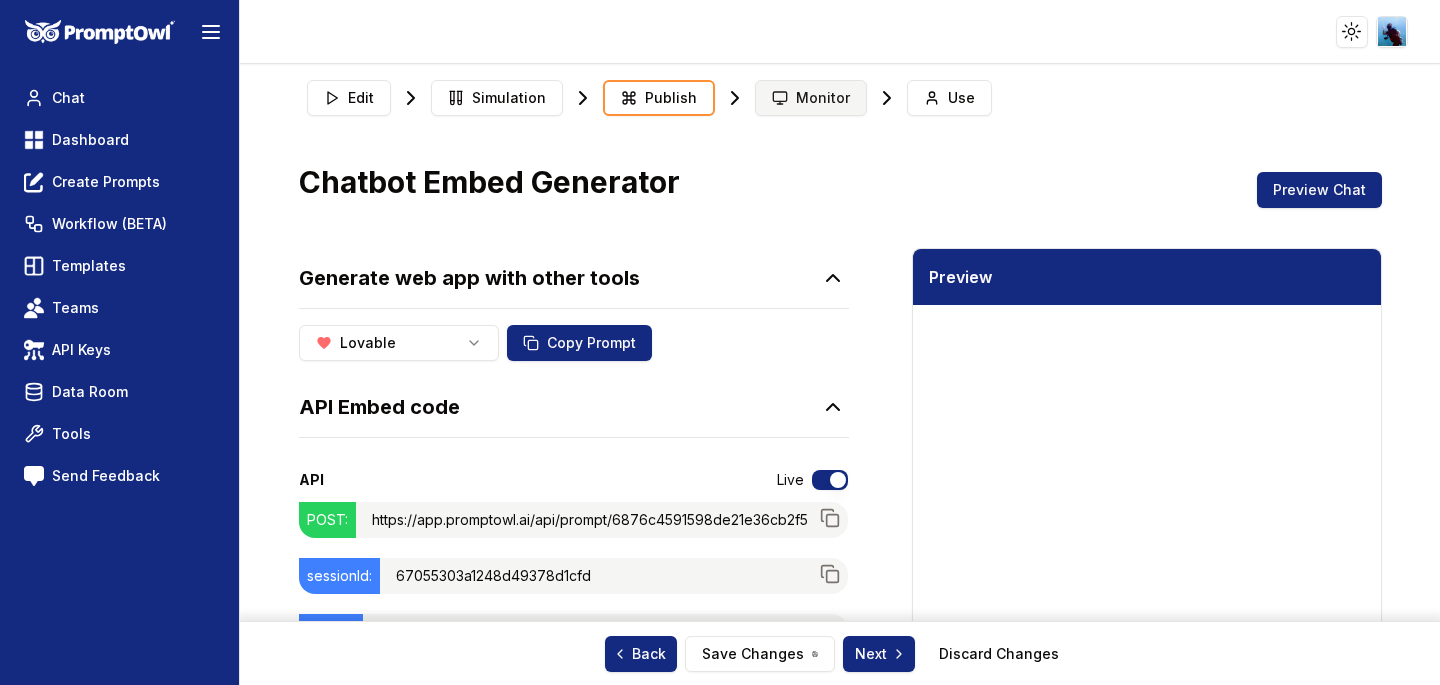 click on "Monitor" at bounding box center [823, 98] 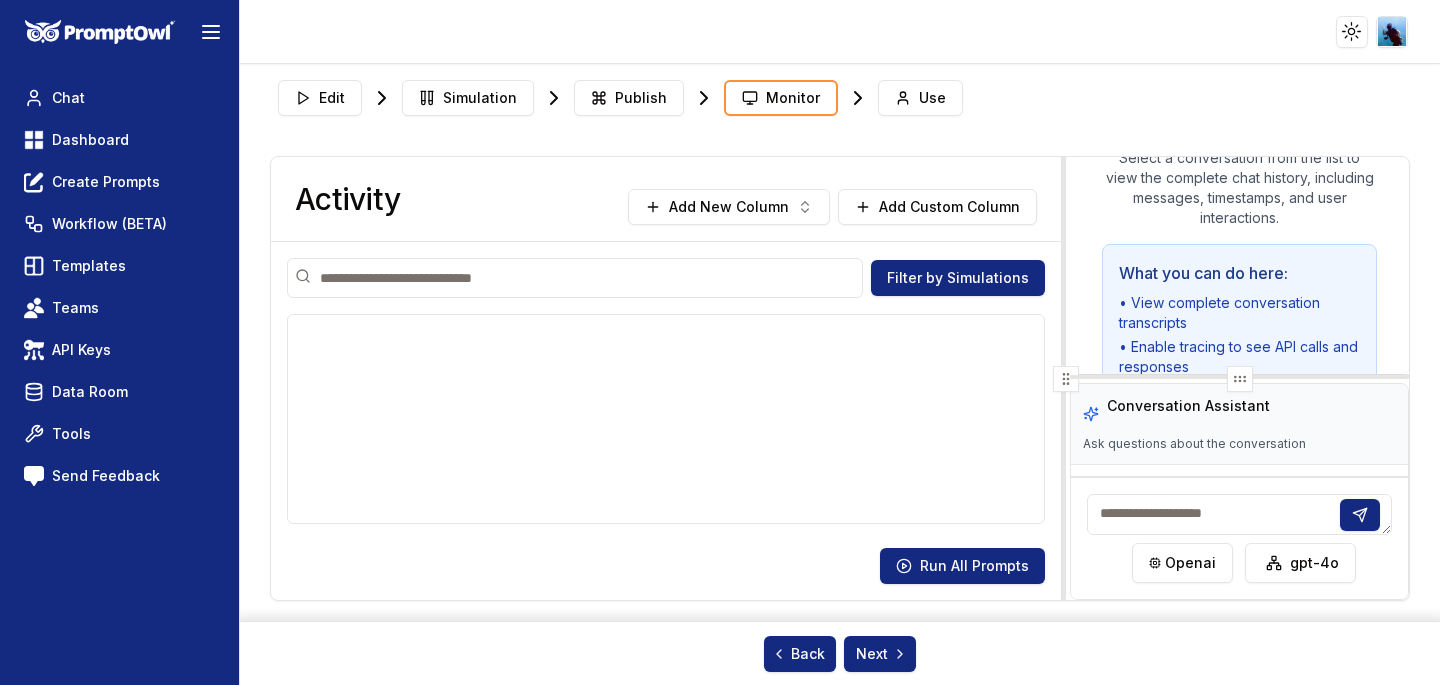 scroll, scrollTop: 141, scrollLeft: 0, axis: vertical 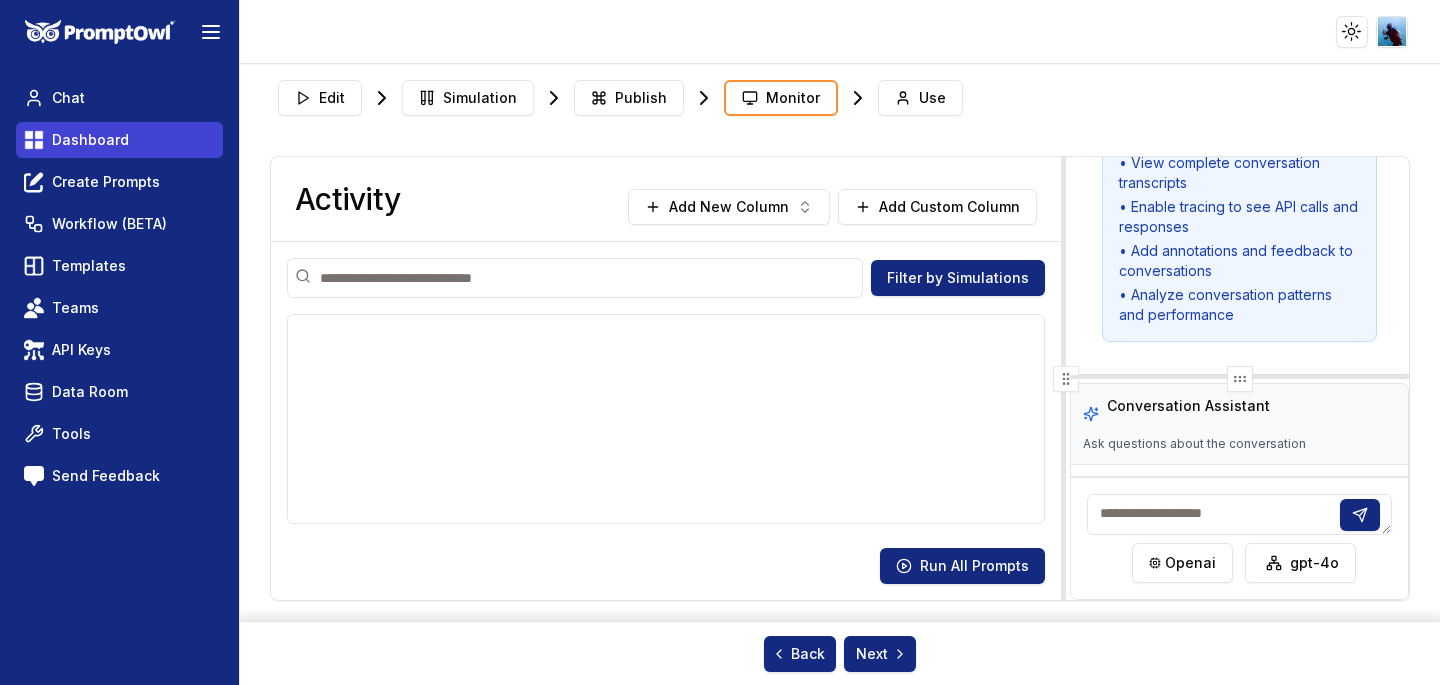 click on "Dashboard" at bounding box center [119, 140] 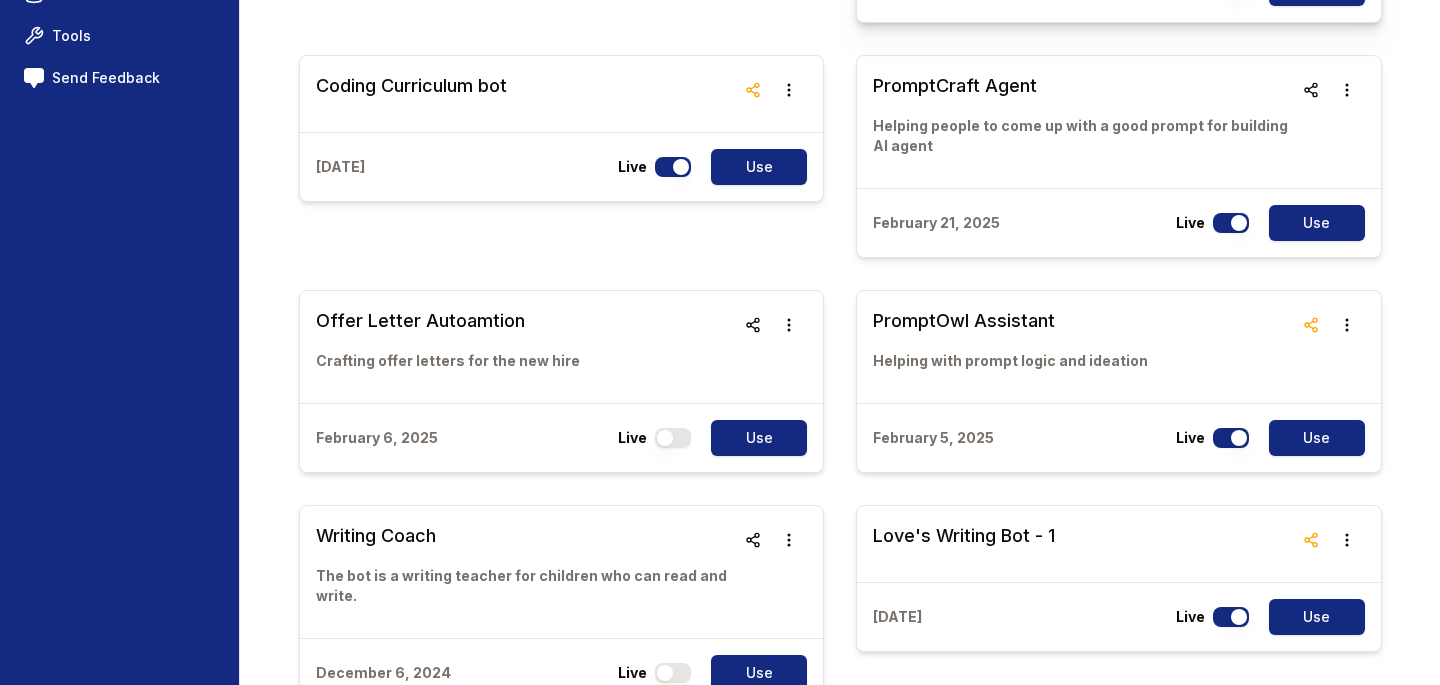scroll, scrollTop: 0, scrollLeft: 0, axis: both 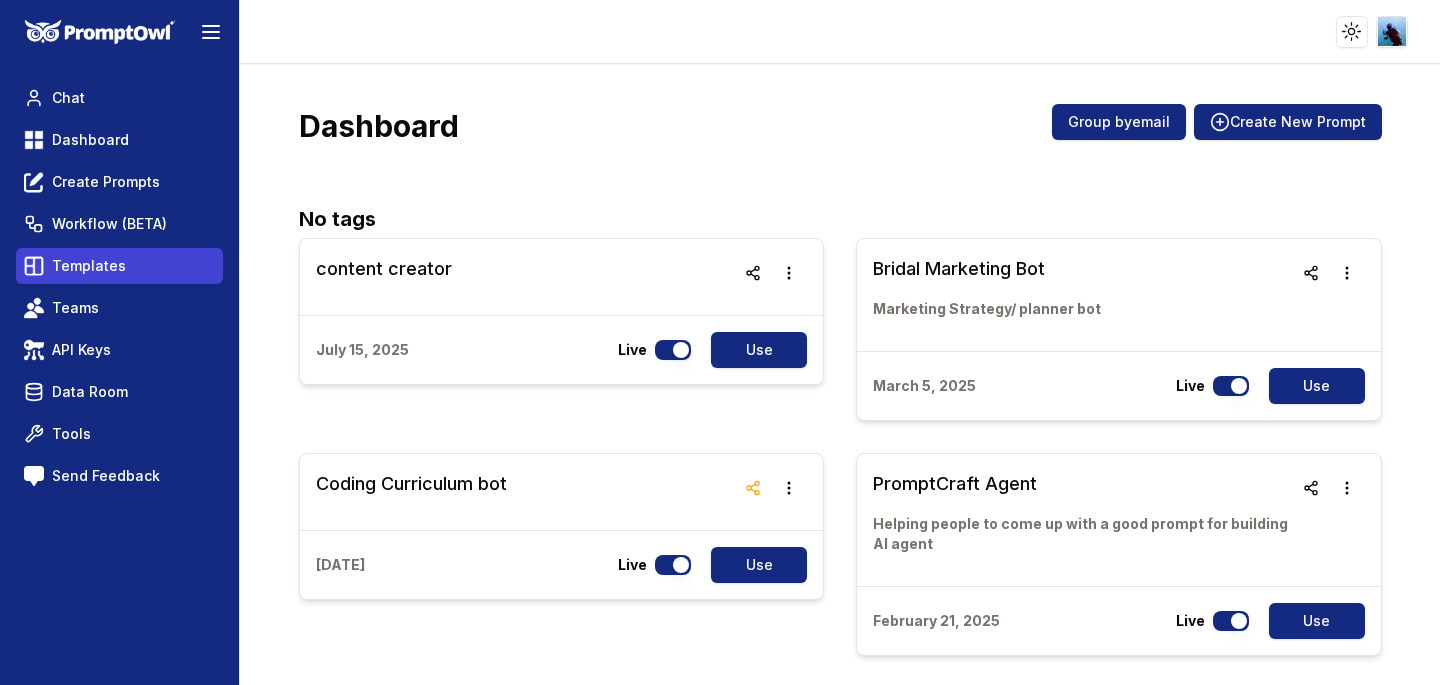 click on "Templates" at bounding box center (89, 266) 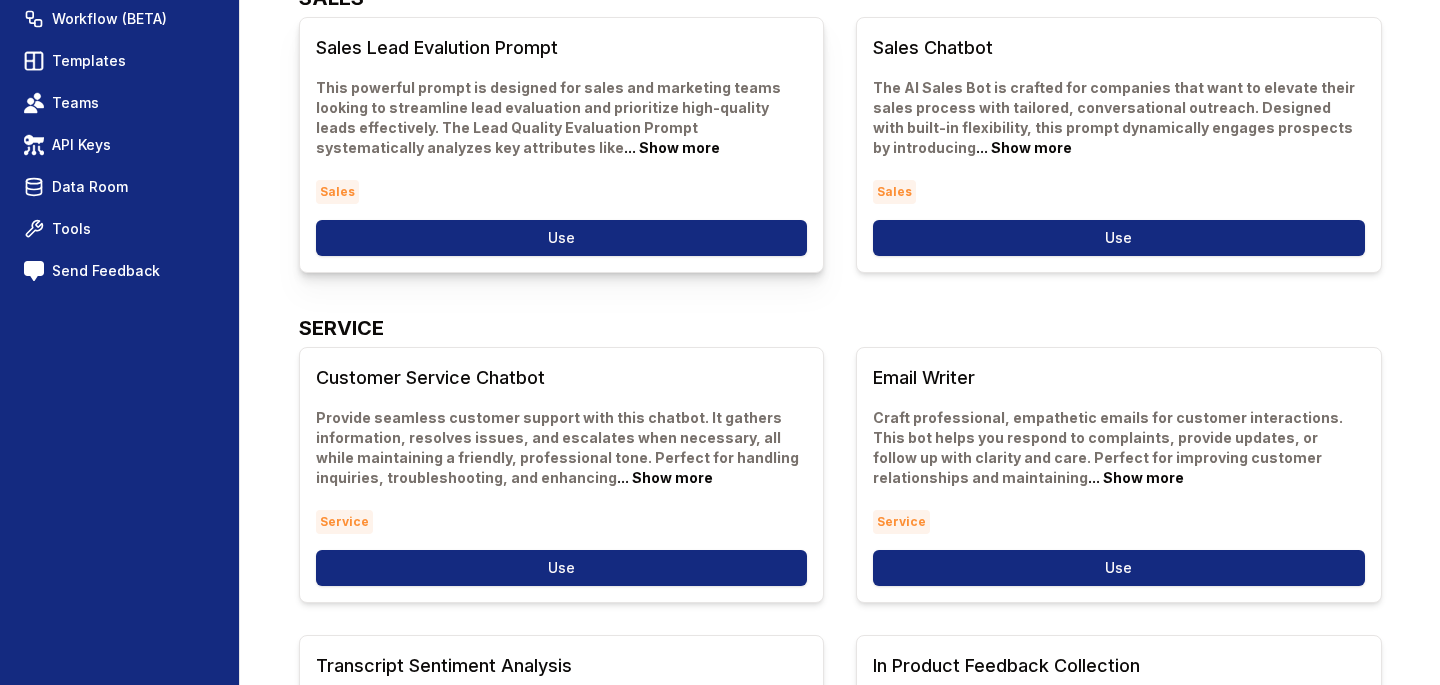 scroll, scrollTop: 0, scrollLeft: 0, axis: both 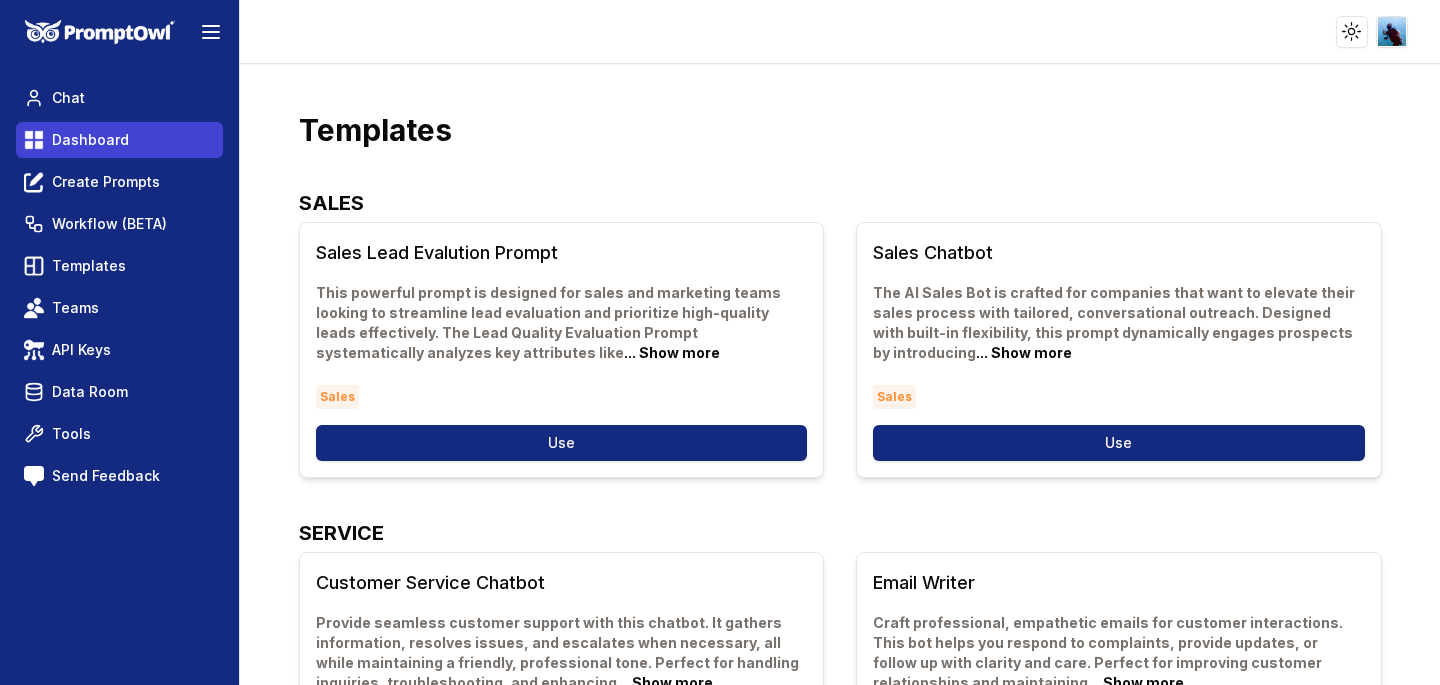 click on "Dashboard" at bounding box center (90, 140) 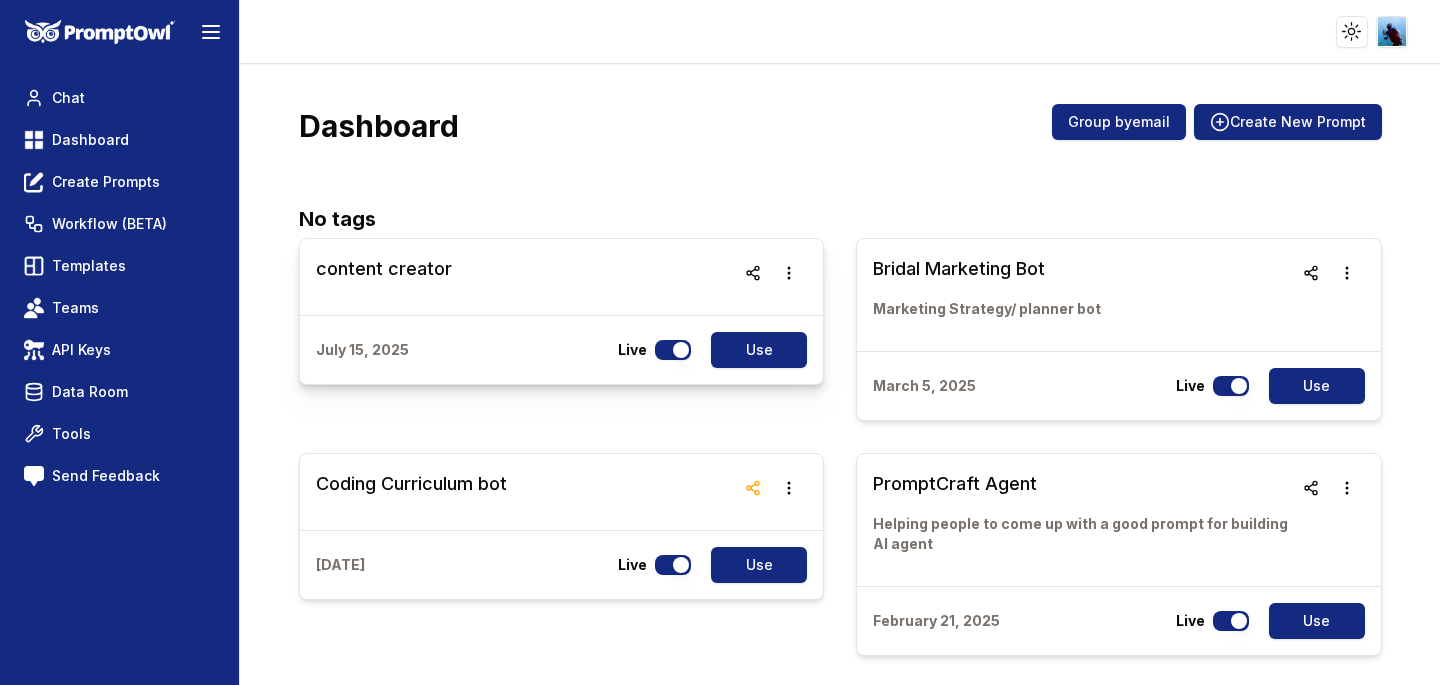scroll, scrollTop: 51, scrollLeft: 0, axis: vertical 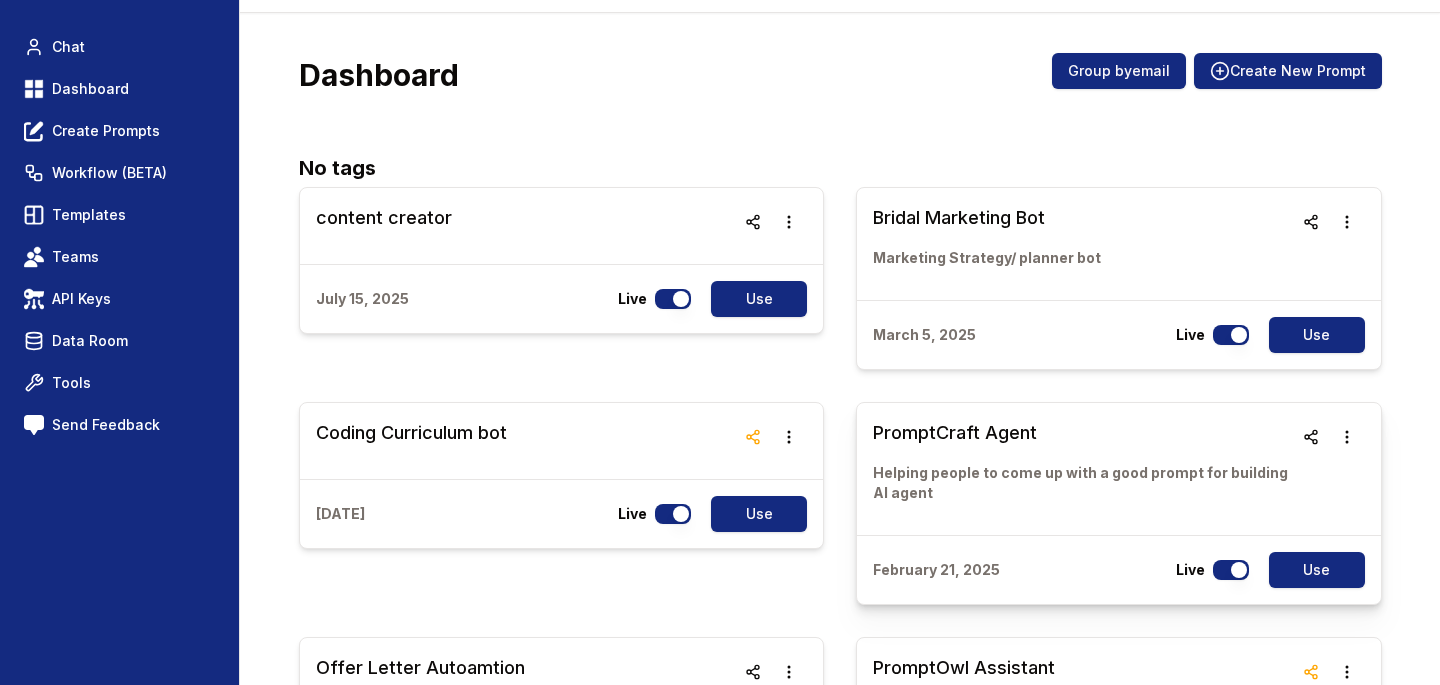 click on "[PERSON] Agent" at bounding box center [1083, 433] 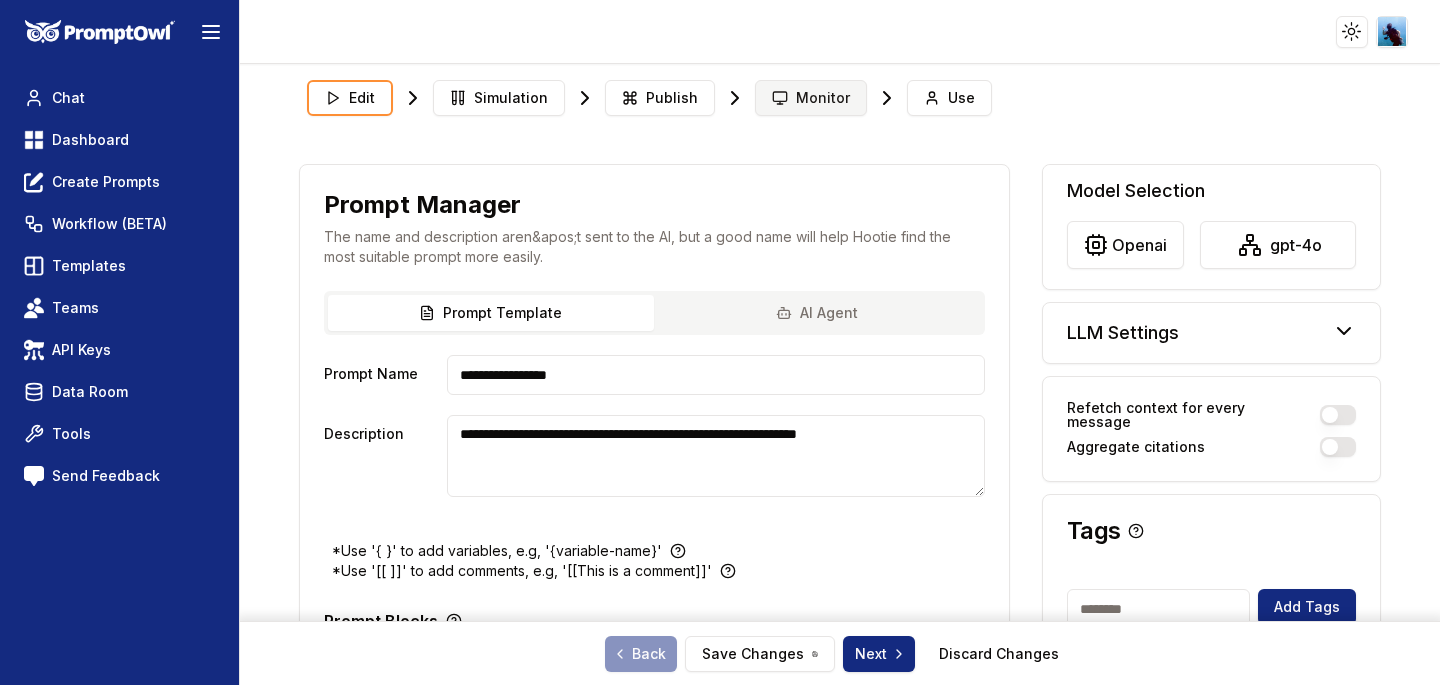 click on "Monitor" at bounding box center (823, 98) 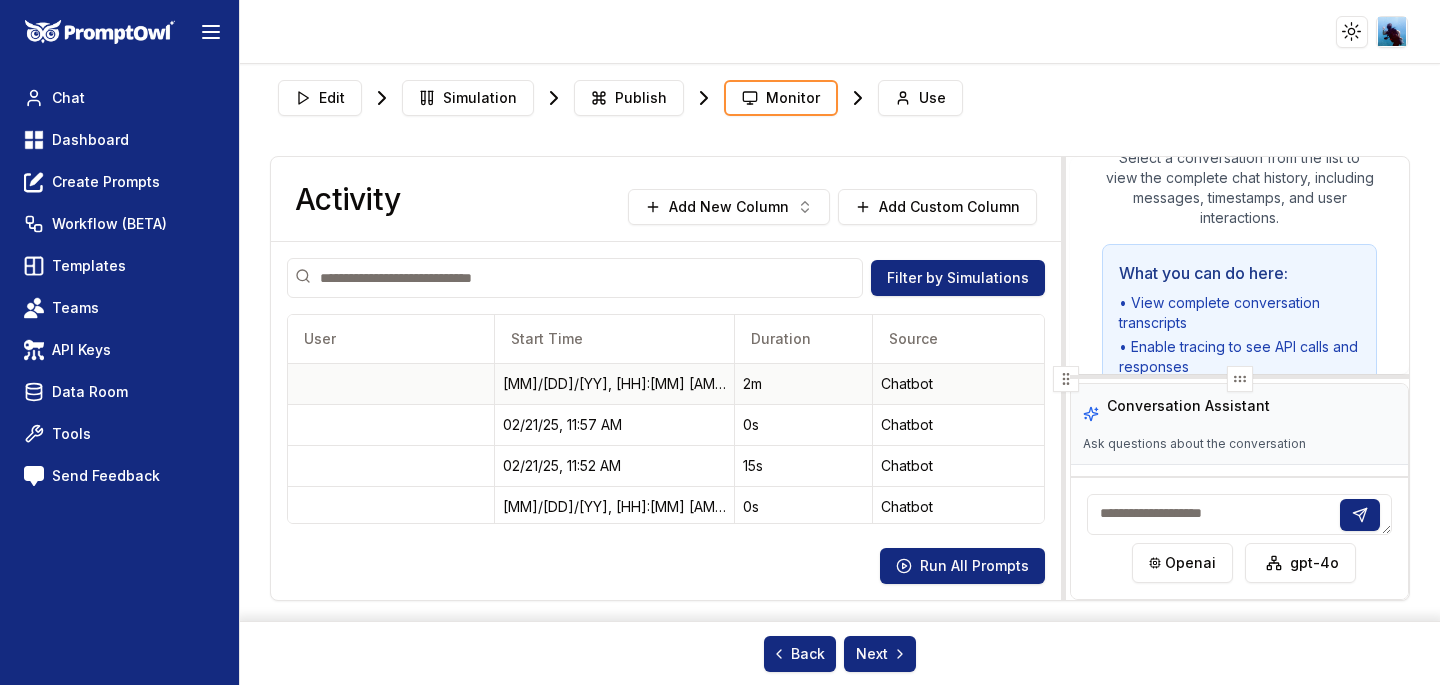 click on "2m" at bounding box center [803, 383] 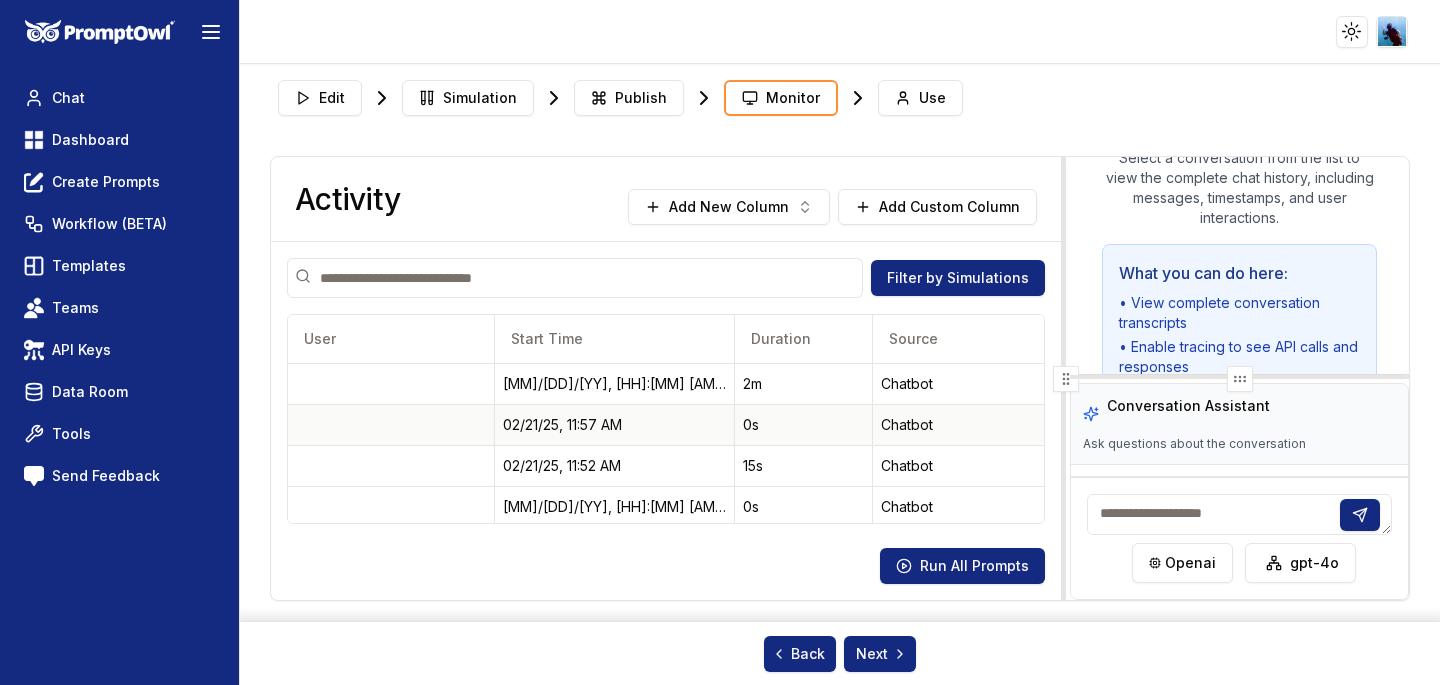 click on "Chatbot" at bounding box center [958, 425] 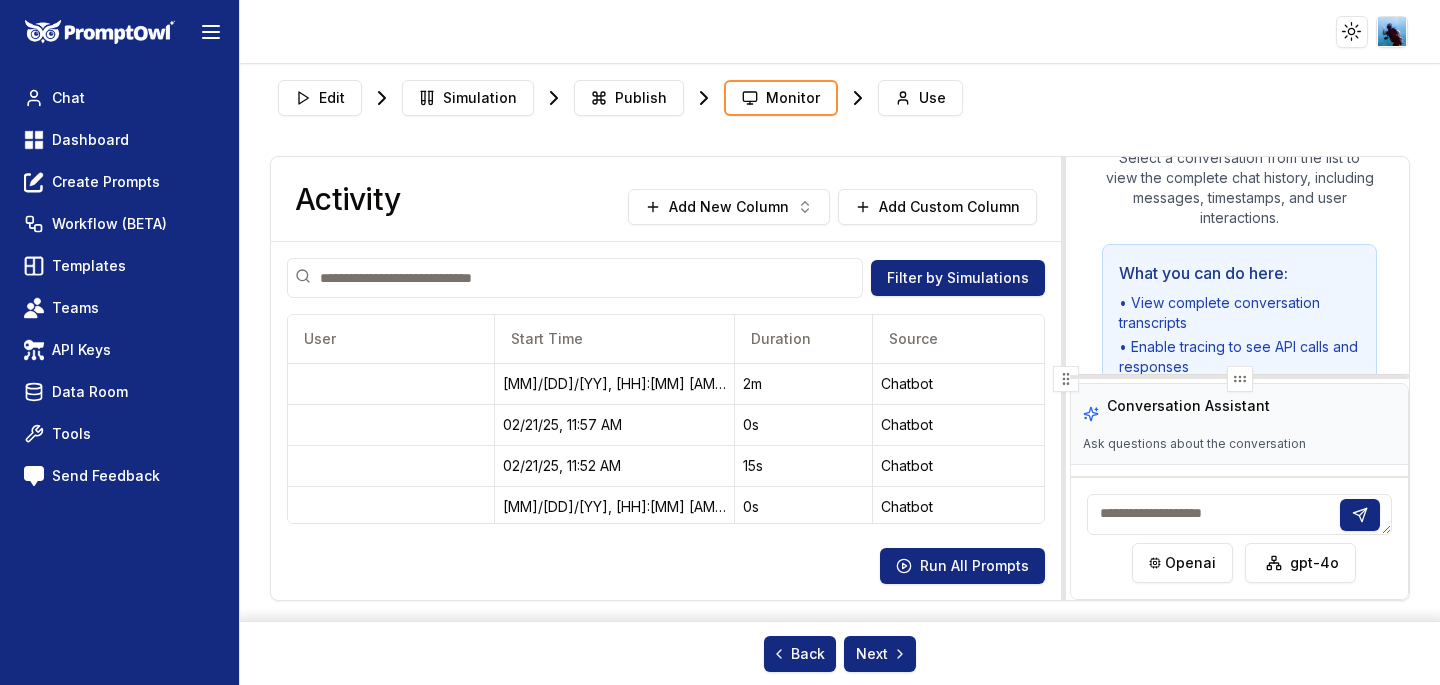 scroll, scrollTop: 141, scrollLeft: 0, axis: vertical 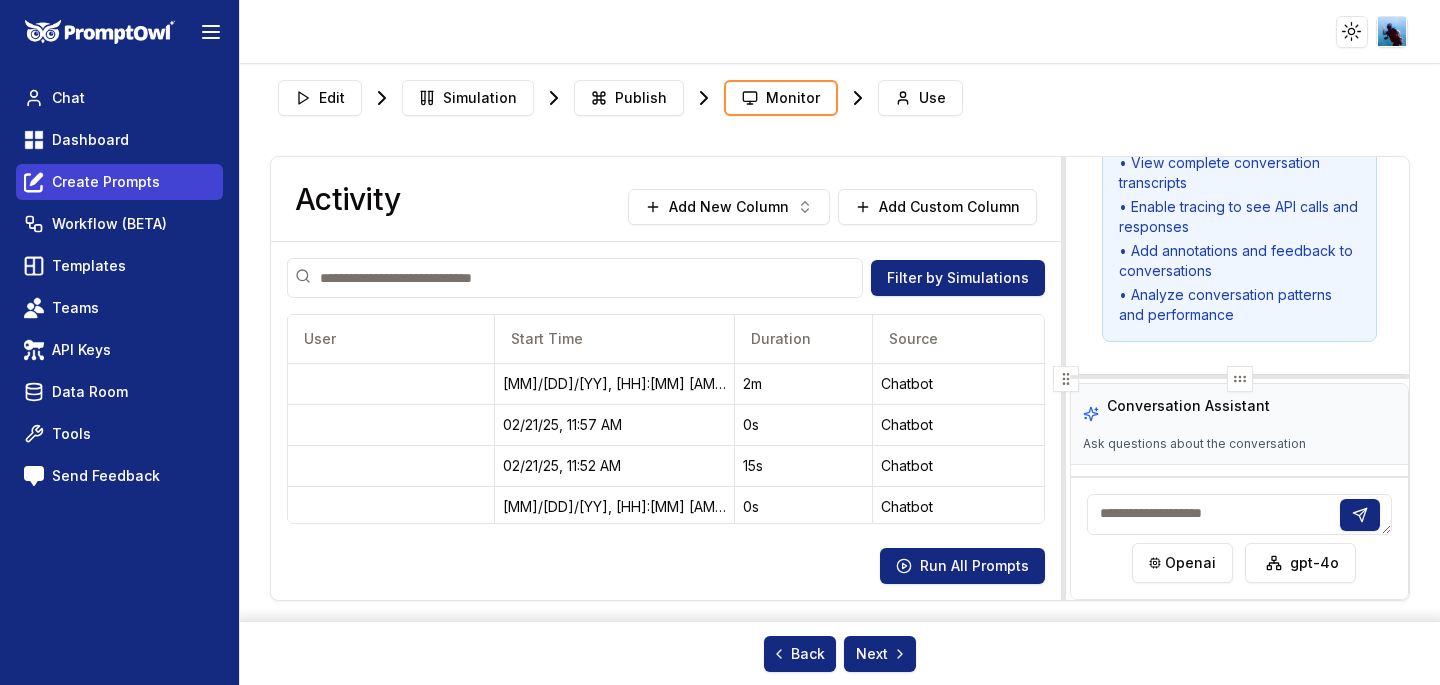 click on "Create Prompts" at bounding box center [106, 182] 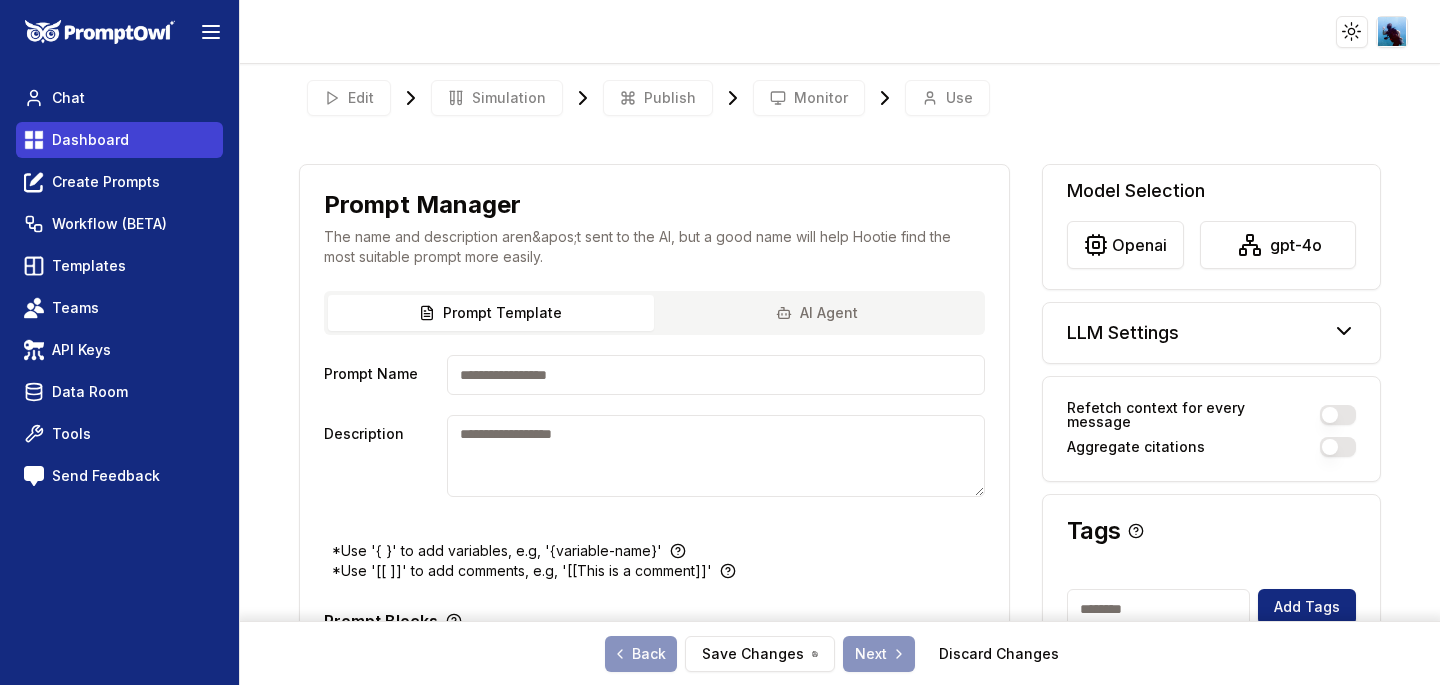 click on "Dashboard" at bounding box center [119, 140] 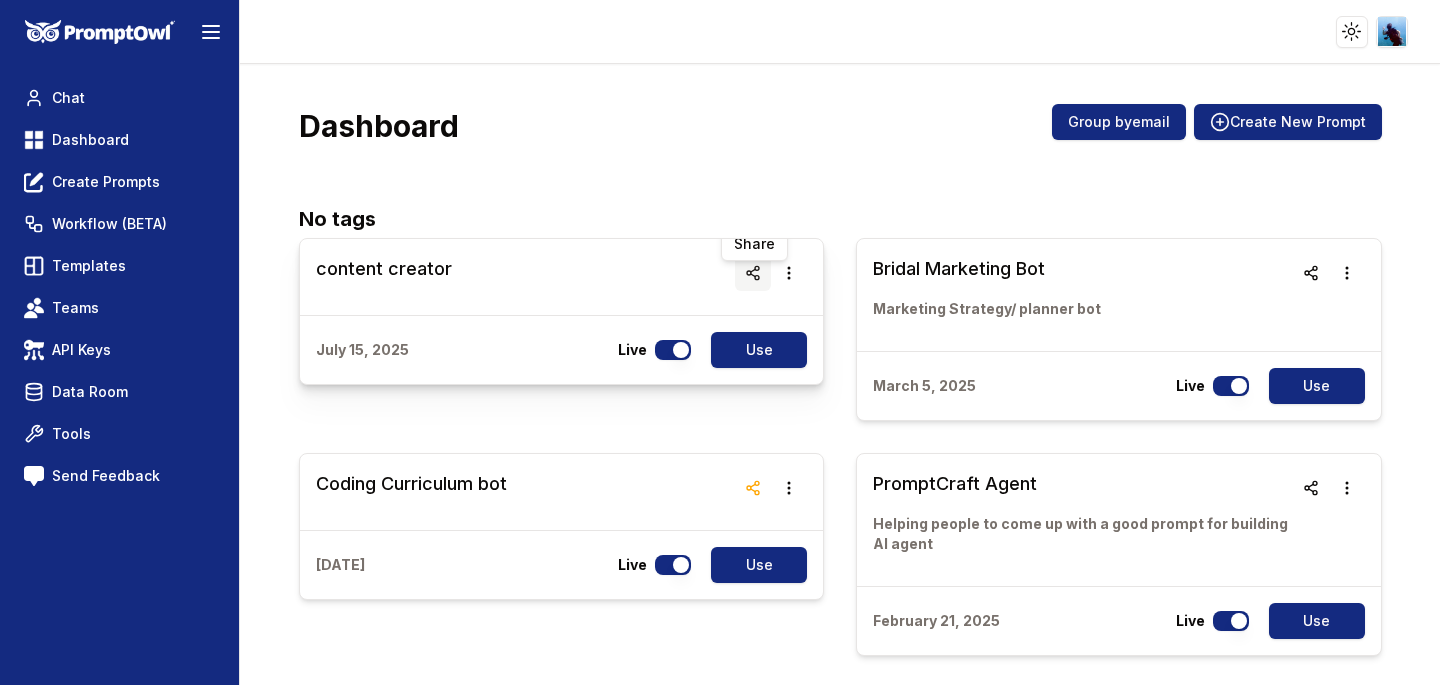 click 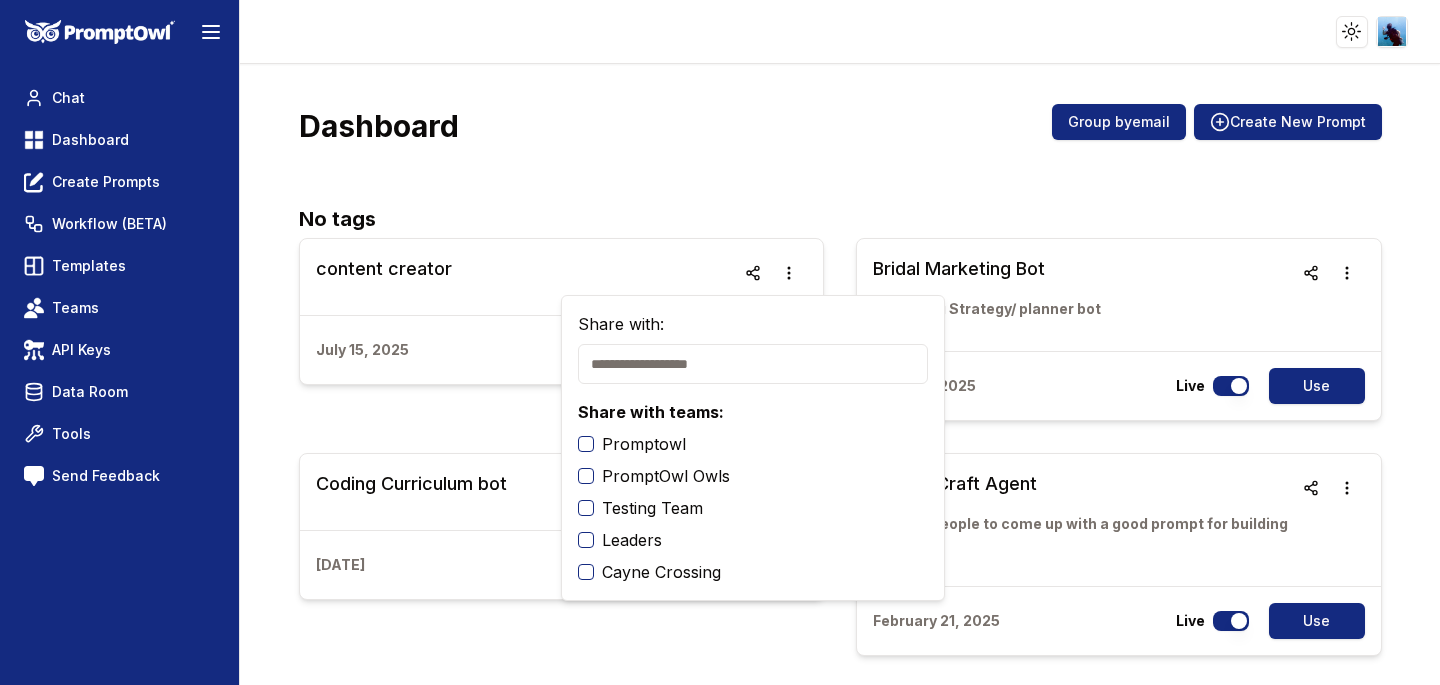 click on "content creator July 15, 2025 Live Use Bridal Marketing Bot Marketing Strategy/ planner bot  March 5, 2025 Live Use Coding Curriculum bot  February 23, 2025 Live Use PromptCraft Agent Helping people to come up with a good prompt for building AI agent  February 21, 2025 Live Use Offer Letter Autoamtion Crafting offer letters for the new hire  February 6, 2025 Live Use PromptOwl Assistant  Helping with prompt logic and ideation  February 5, 2025 Live Use Writing Coach  The bot is a writing teacher for children who can read and write.  December 6, 2024 Live Use Love's Writing Bot - 1 November 1, 2024 Live Use New Vendor Screening - 2  Aramis Realty is a property management company and our key service is finding prospective tenants through through screening and interview process.  October 24, 2024 Live Use New Tenant Screening Interview Bot - 2  Aramis Realty is a property management company and our key service is finding prospective tenants through through screening and interview process.  October 24, 2024 Live" at bounding box center [840, 1269] 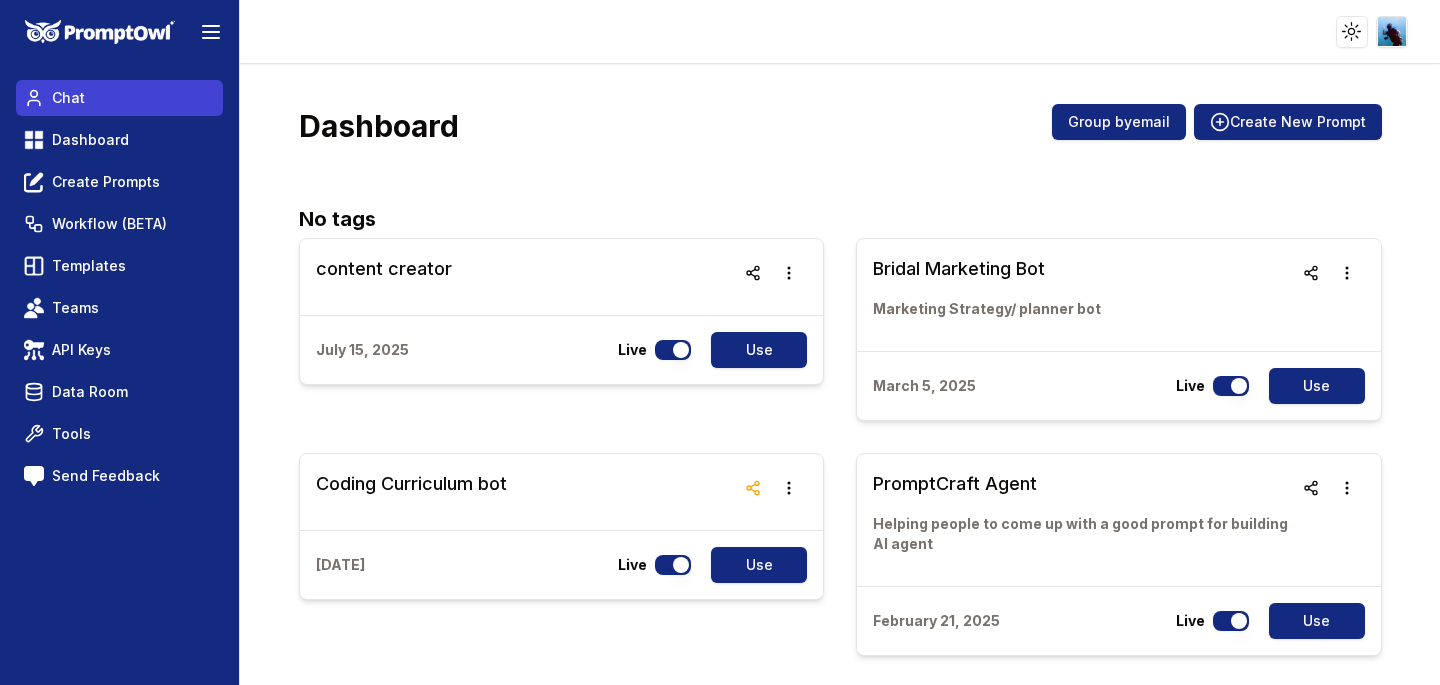 click on "Chat" at bounding box center [119, 98] 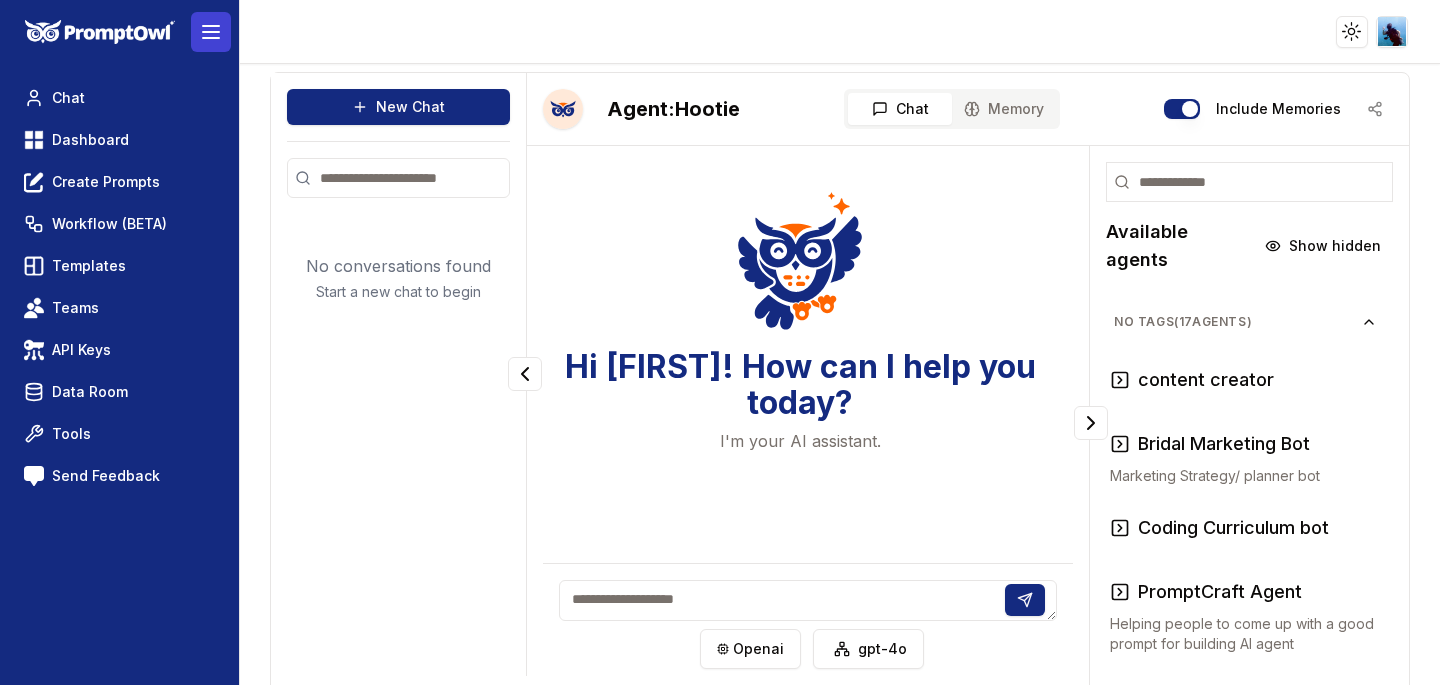 click 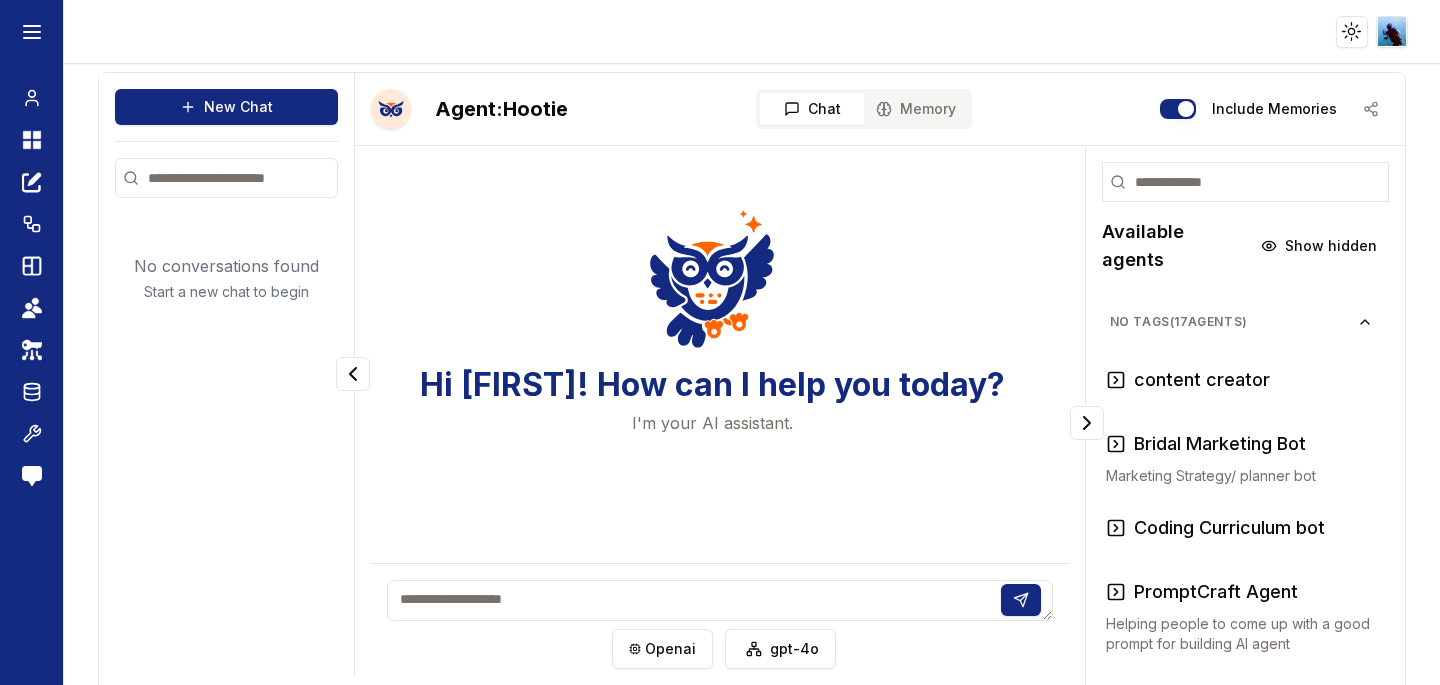 click at bounding box center (719, 600) 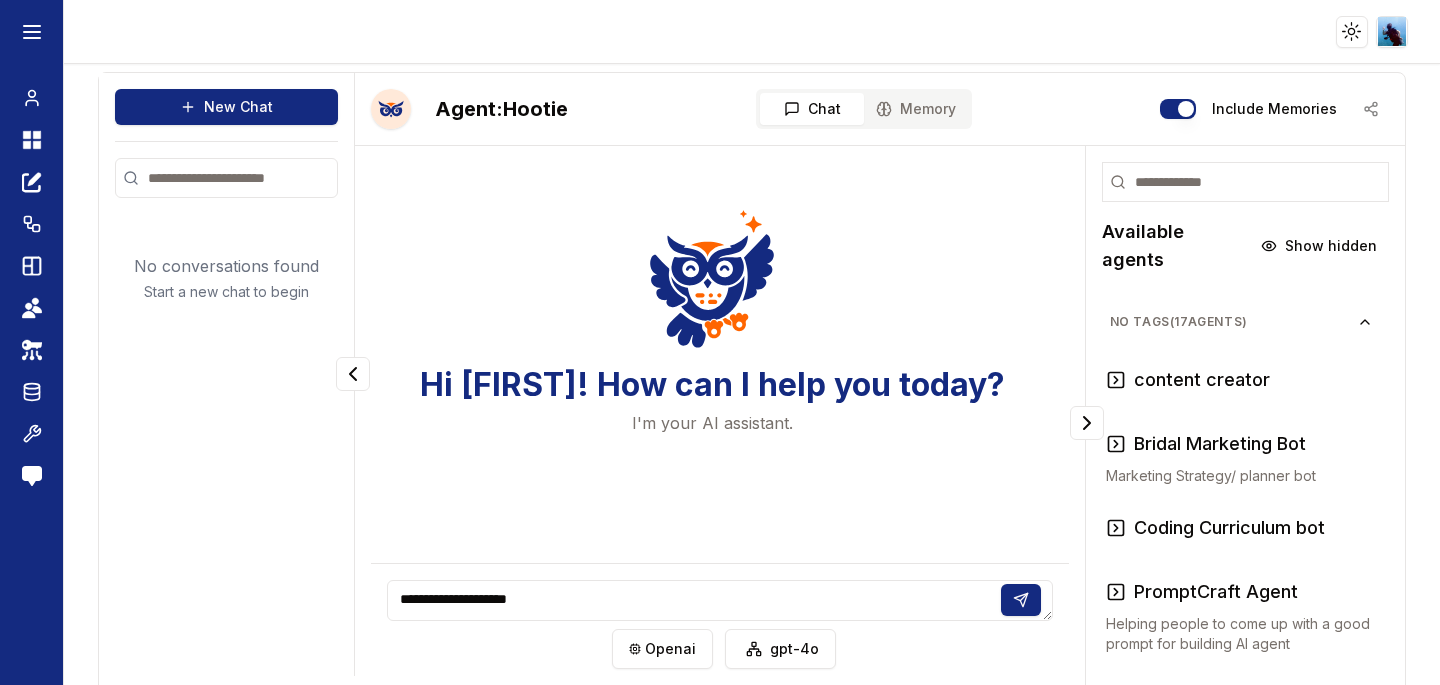 type on "**********" 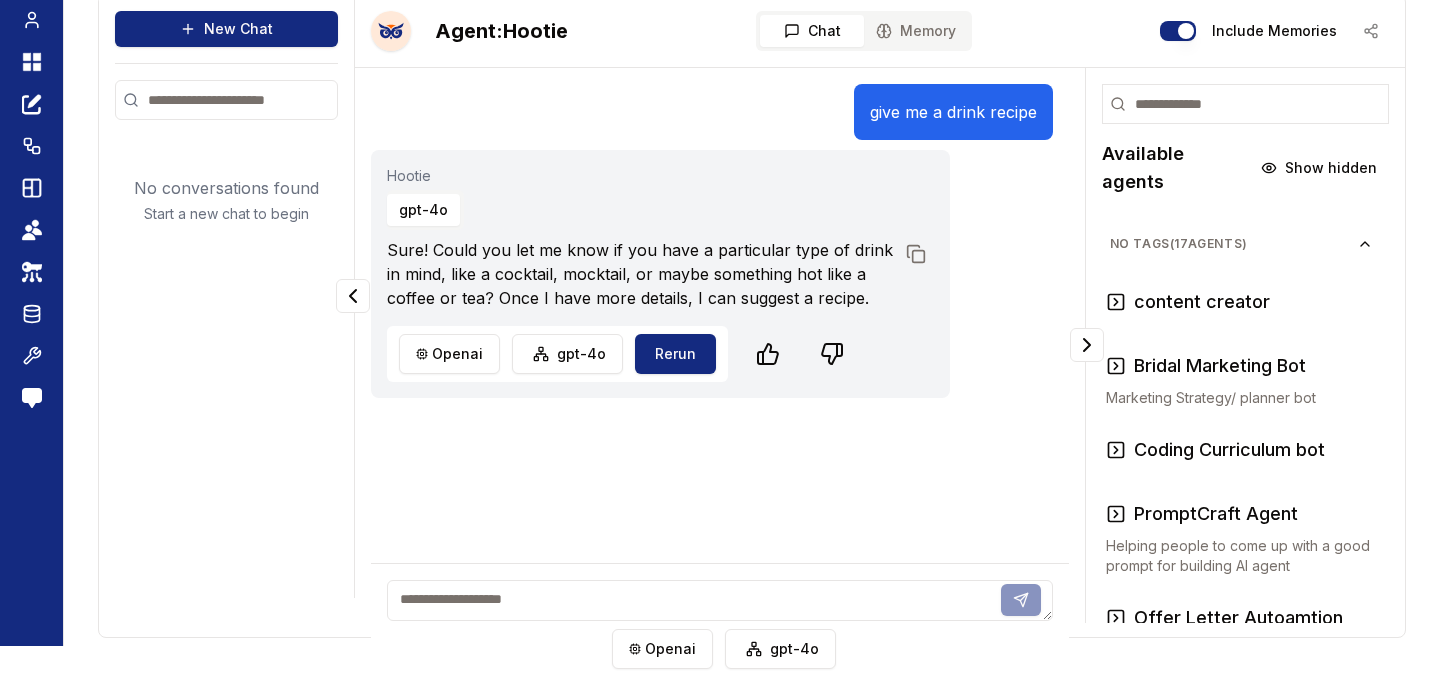scroll, scrollTop: 90, scrollLeft: 0, axis: vertical 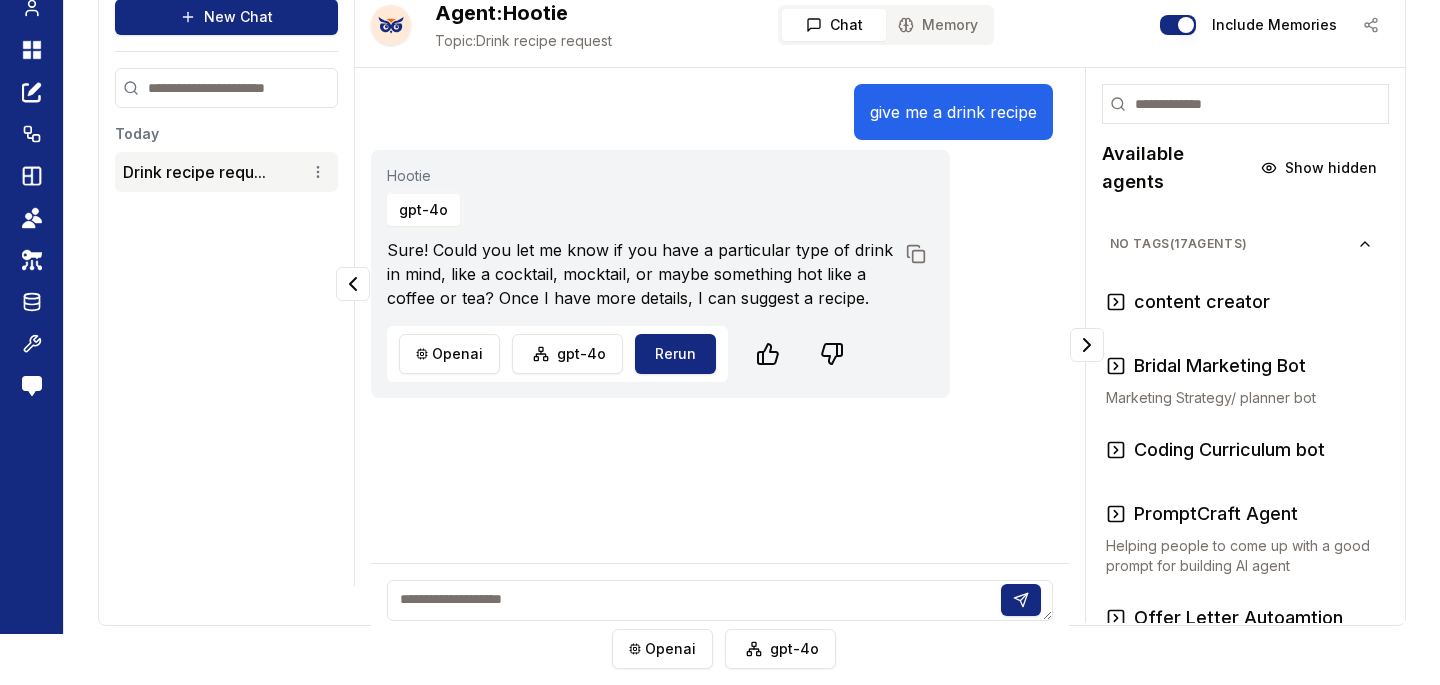 click at bounding box center [719, 600] 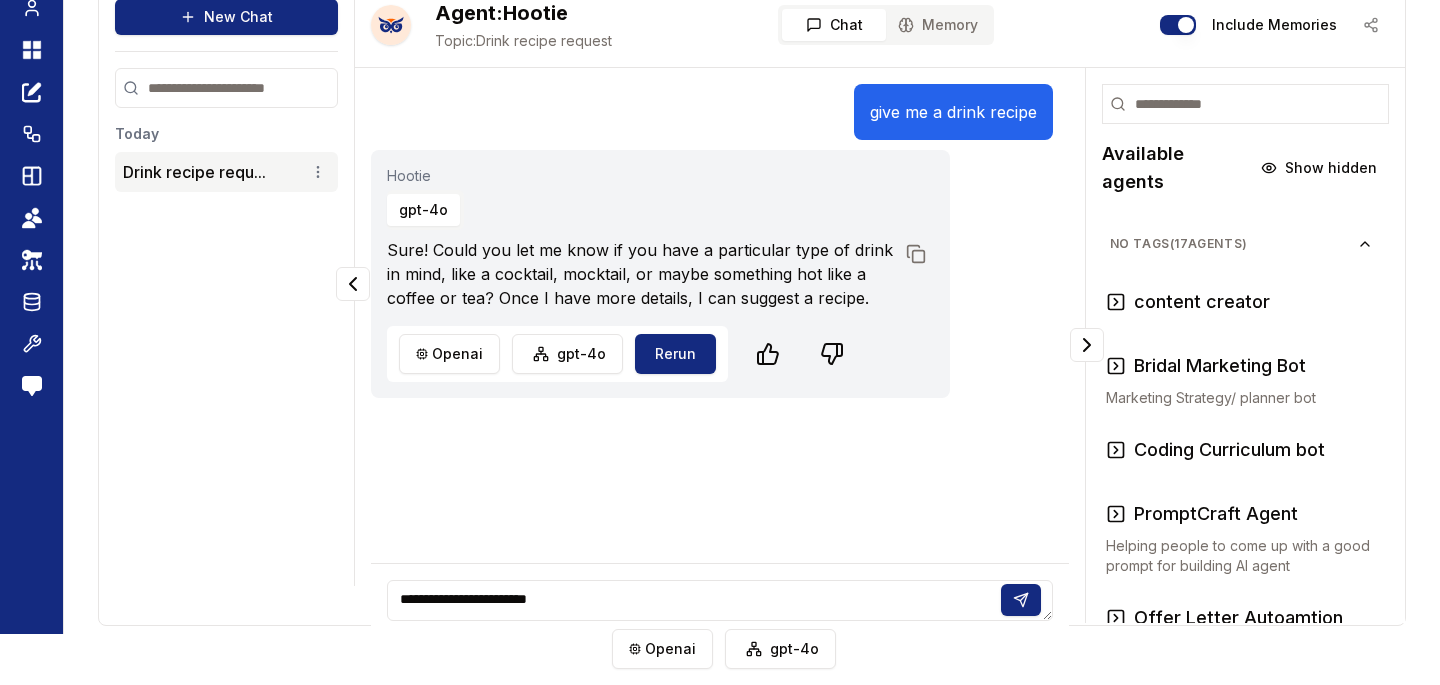 type on "**********" 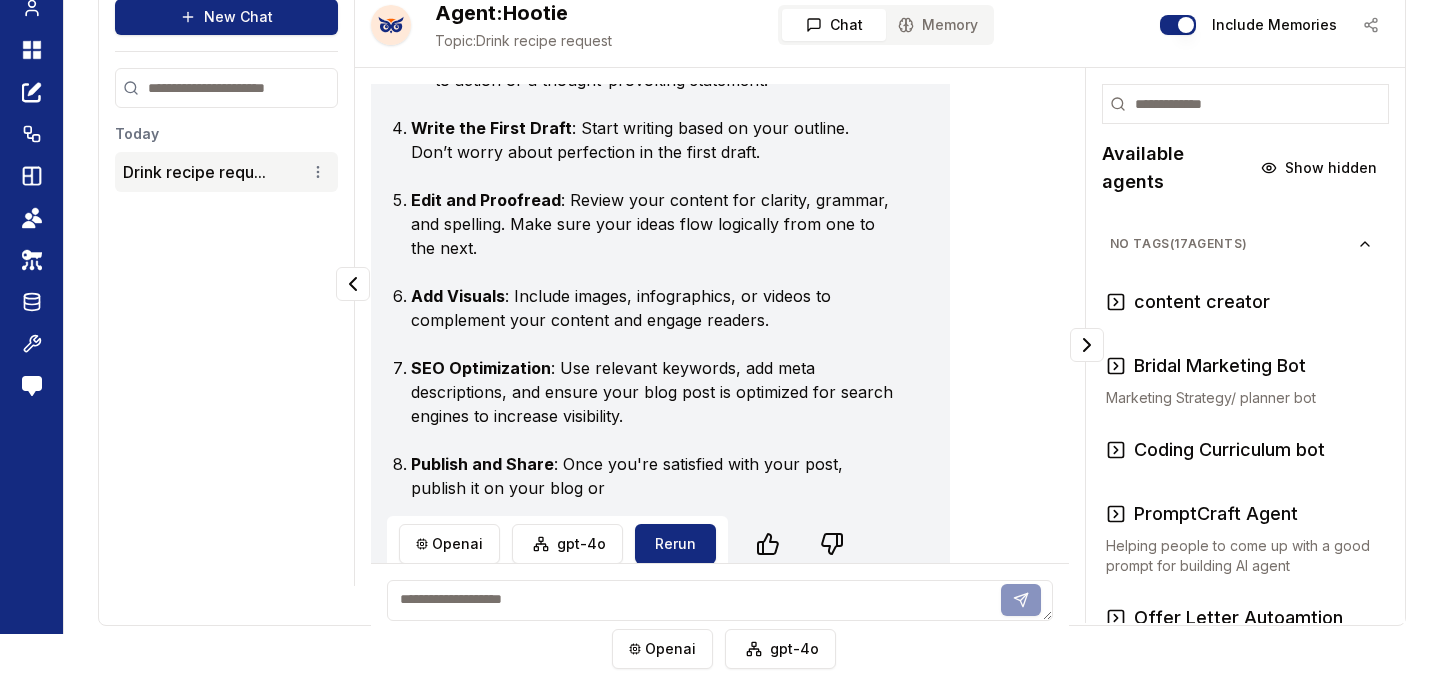click at bounding box center (719, 600) 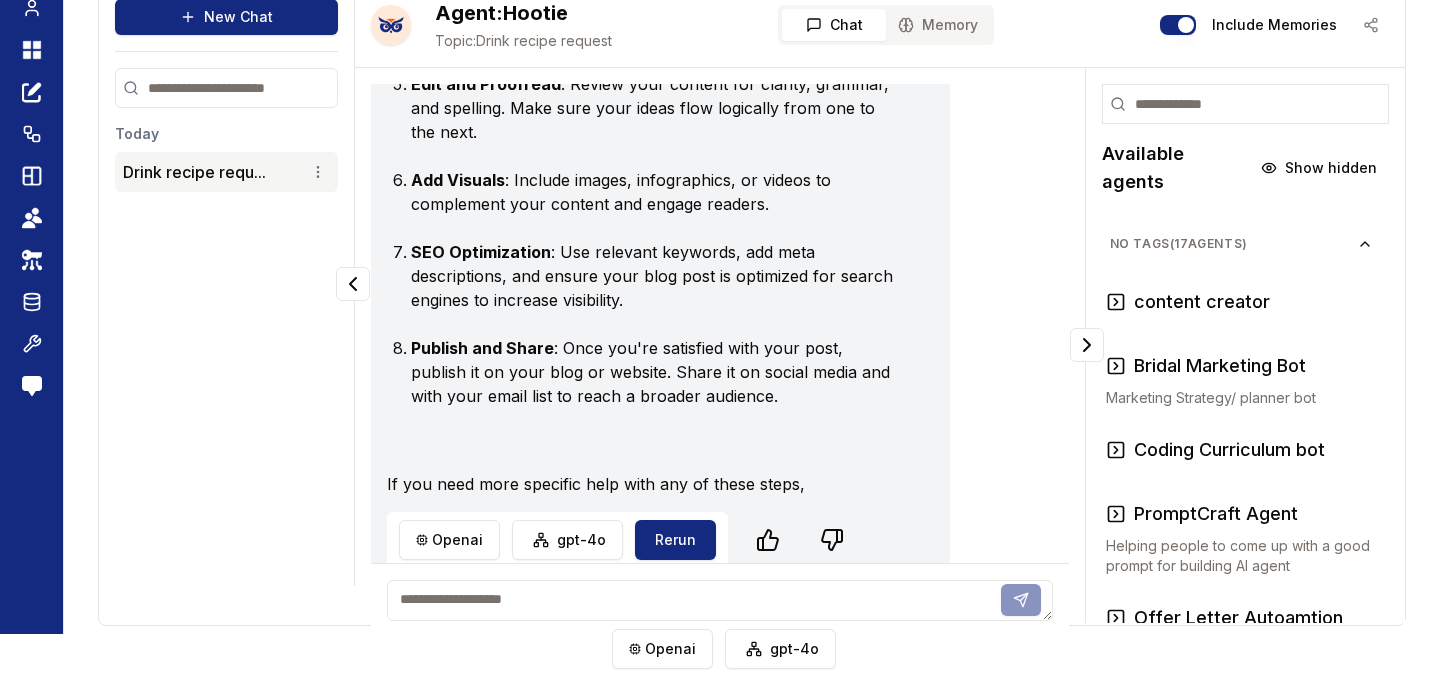 scroll, scrollTop: 1158, scrollLeft: 0, axis: vertical 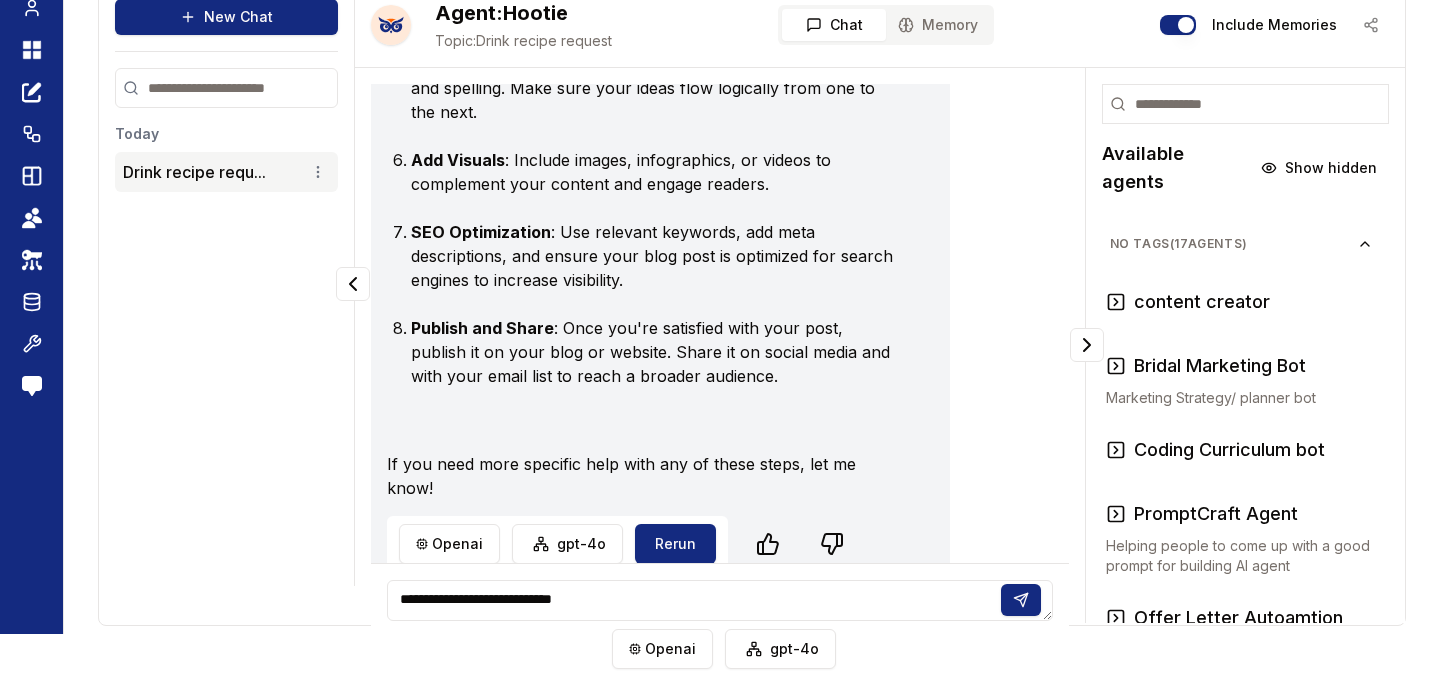 type on "**********" 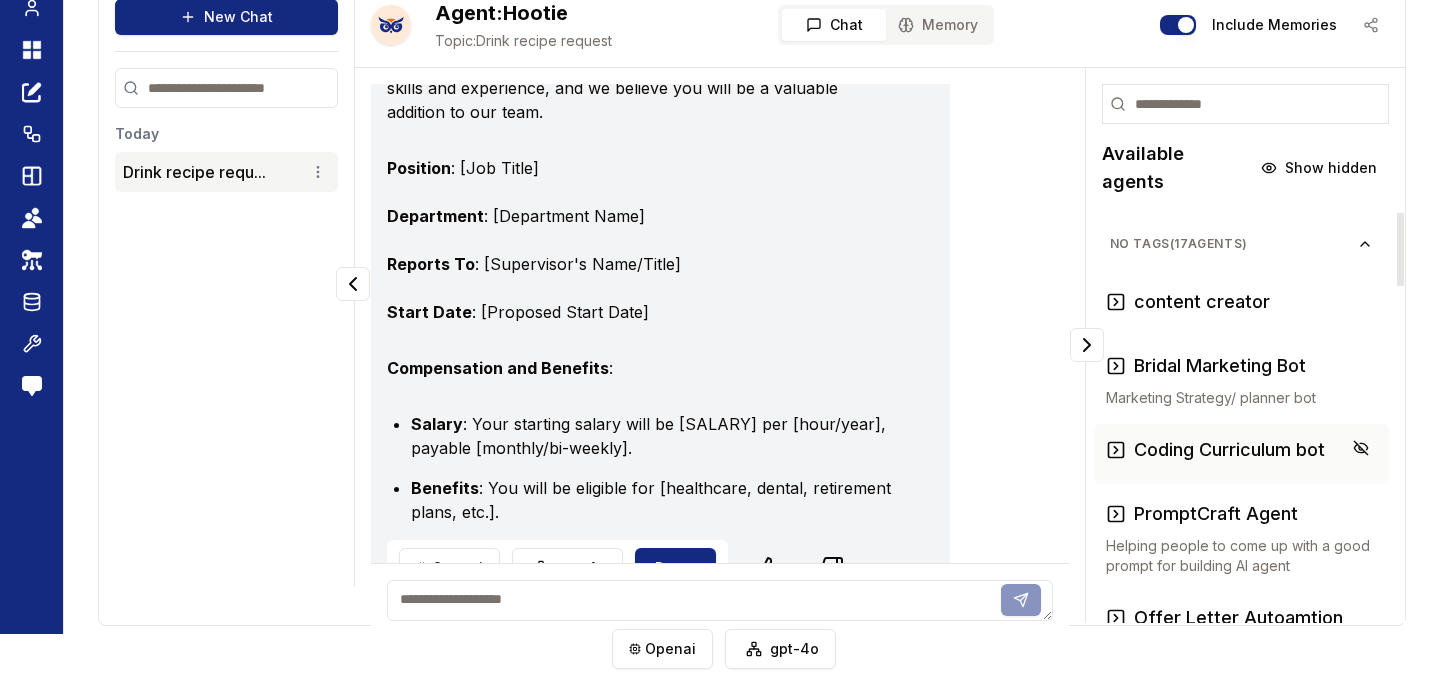 scroll, scrollTop: 2339, scrollLeft: 0, axis: vertical 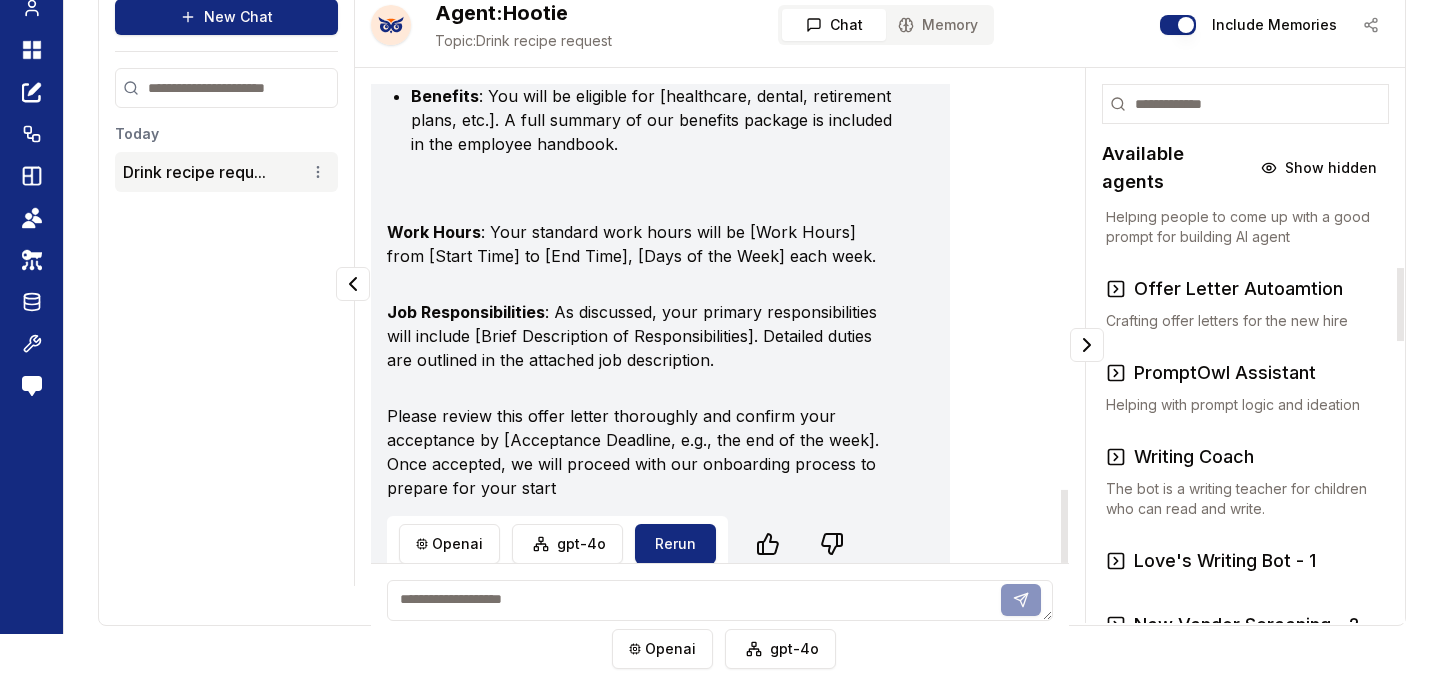 click at bounding box center (719, 600) 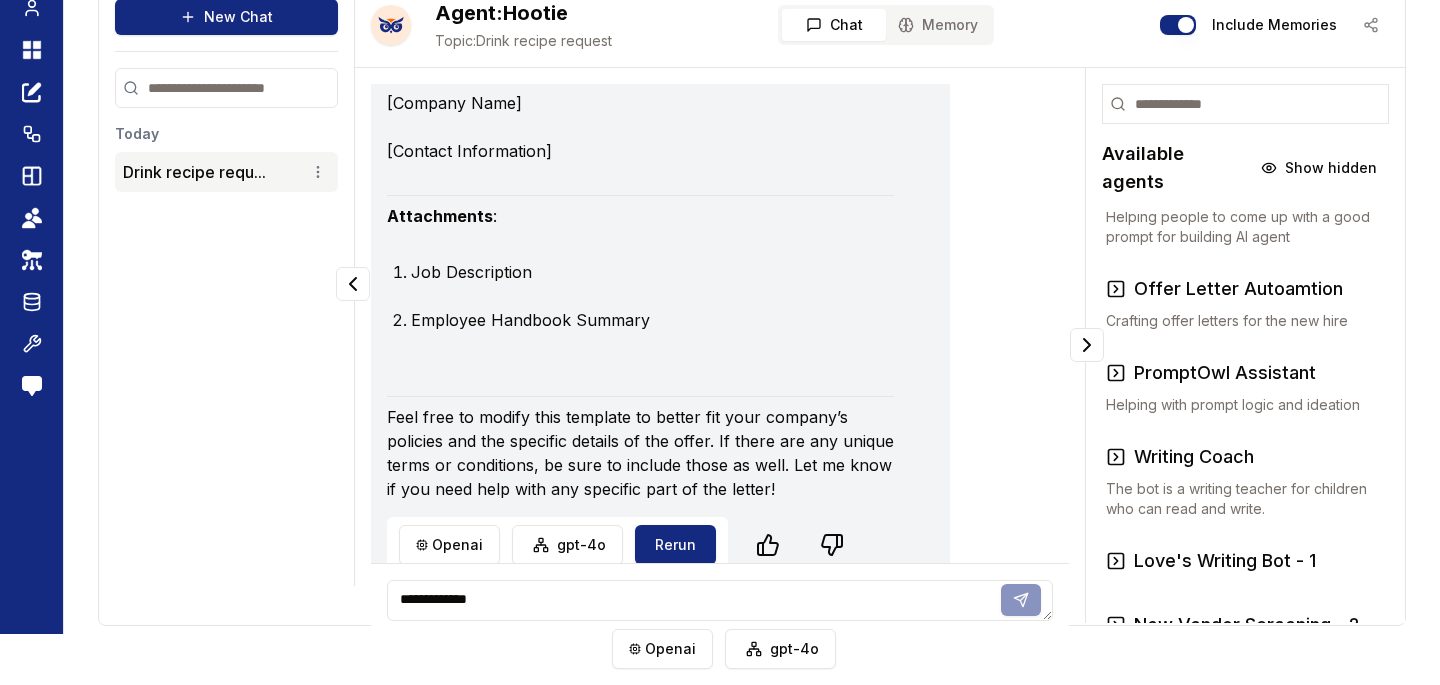 scroll, scrollTop: 3541, scrollLeft: 0, axis: vertical 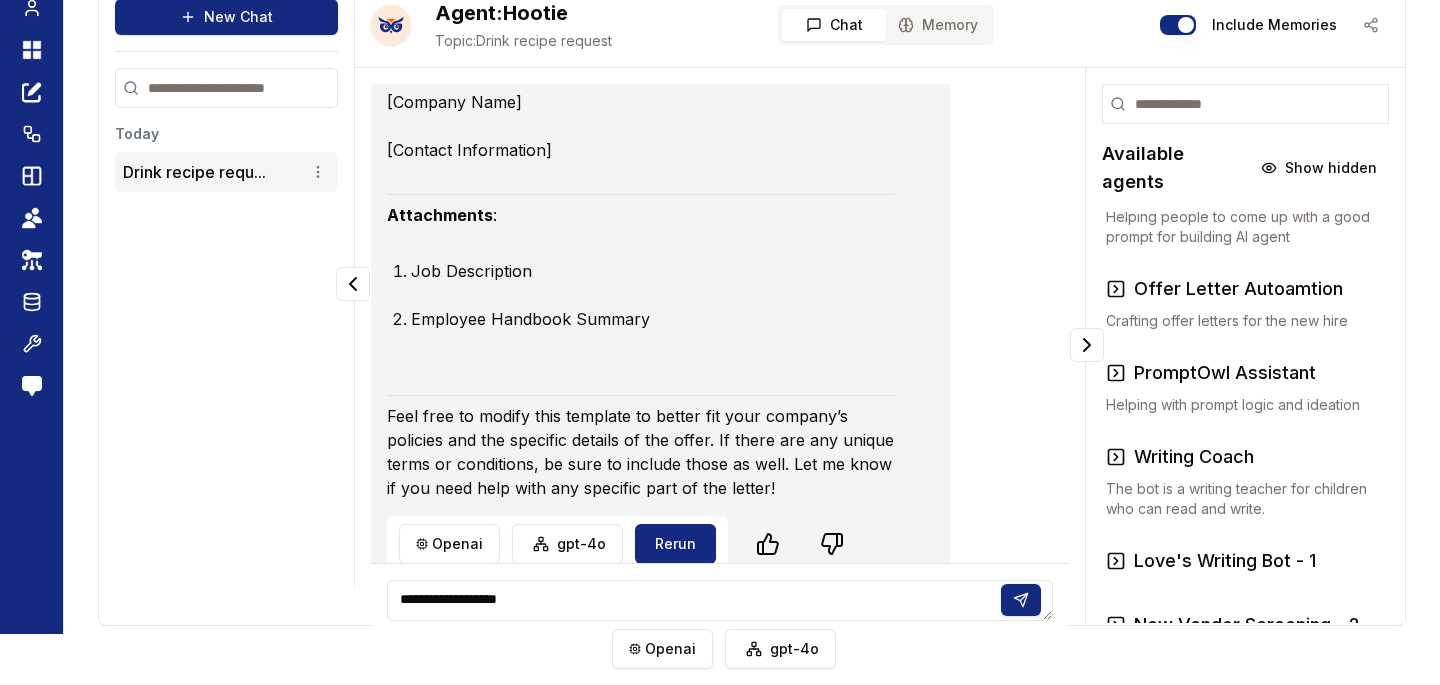 type on "**********" 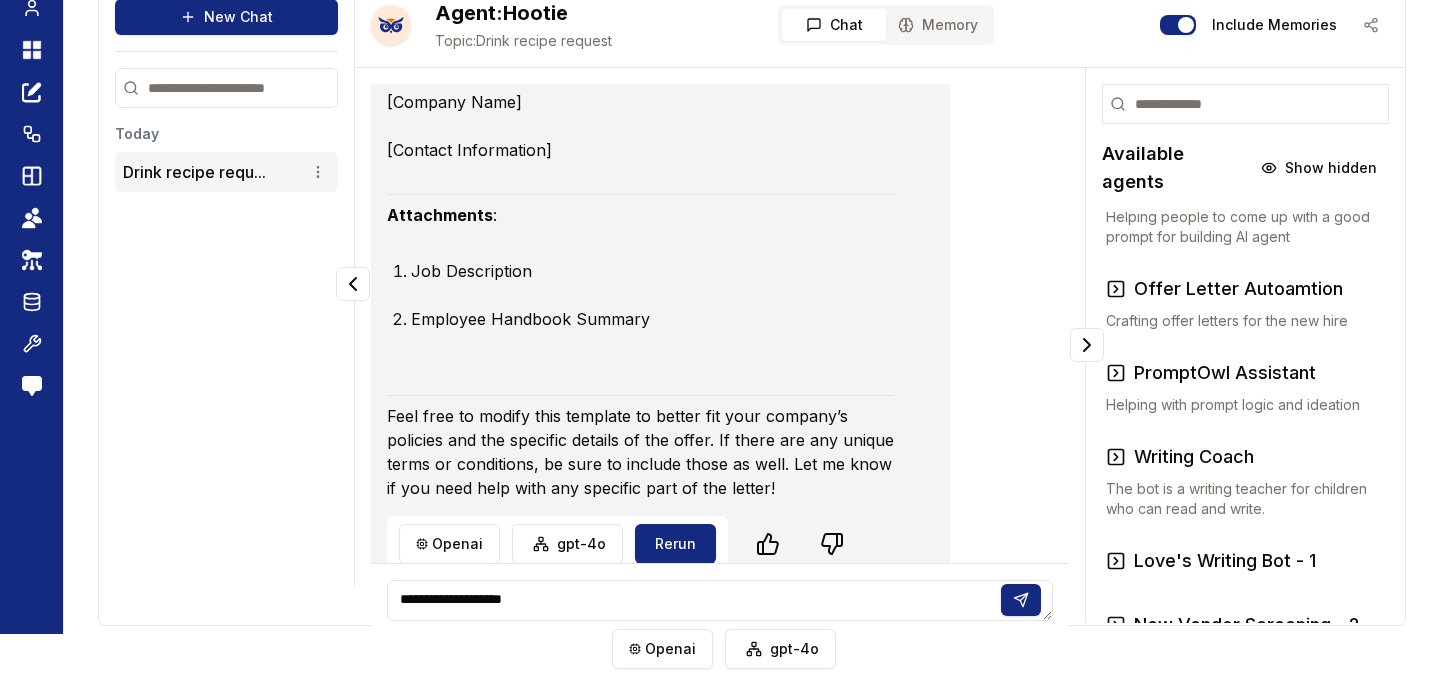type 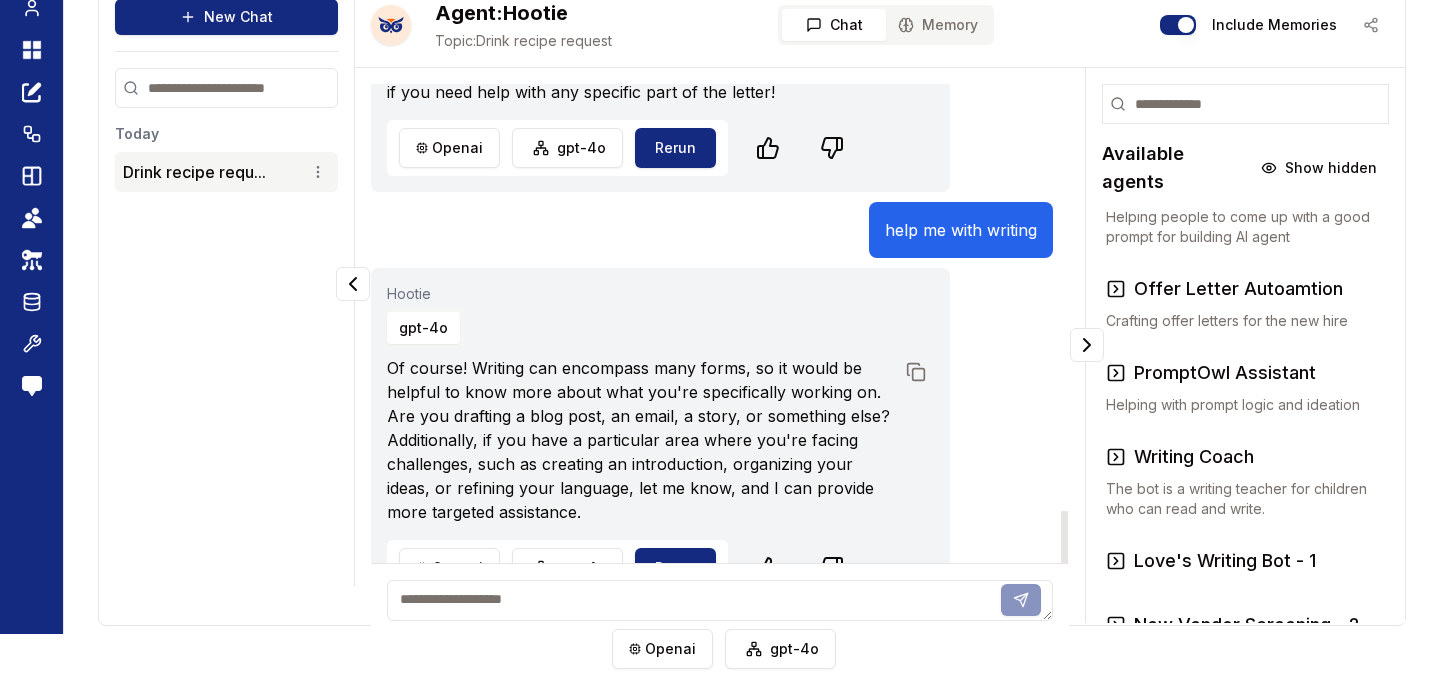 scroll, scrollTop: 3961, scrollLeft: 0, axis: vertical 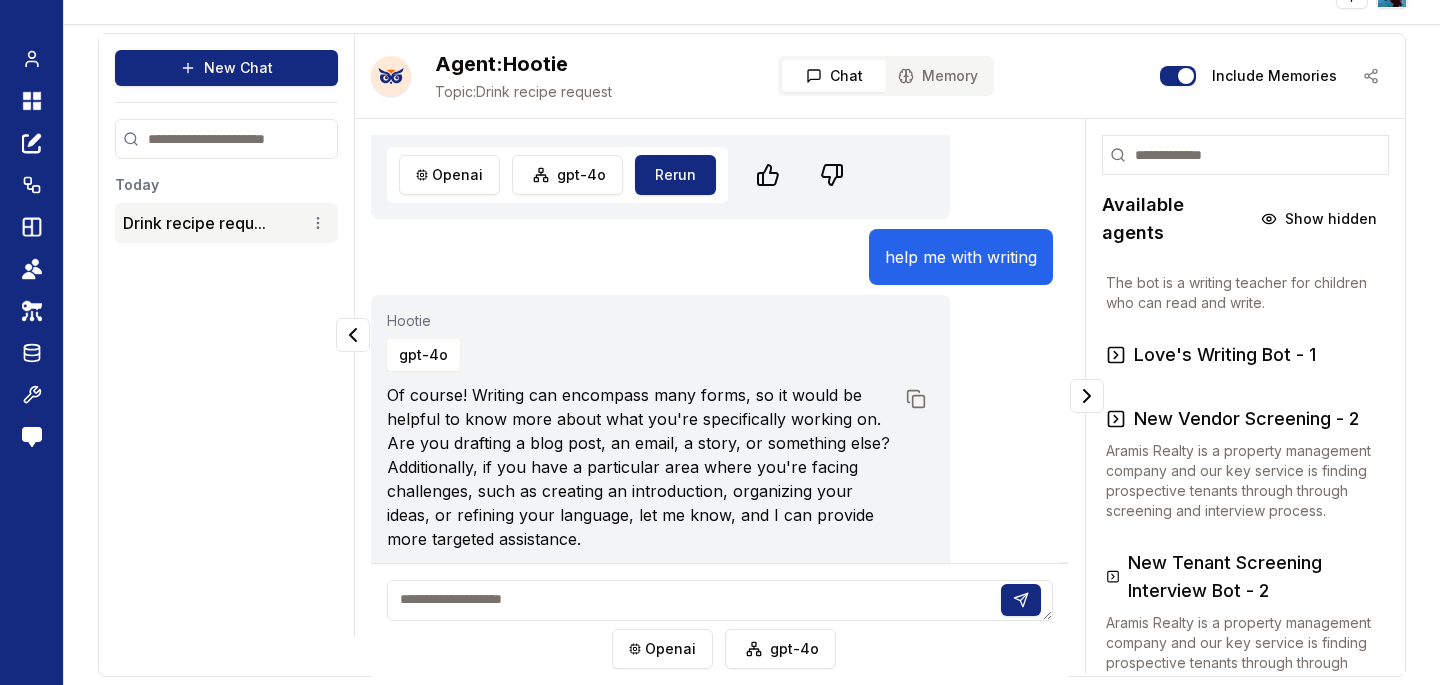 click on "Toggle theme Toggle user menu Chat Dashboard Create Prompts Workflow (BETA) Templates Teams API Keys Data Room Tools Send Feedback  New Chat Today Drink recipe requ... Agent:  Hootie Topic:  Drink recipe request Chat Memory Include Memories give me a drink recipe Hootie gpt-4o Sure! Could you let me know if you have a particular type of drink in mind, like a cocktail, mocktail, or maybe something hot like a coffee or tea? Once I have more details, I can suggest a recipe. Copy to clipboard openai gpt-4o Rerun I need to create blog post Hootie gpt-4o Creating a blog post can be an exciting way to share your thoughts and expertise. Here’s a general outline to help you get started:
Choose a Topic : Decide on the subject or theme of your blog post. It should be something you're passionate about or knowledgeable in, and it should also be relevant to your audience.
Research
Draft an Outline :
Introduction : Grab the reader's attention with an interesting hook and introduce your topic." at bounding box center (720, 323) 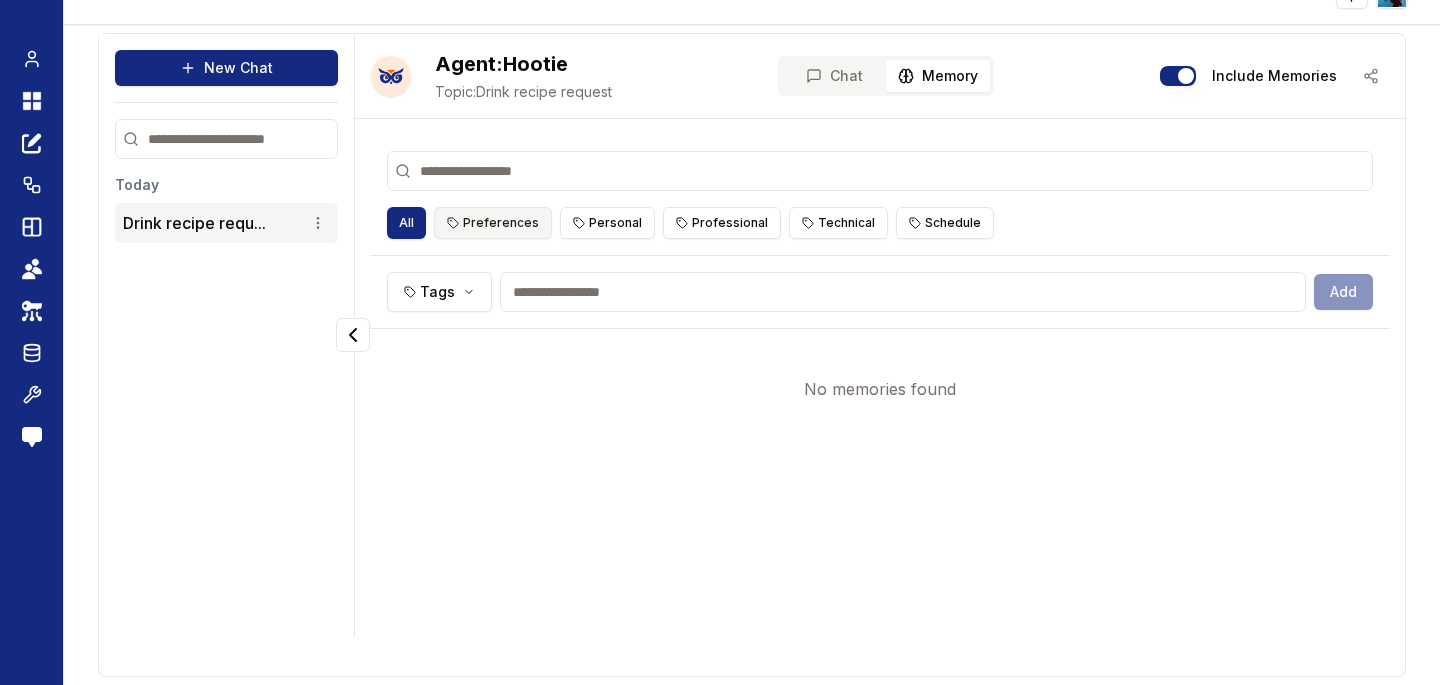 click on "Preferences" at bounding box center (493, 223) 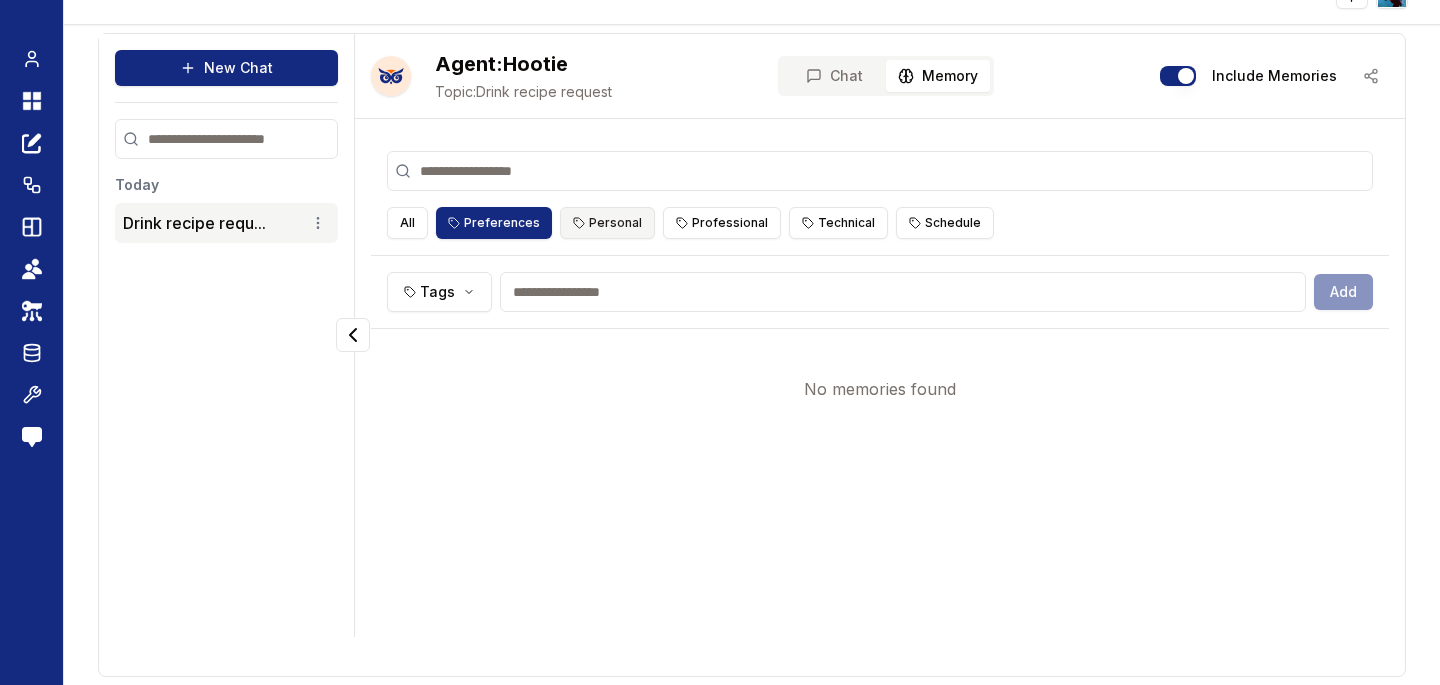 click on "Personal" at bounding box center [607, 223] 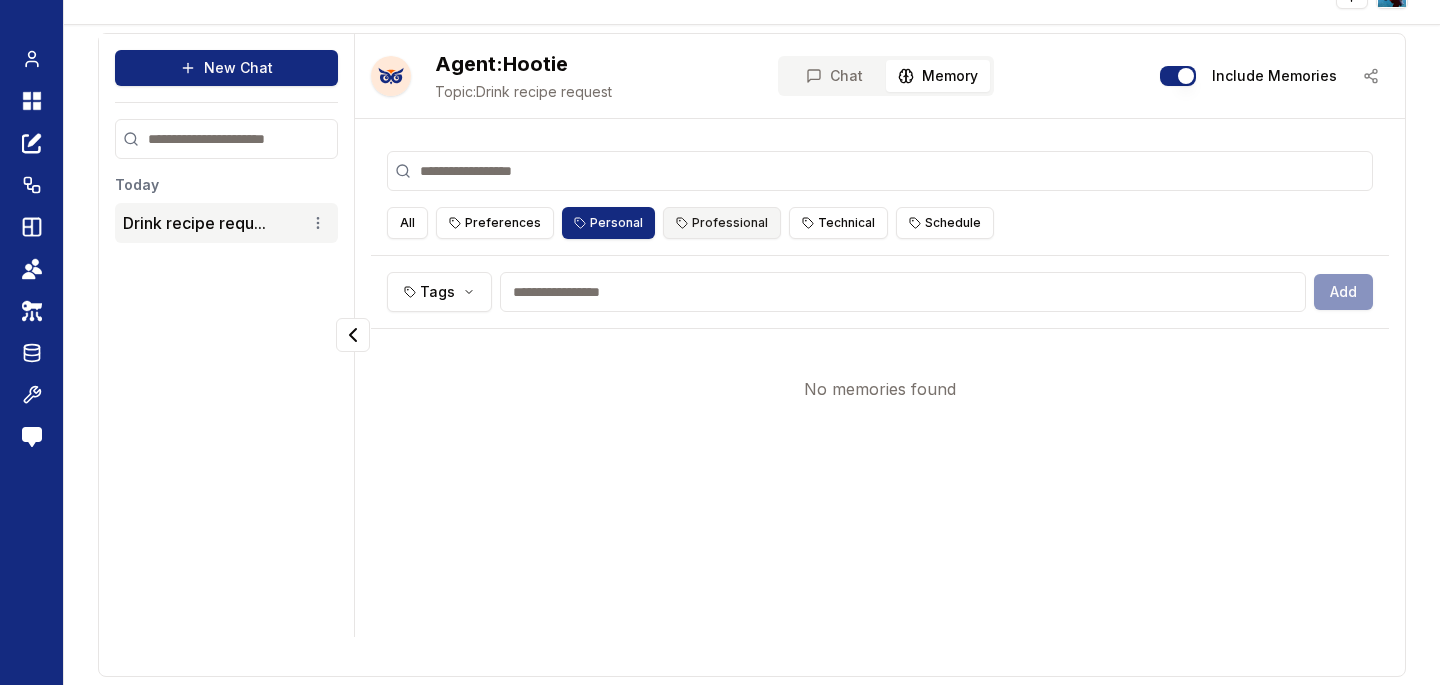 click on "Professional" at bounding box center (722, 223) 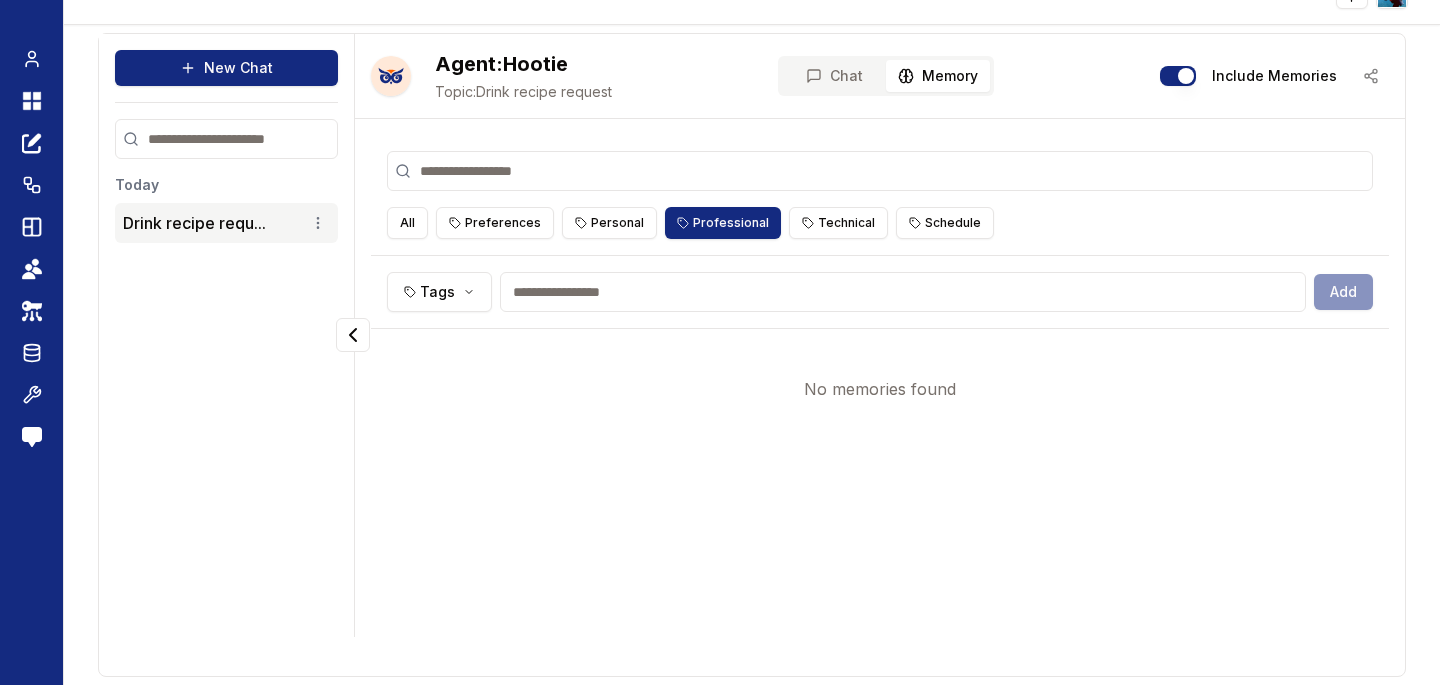 click on "Agent:  Hootie Topic:  Drink recipe request Chat Memory Include Memories All Preferences Personal Professional Technical Schedule Tags Add No memories found" at bounding box center (879, 355) 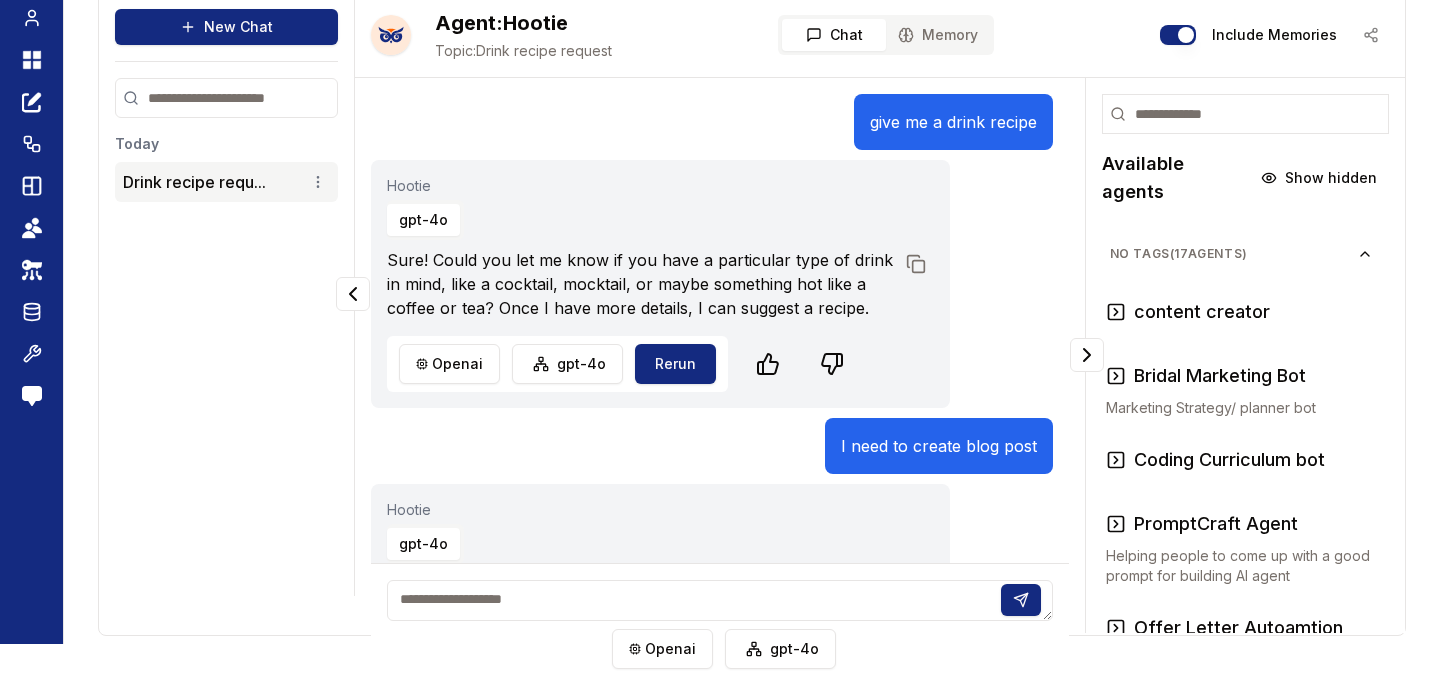 scroll, scrollTop: 90, scrollLeft: 0, axis: vertical 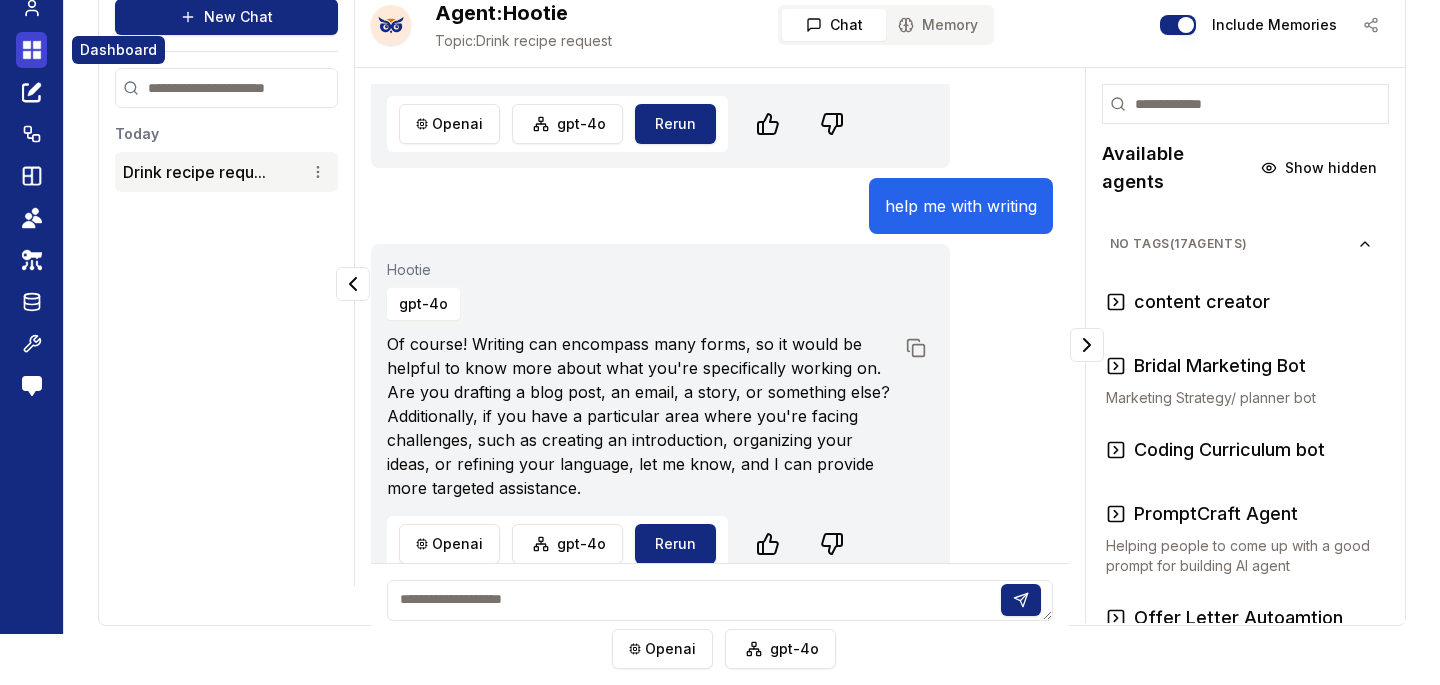 click 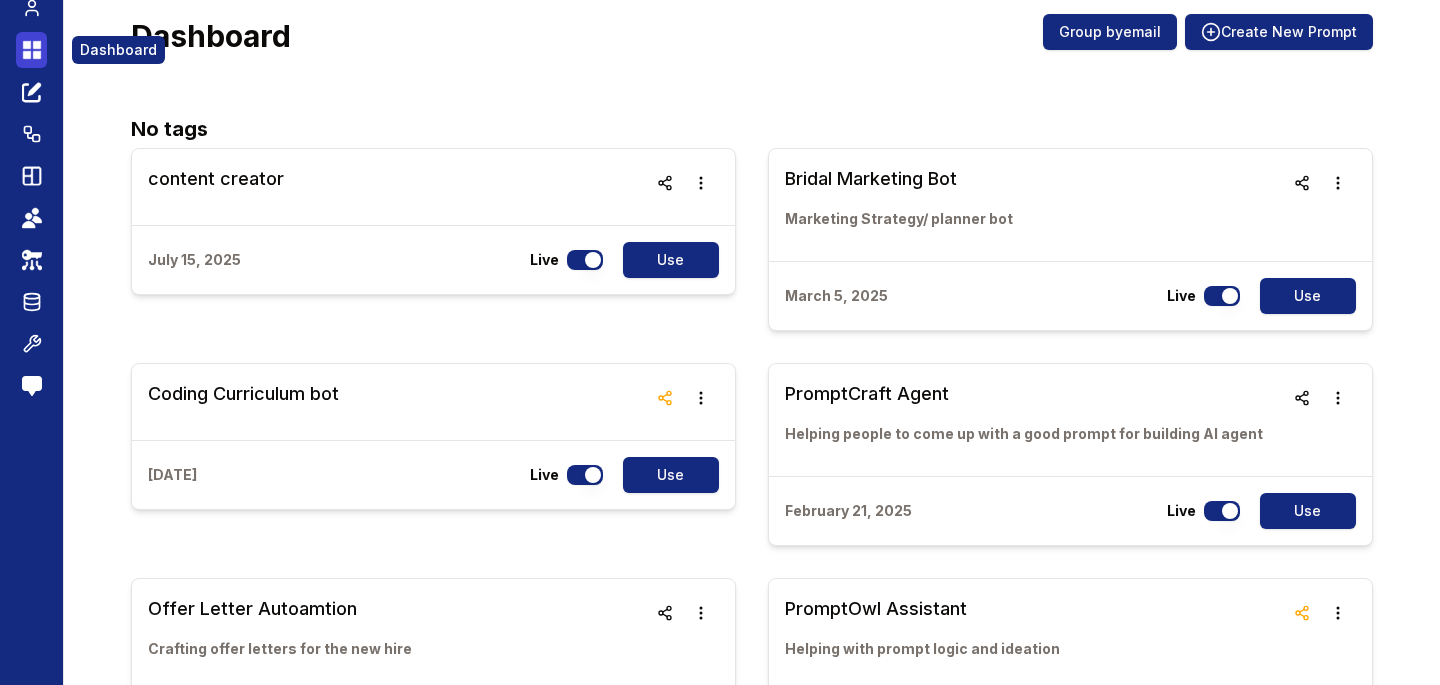scroll, scrollTop: 0, scrollLeft: 0, axis: both 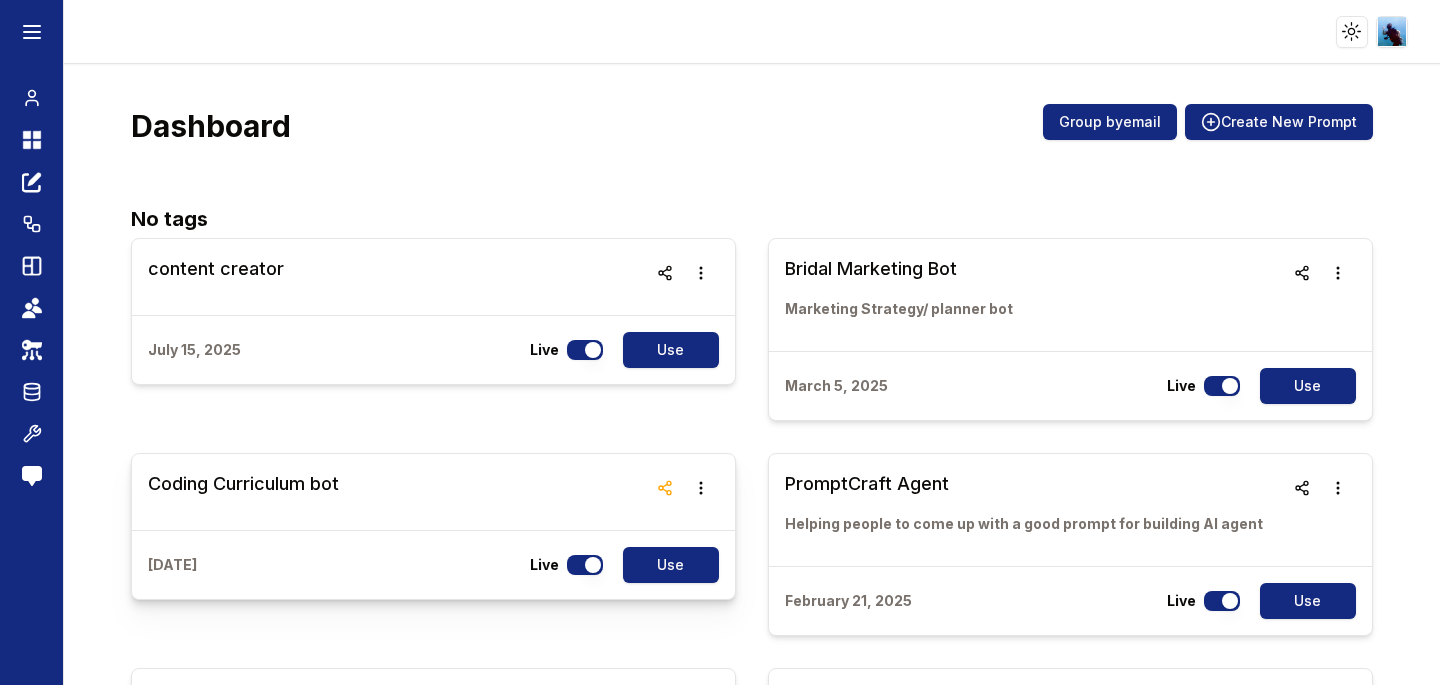 click on "Coding Curriculum bot" at bounding box center [243, 484] 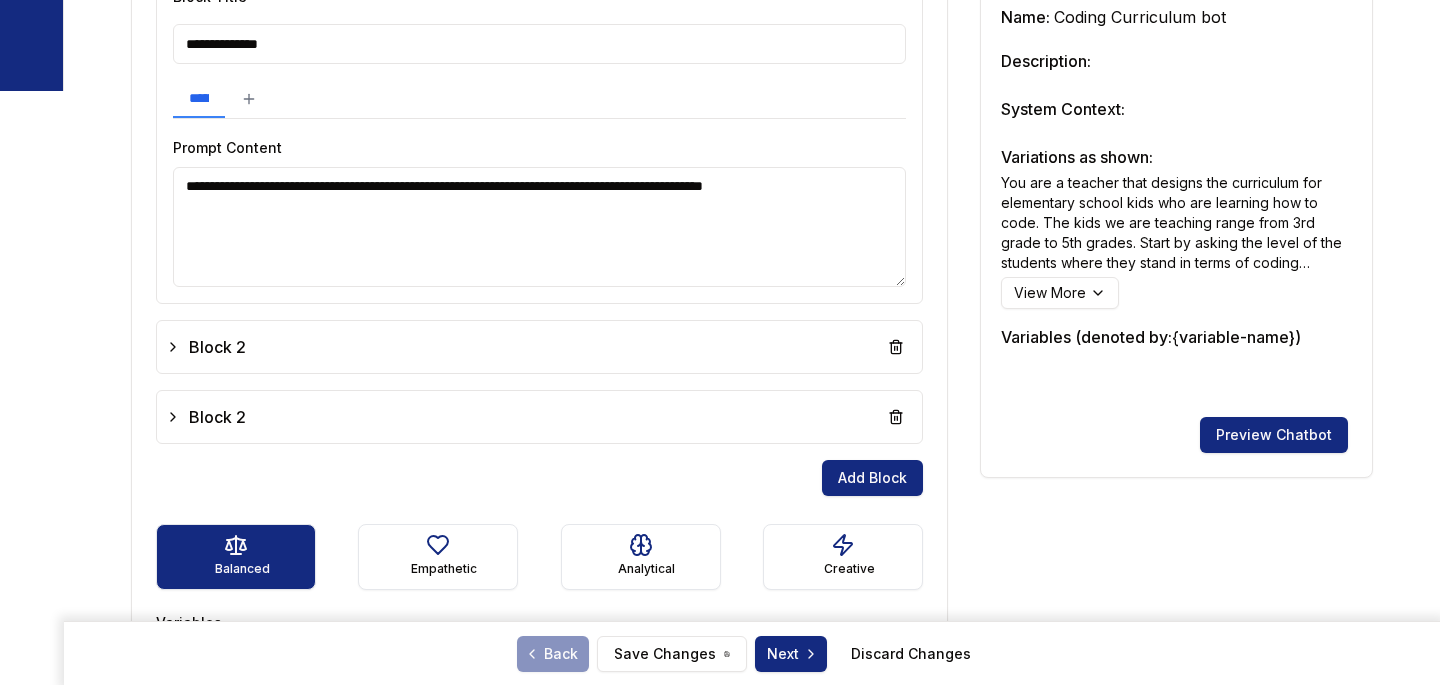 scroll, scrollTop: 884, scrollLeft: 0, axis: vertical 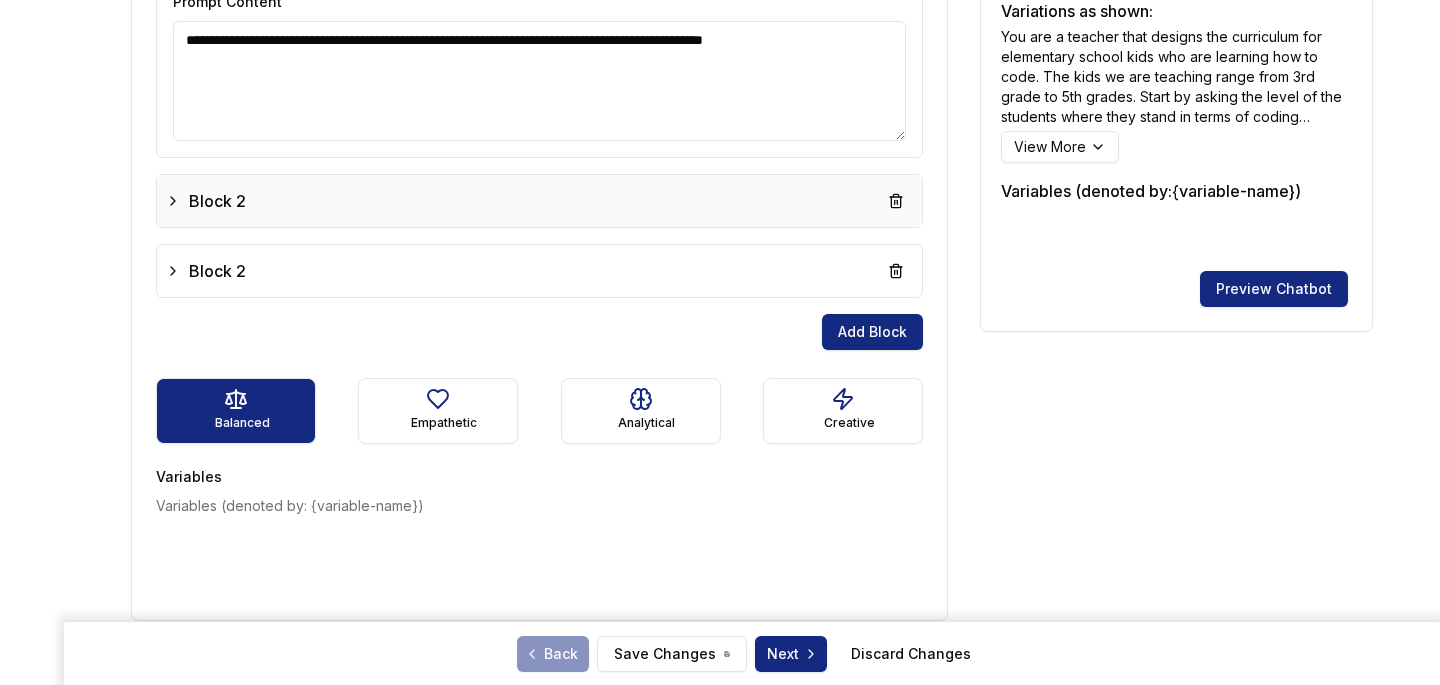 click 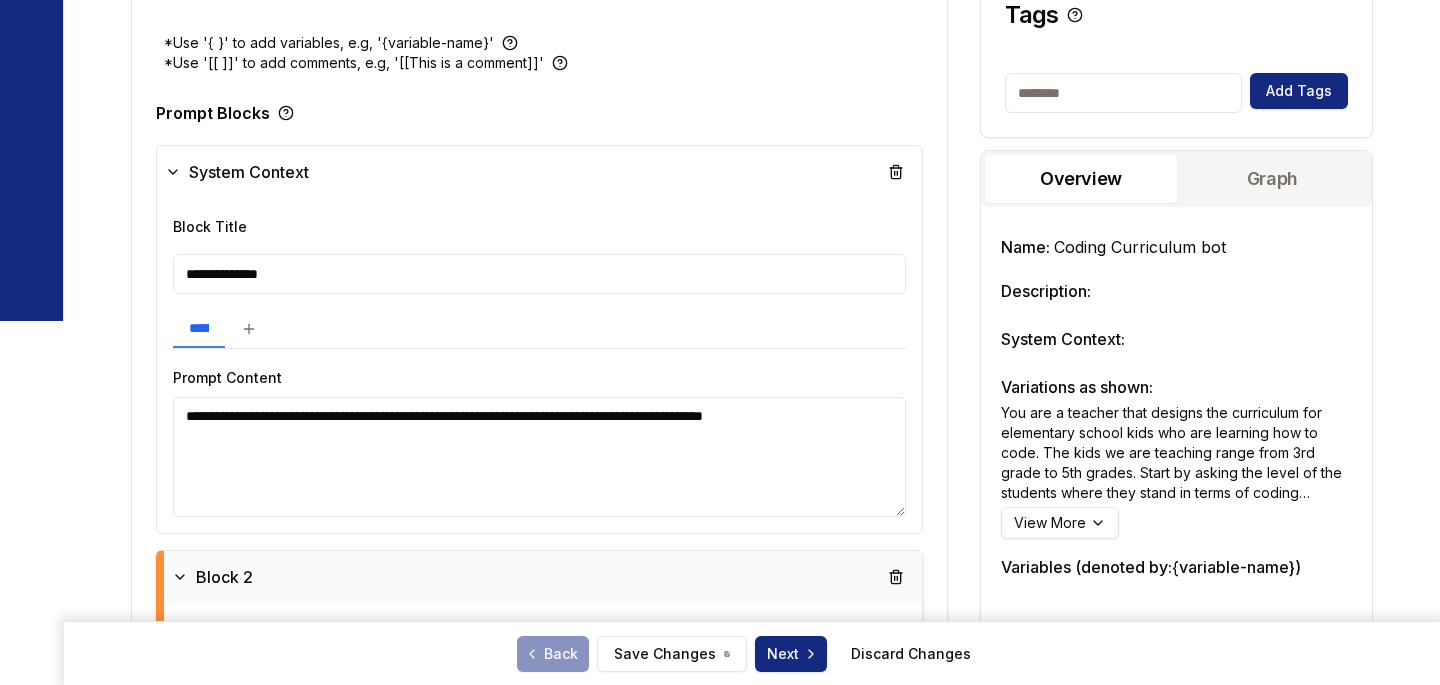 scroll, scrollTop: 0, scrollLeft: 0, axis: both 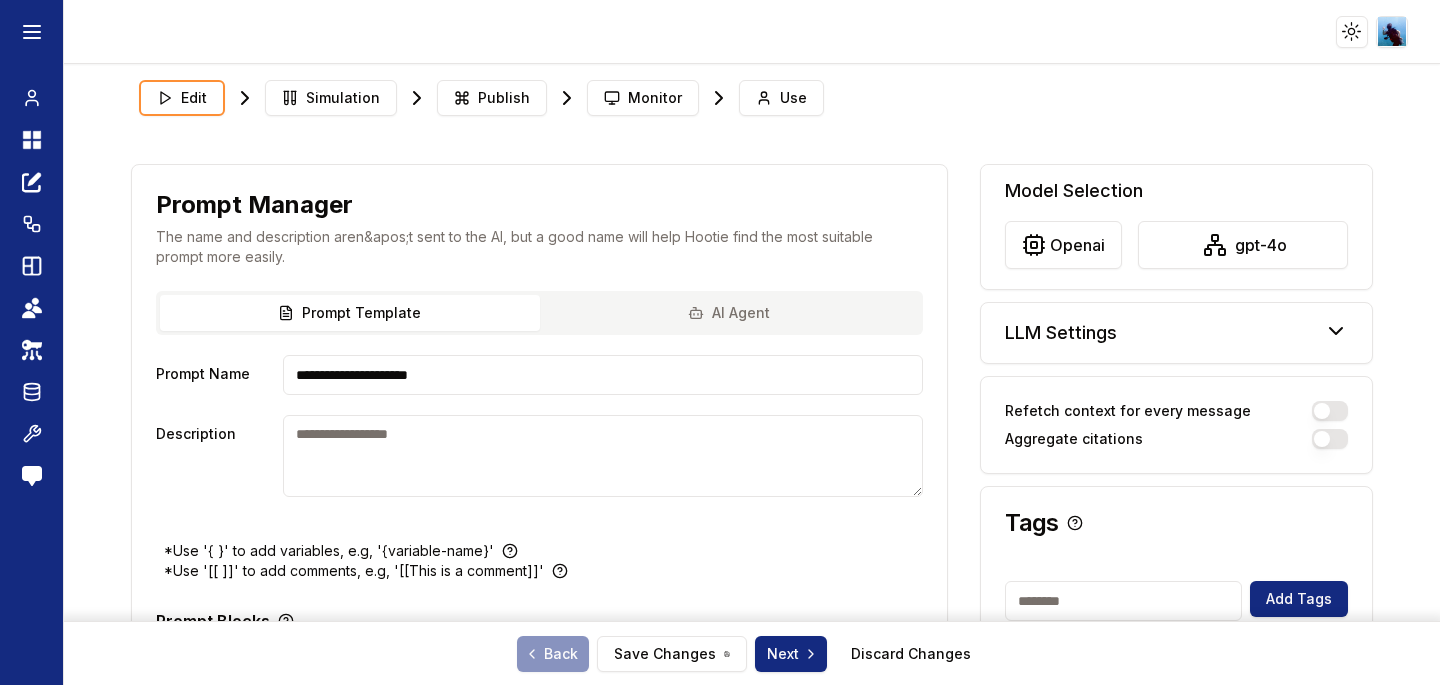 click on "**********" at bounding box center [539, 416] 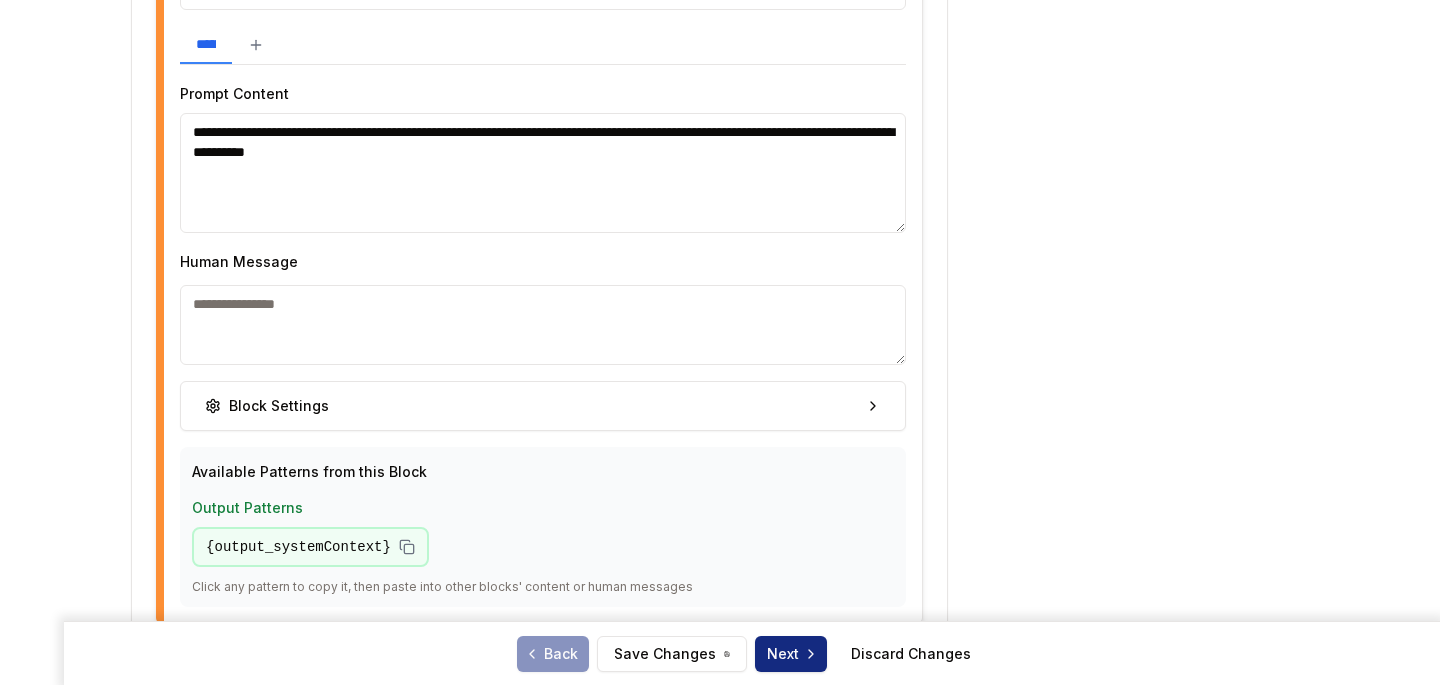 scroll, scrollTop: 1547, scrollLeft: 0, axis: vertical 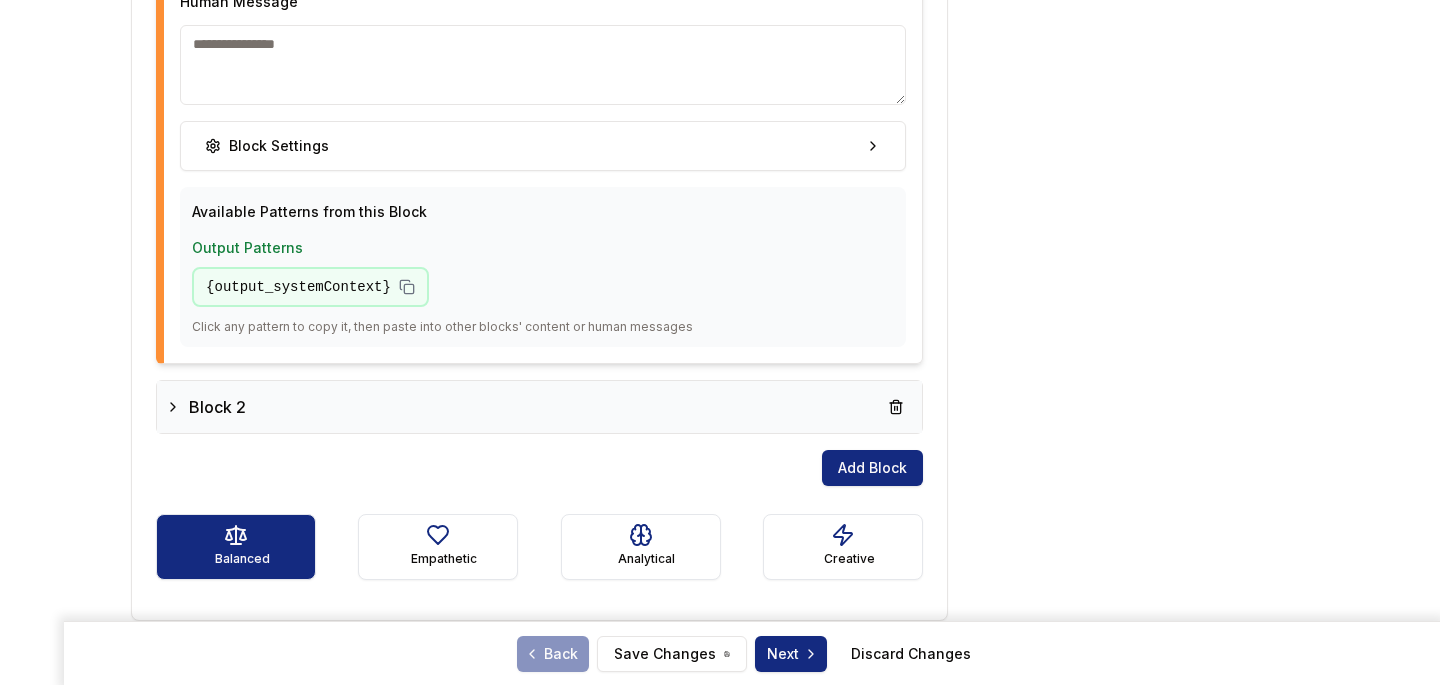 click on "Block 2" at bounding box center (205, 407) 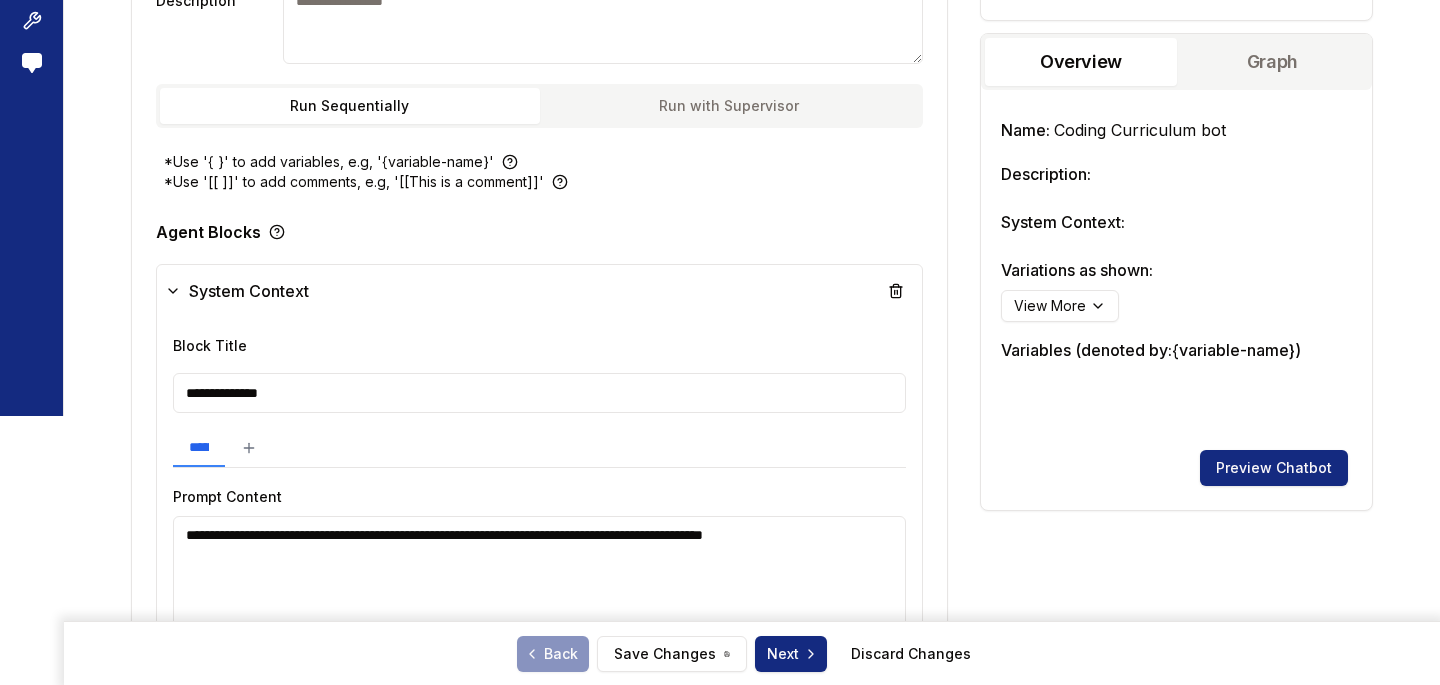 scroll, scrollTop: 0, scrollLeft: 0, axis: both 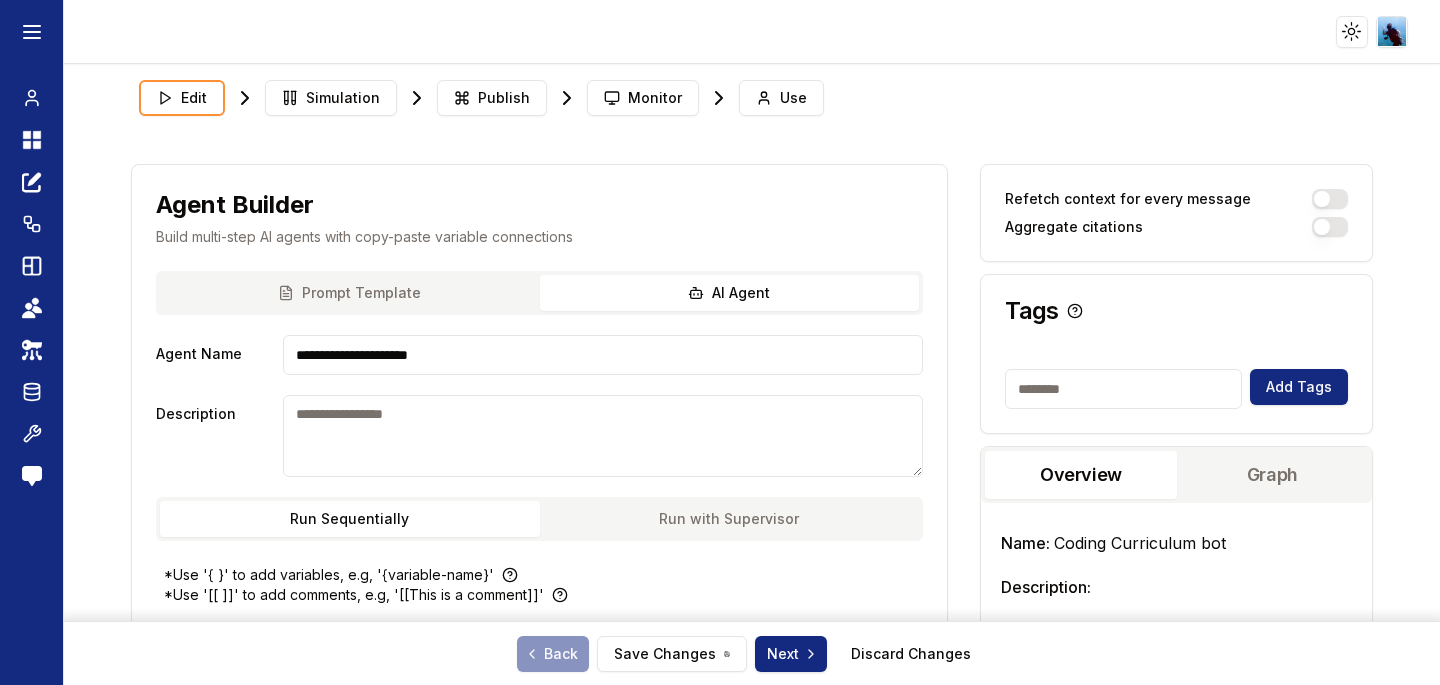click on "Run with Supervisor" at bounding box center (730, 519) 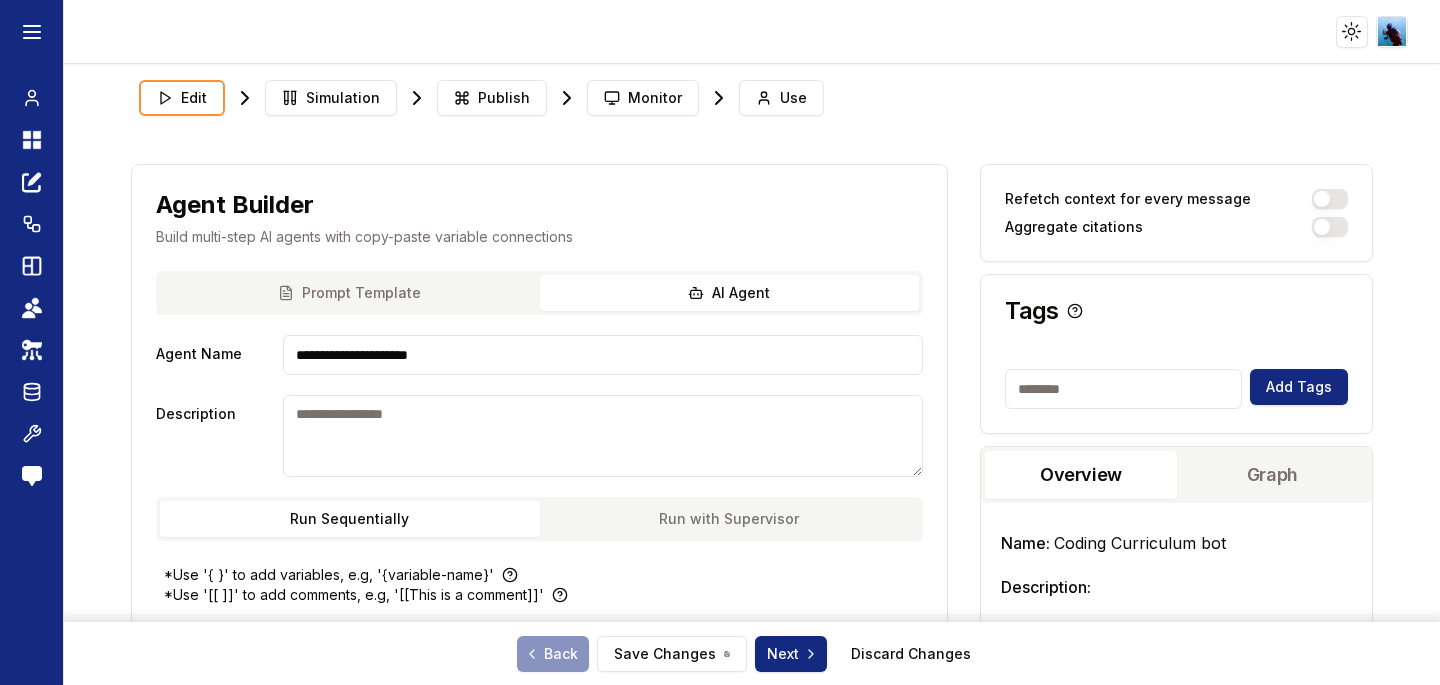 click on "Run Sequentially" at bounding box center [350, 519] 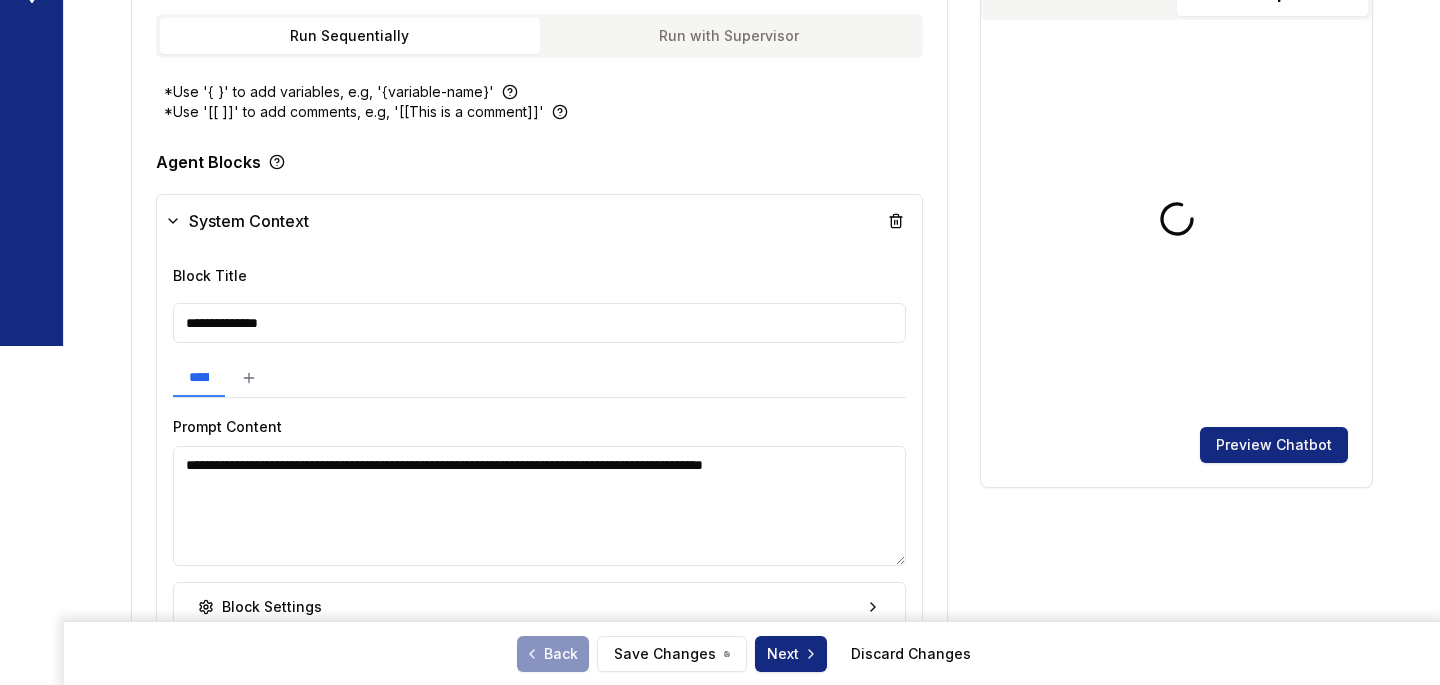 scroll, scrollTop: 496, scrollLeft: 0, axis: vertical 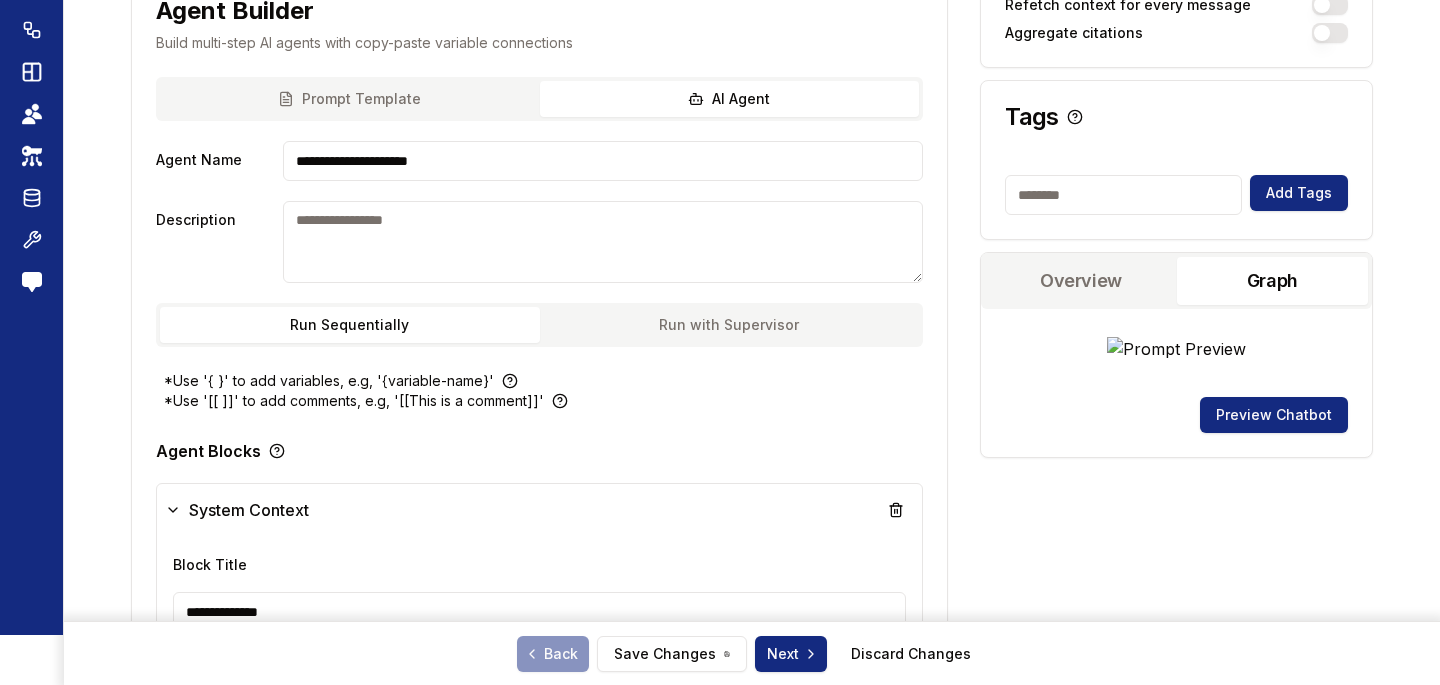 click on "Run with Supervisor" at bounding box center [730, 325] 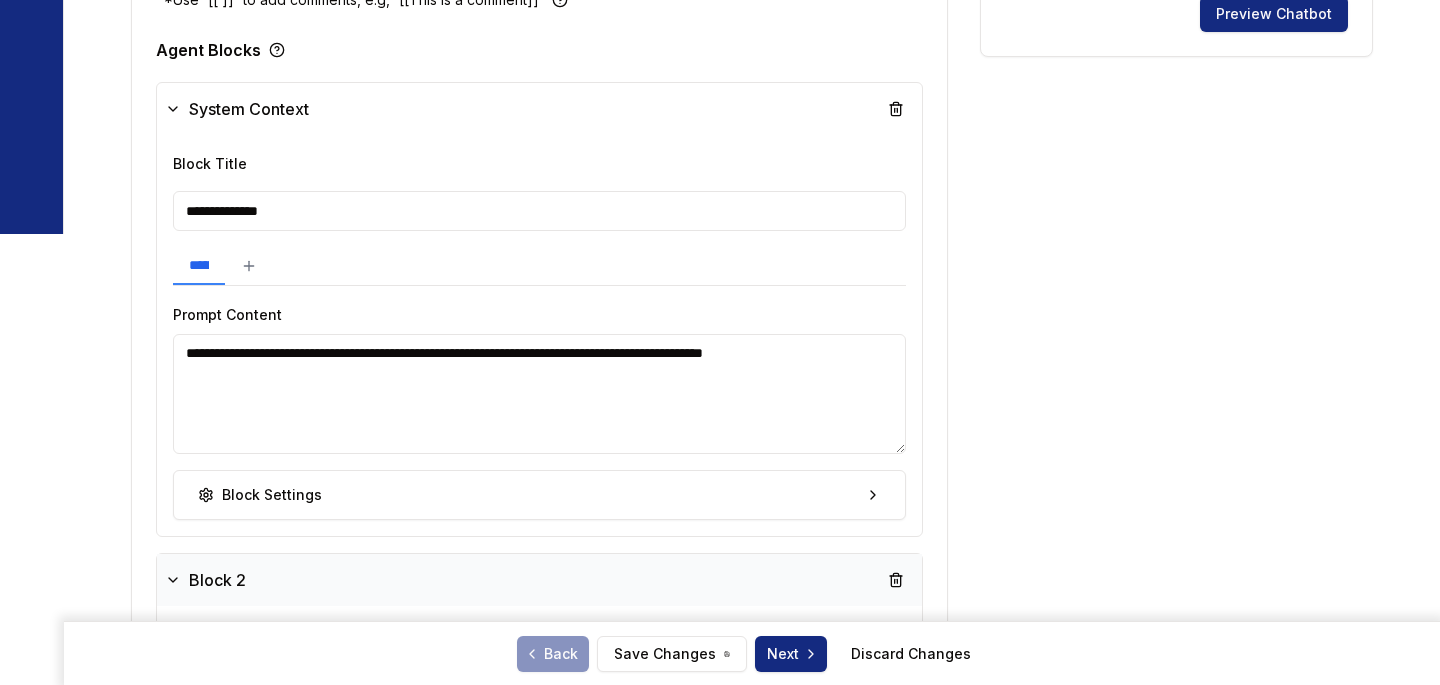 scroll, scrollTop: 597, scrollLeft: 0, axis: vertical 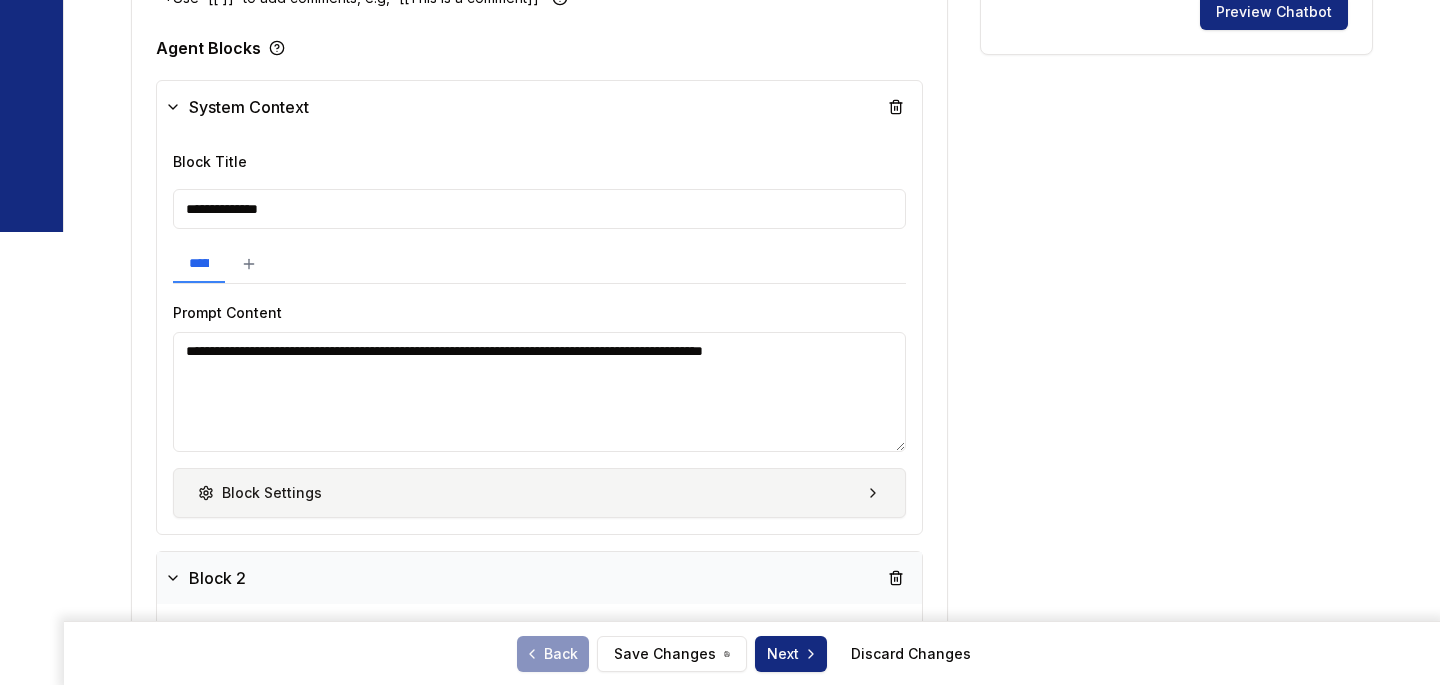 click on "Block Settings" at bounding box center (539, 493) 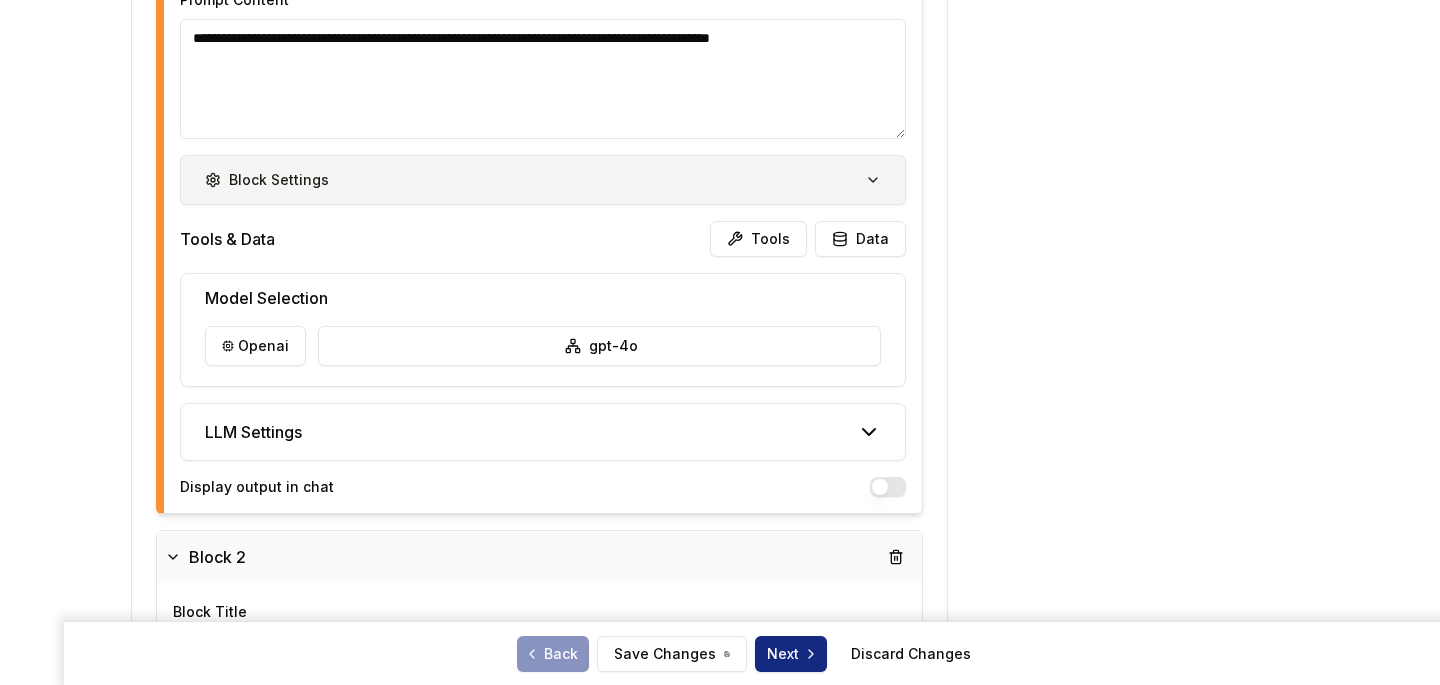 scroll, scrollTop: 909, scrollLeft: 0, axis: vertical 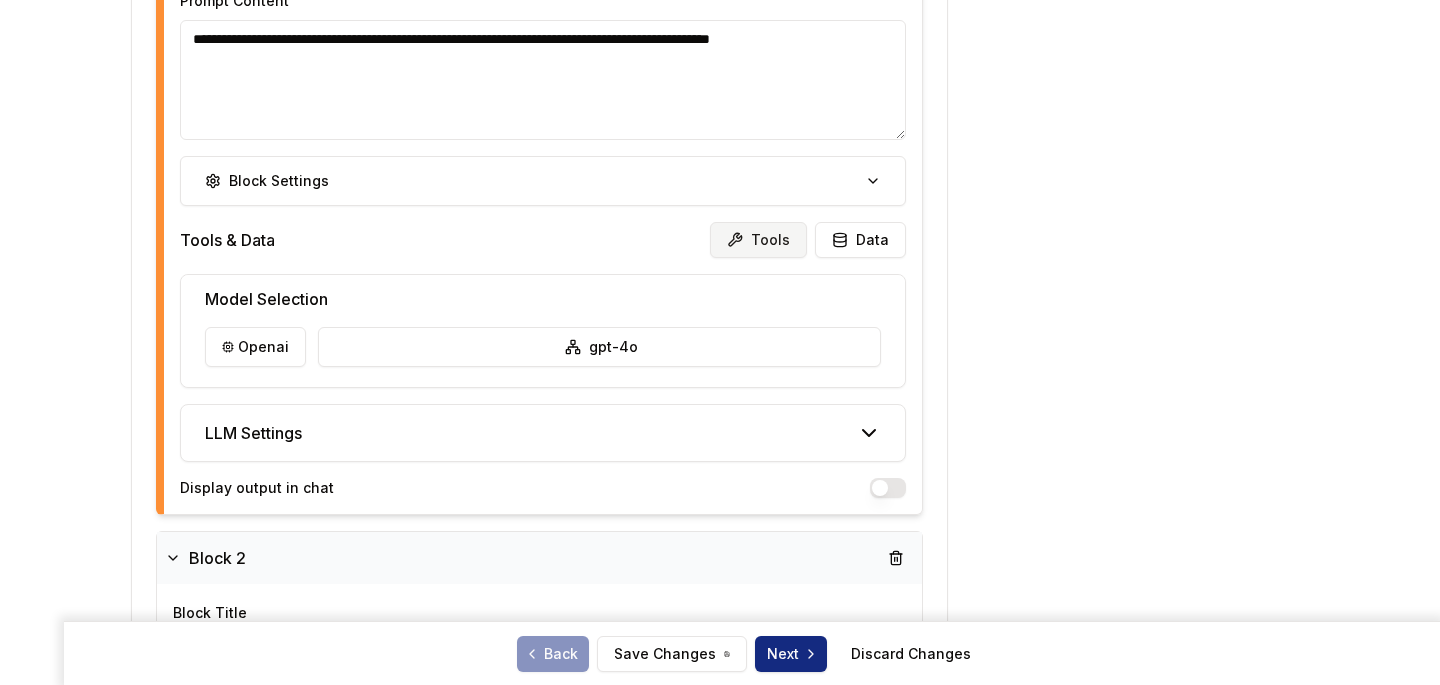 click on "Tools" at bounding box center (758, 240) 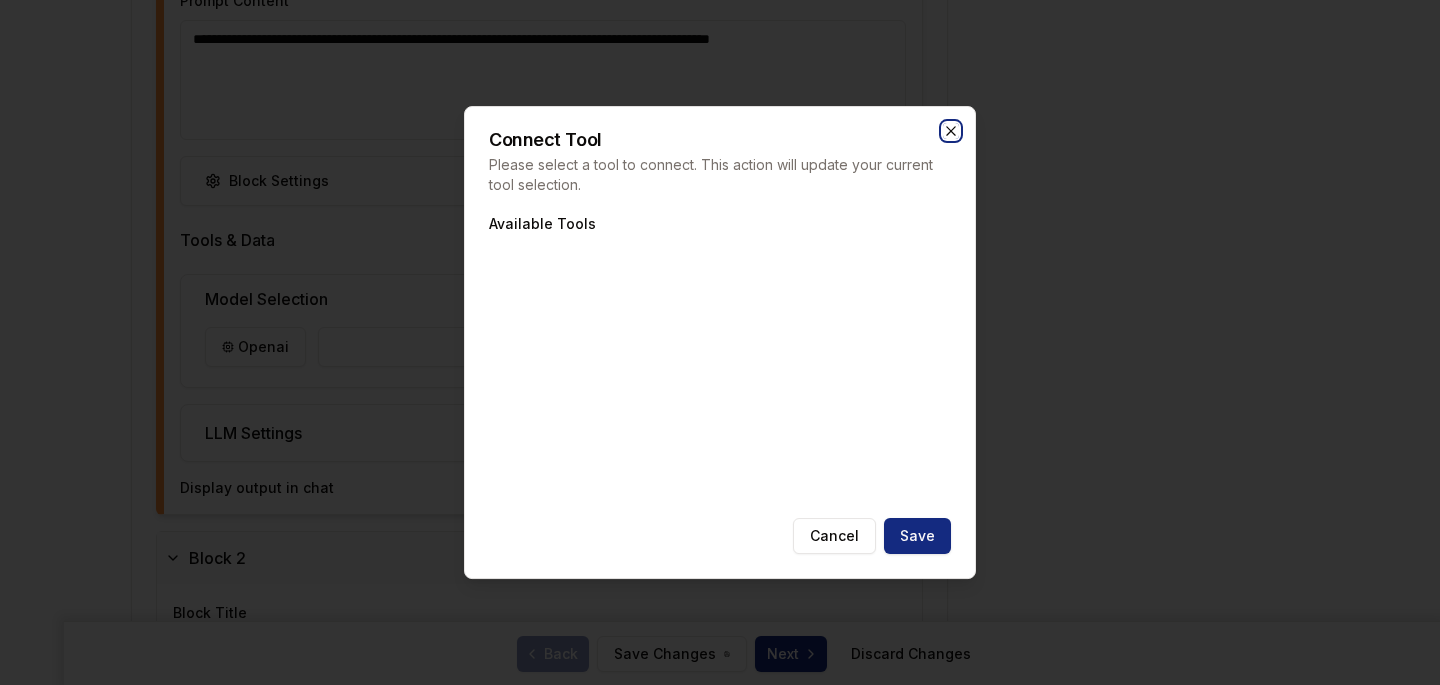 click 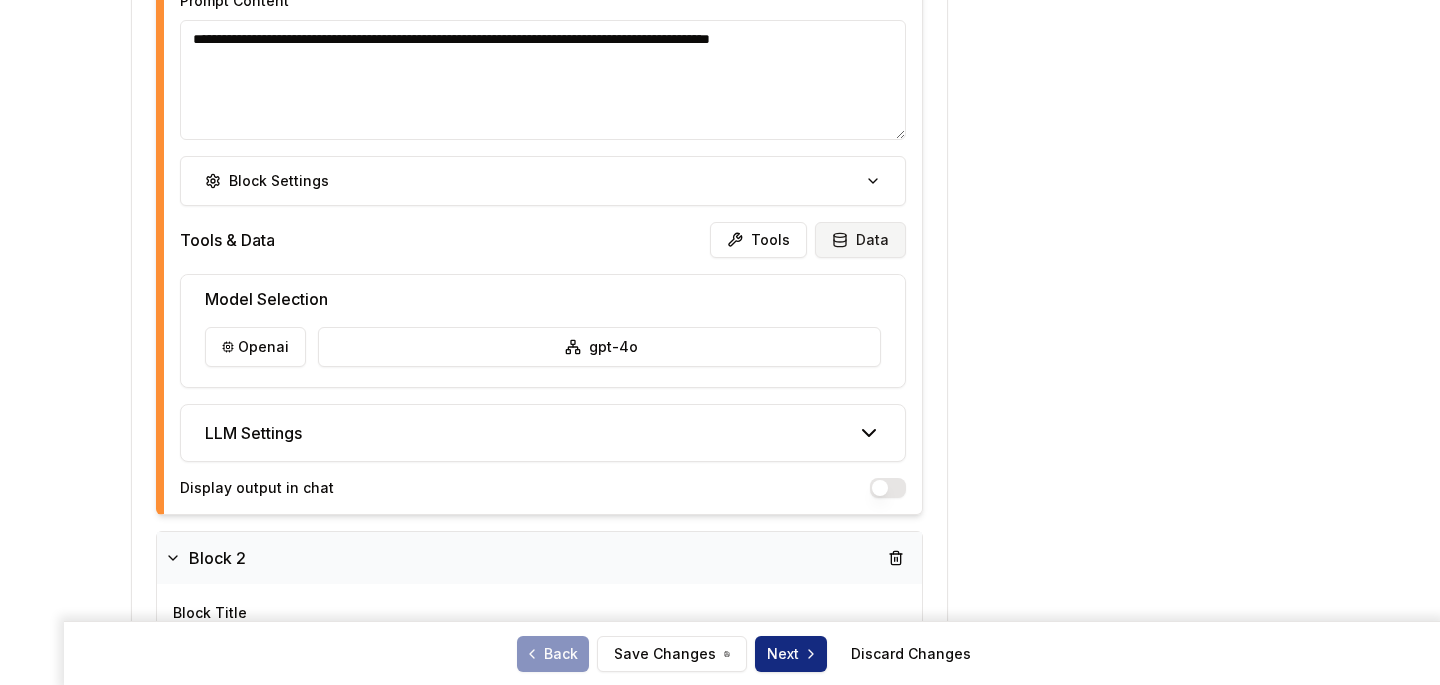 click on "Data" at bounding box center [860, 240] 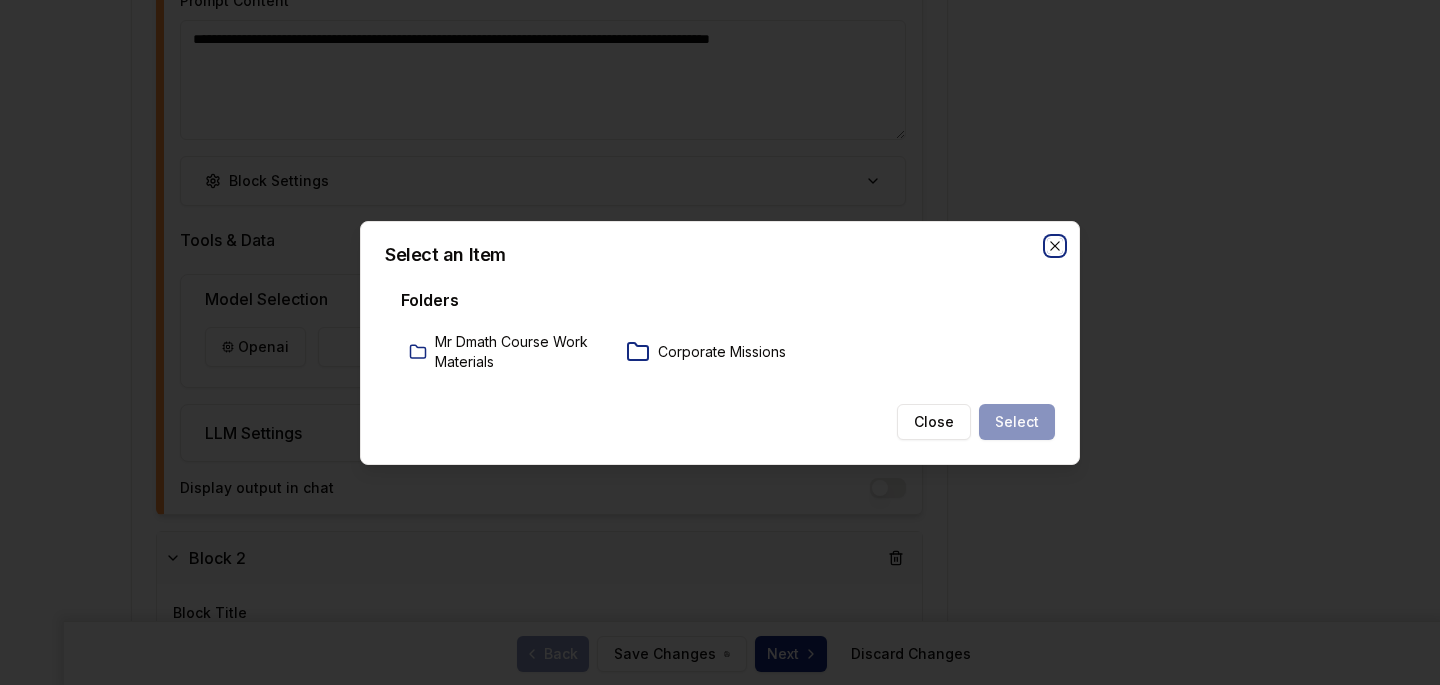 click 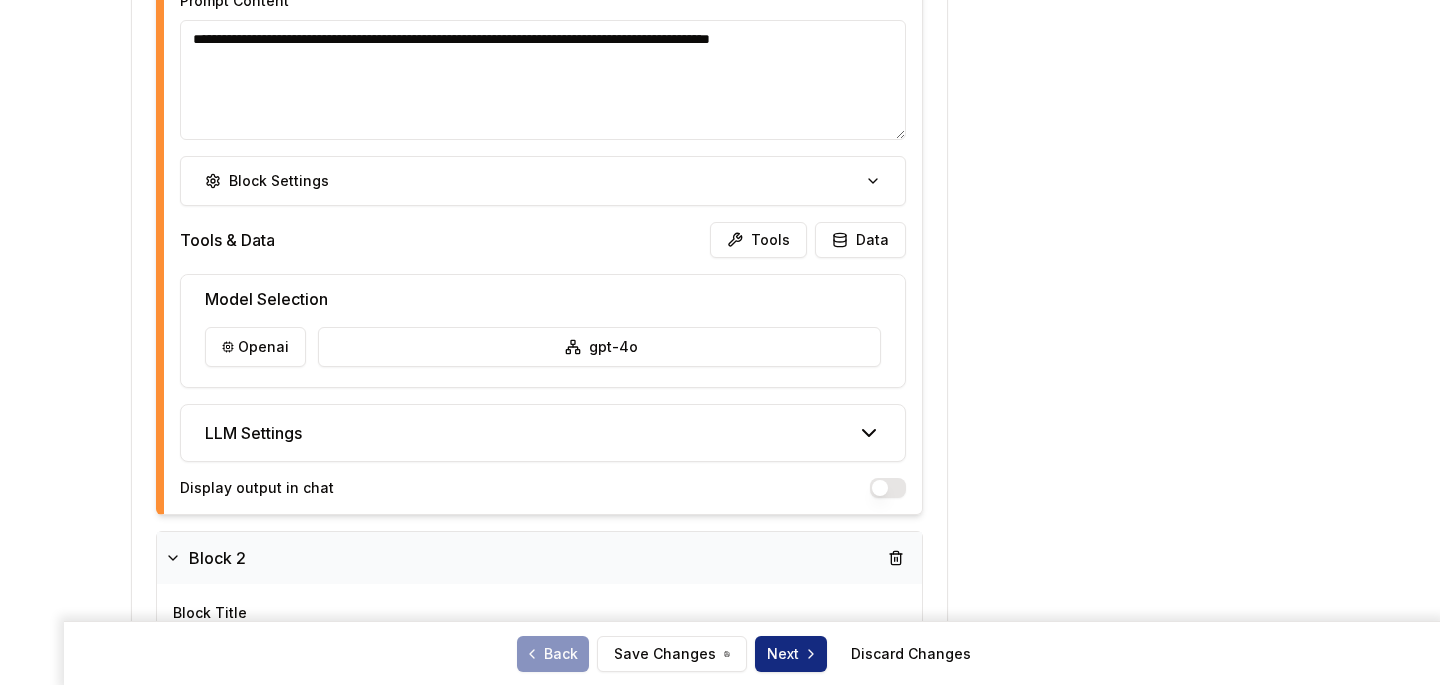 scroll, scrollTop: 958, scrollLeft: 0, axis: vertical 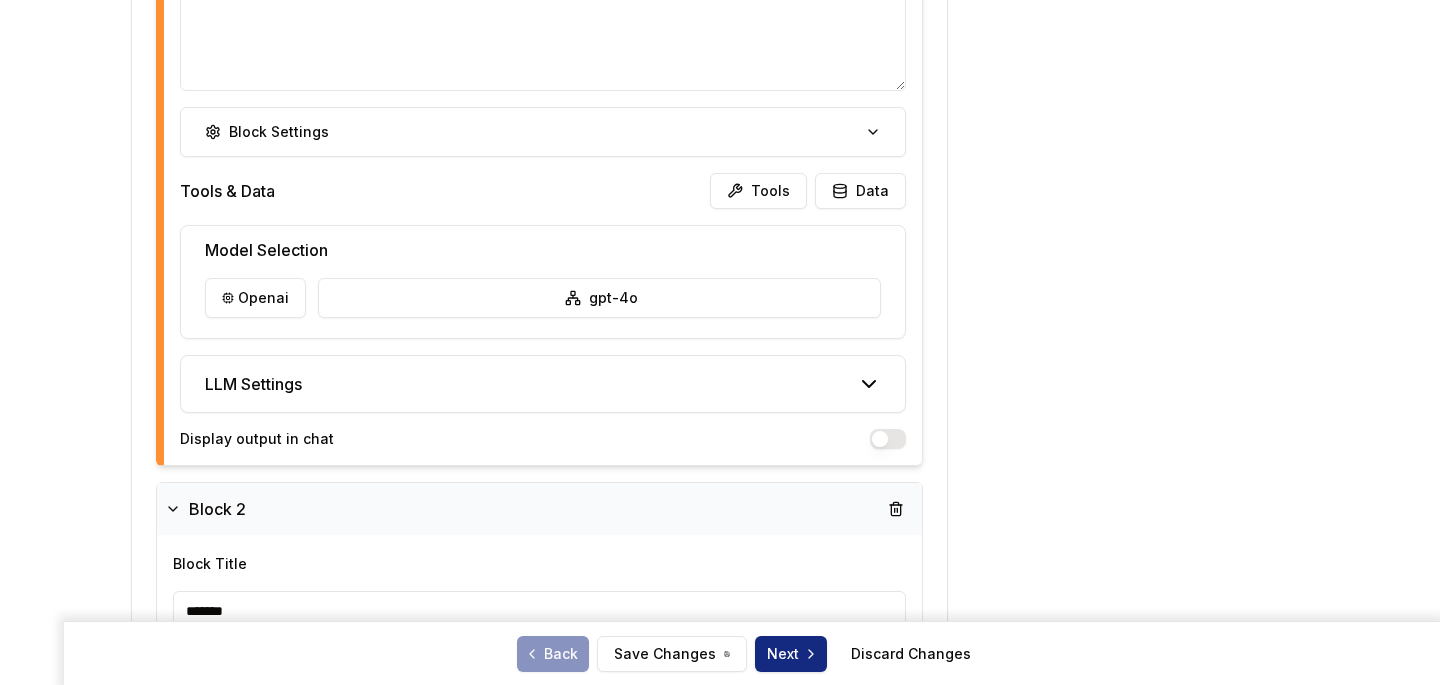 click at bounding box center [888, 439] 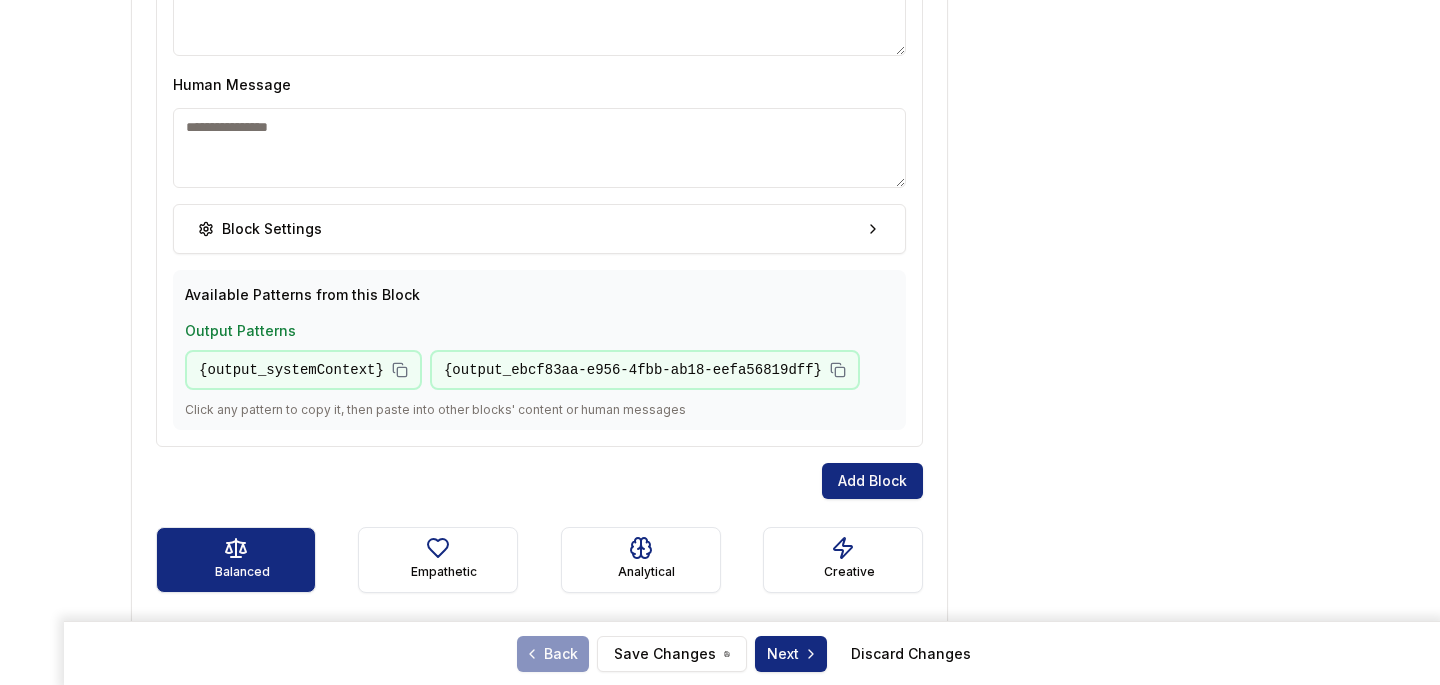 scroll, scrollTop: 2540, scrollLeft: 0, axis: vertical 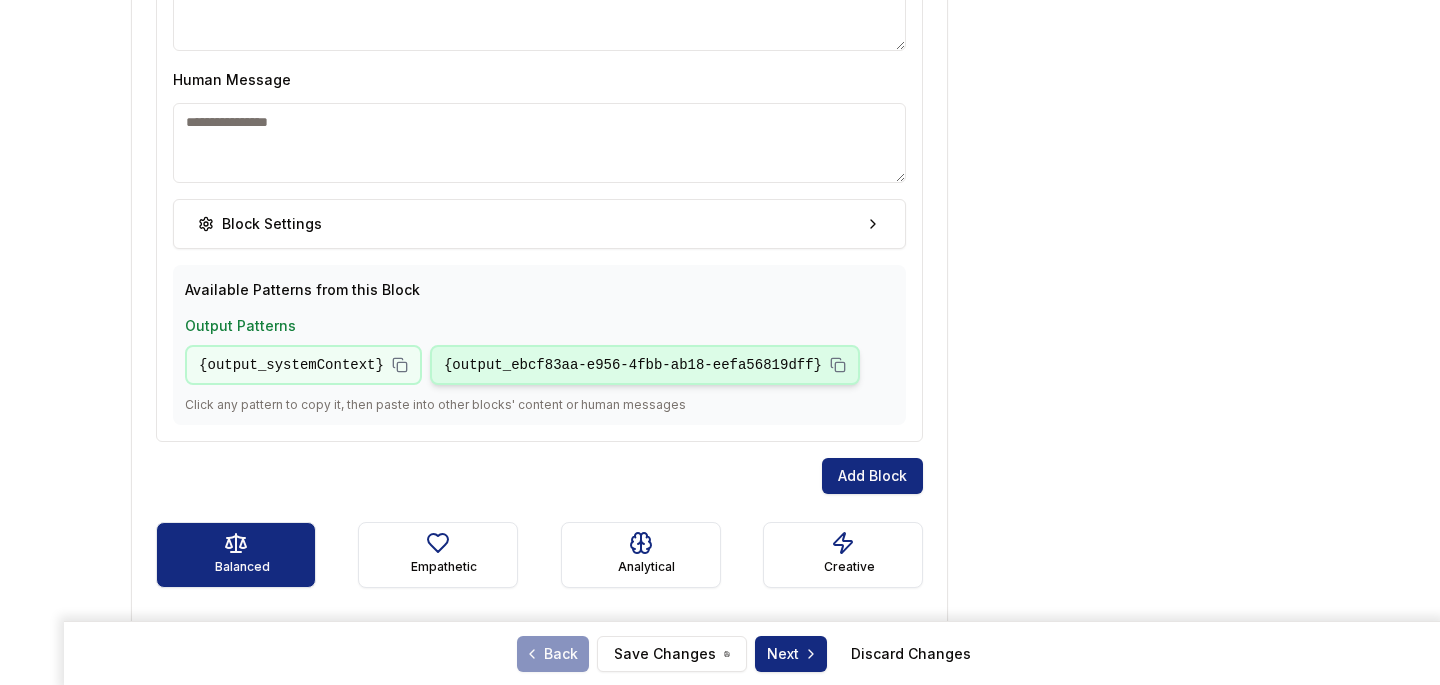 click 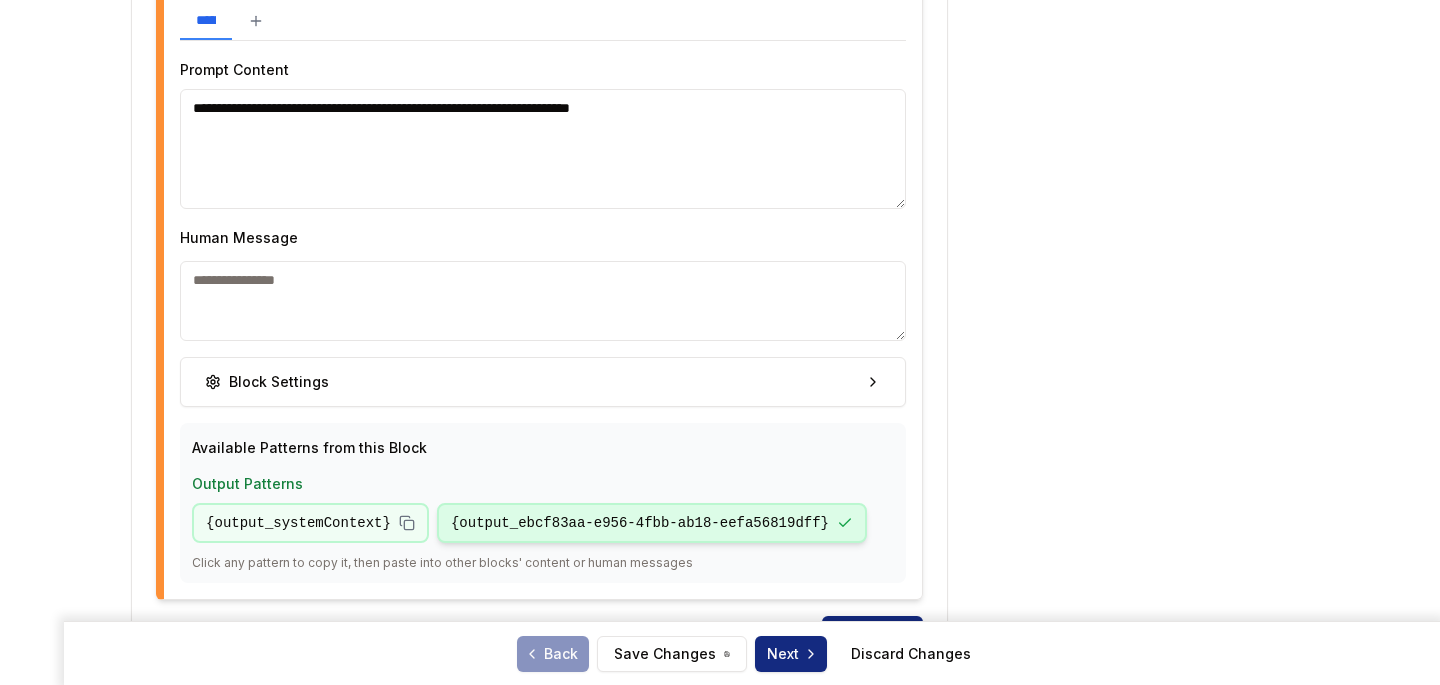 scroll, scrollTop: 2366, scrollLeft: 0, axis: vertical 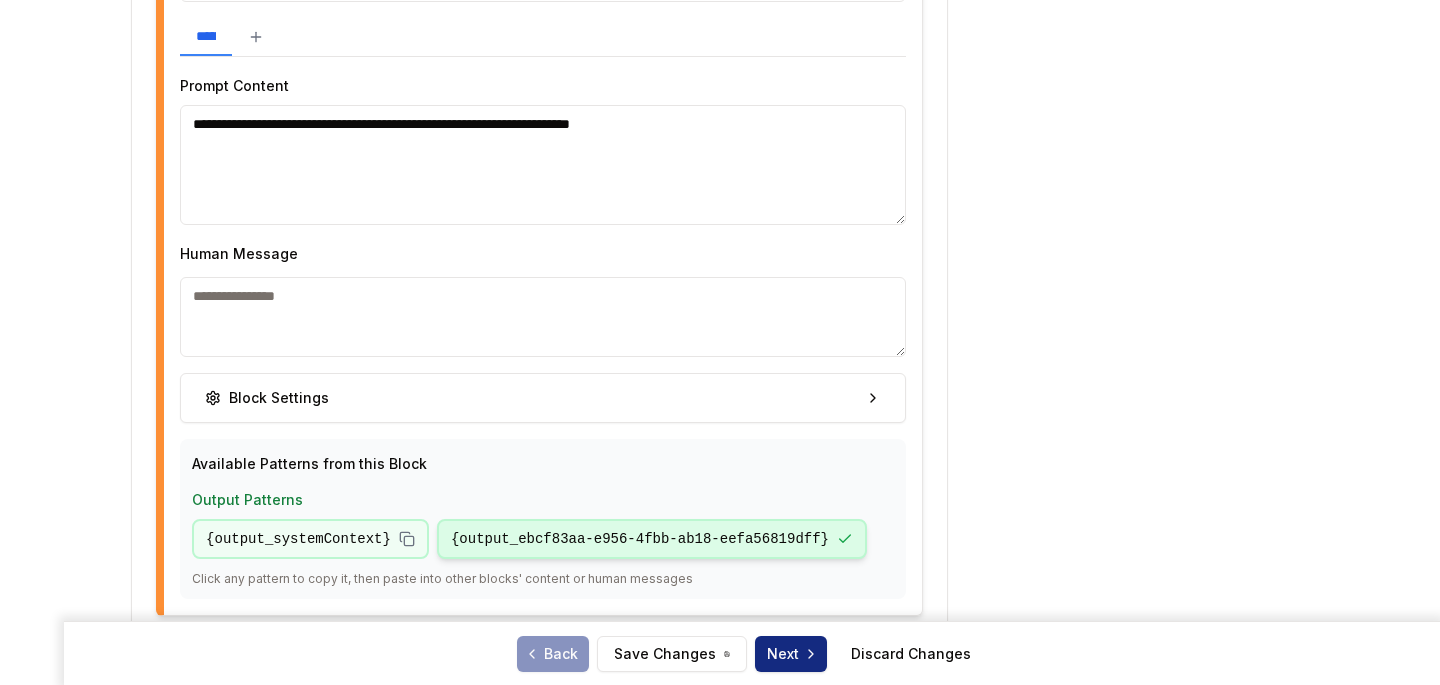 click at bounding box center (543, 317) 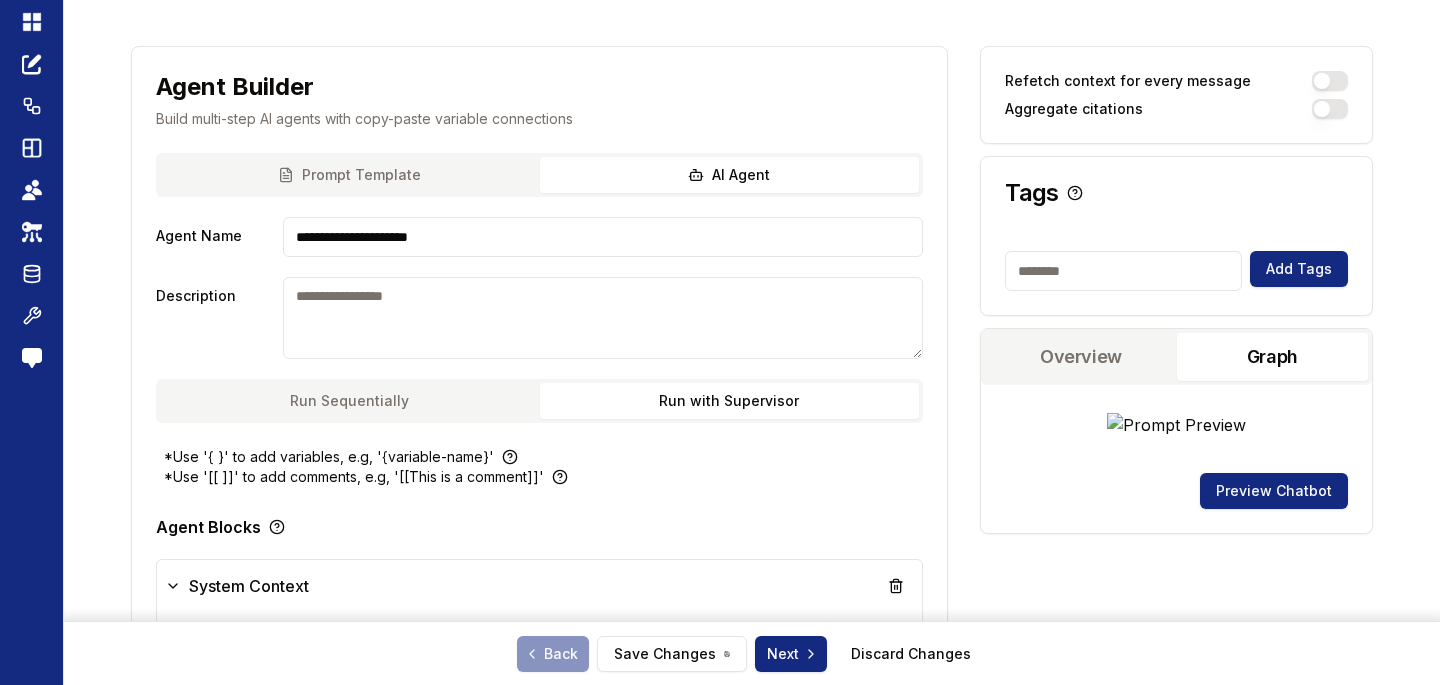 scroll, scrollTop: 0, scrollLeft: 0, axis: both 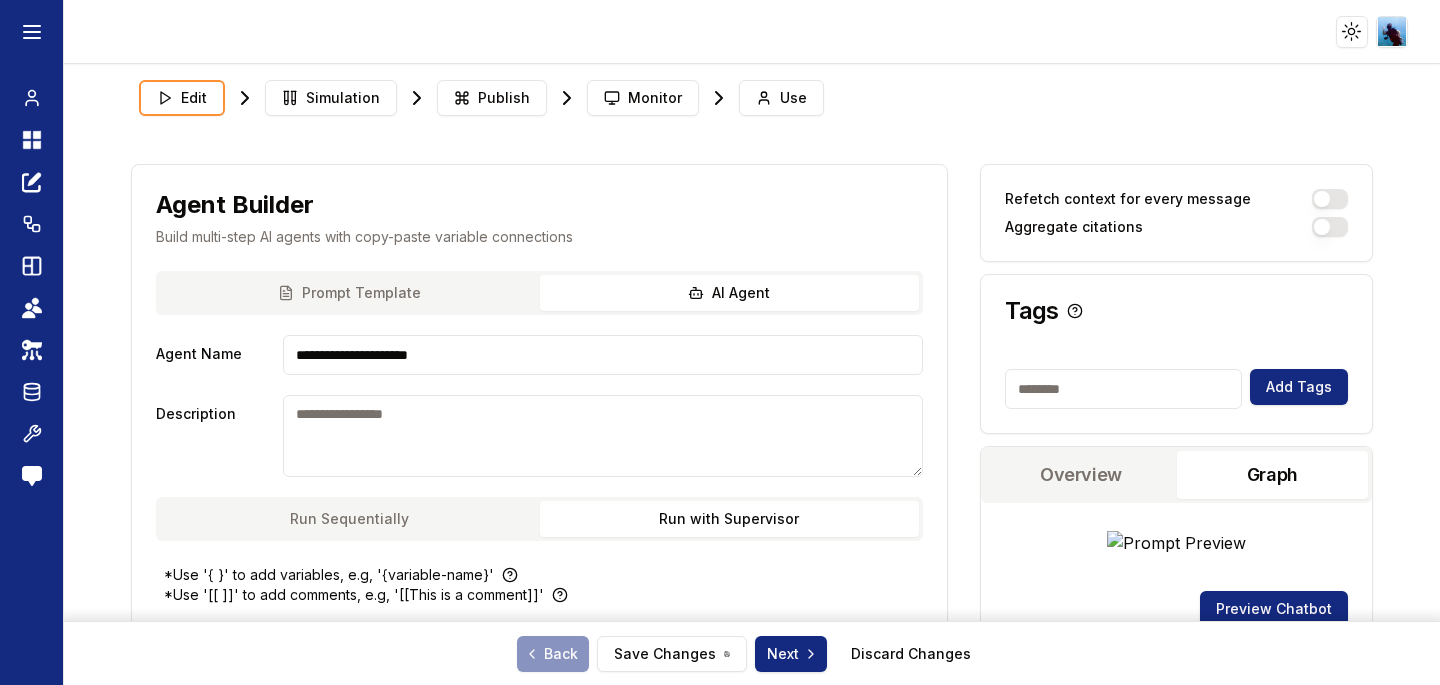 type on "**********" 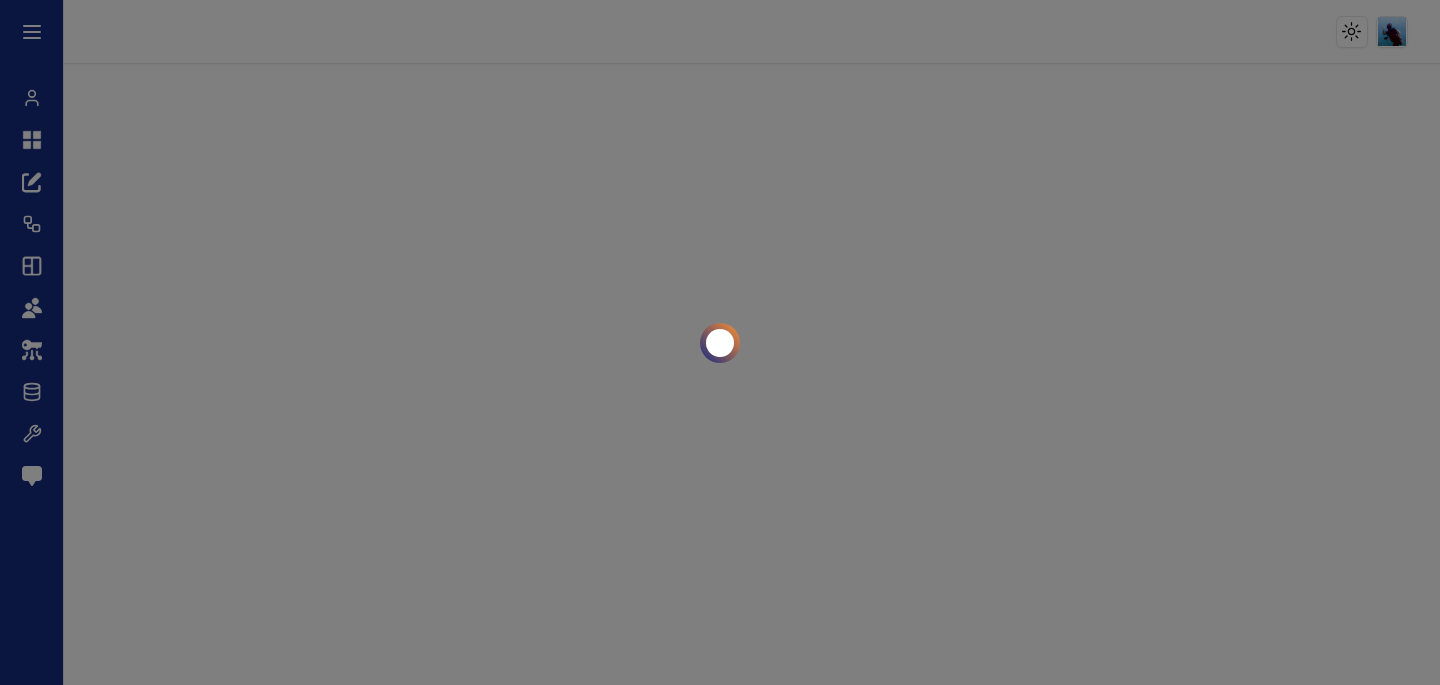 scroll, scrollTop: 0, scrollLeft: 0, axis: both 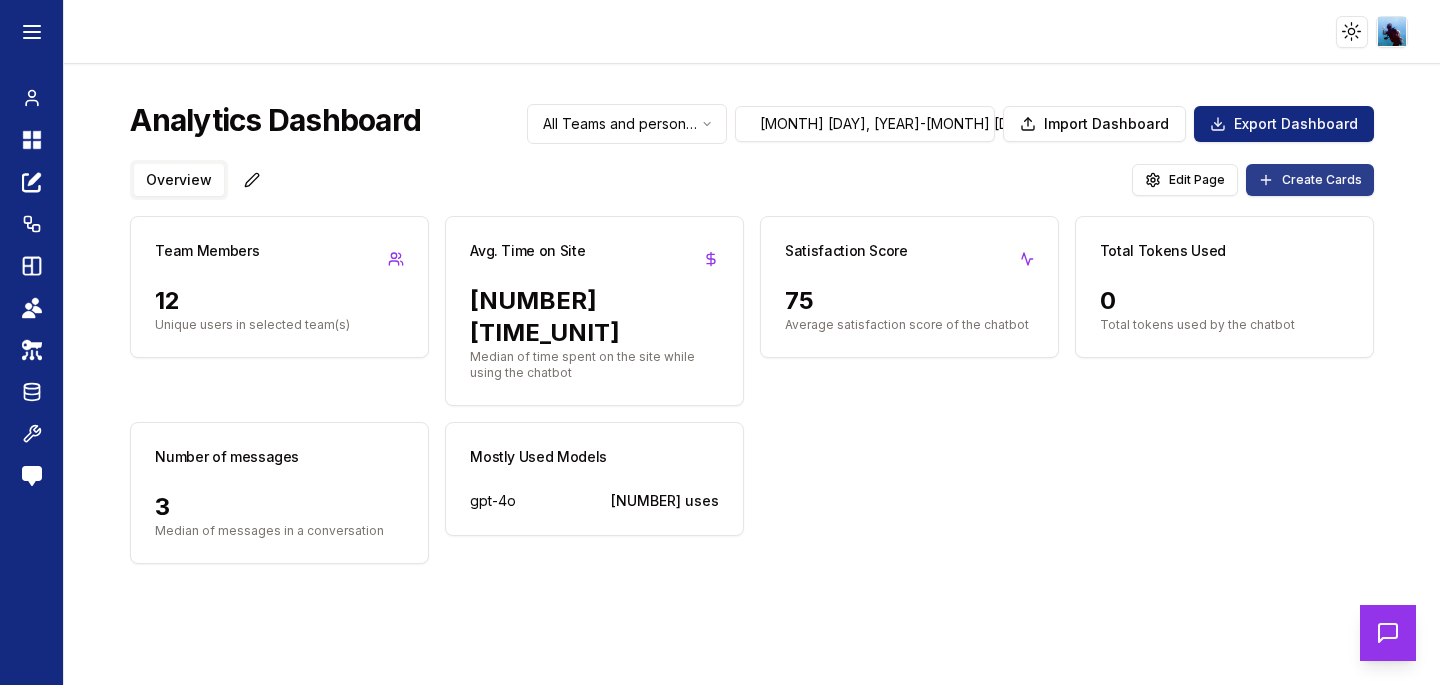 click on "Create Cards" at bounding box center [1322, 180] 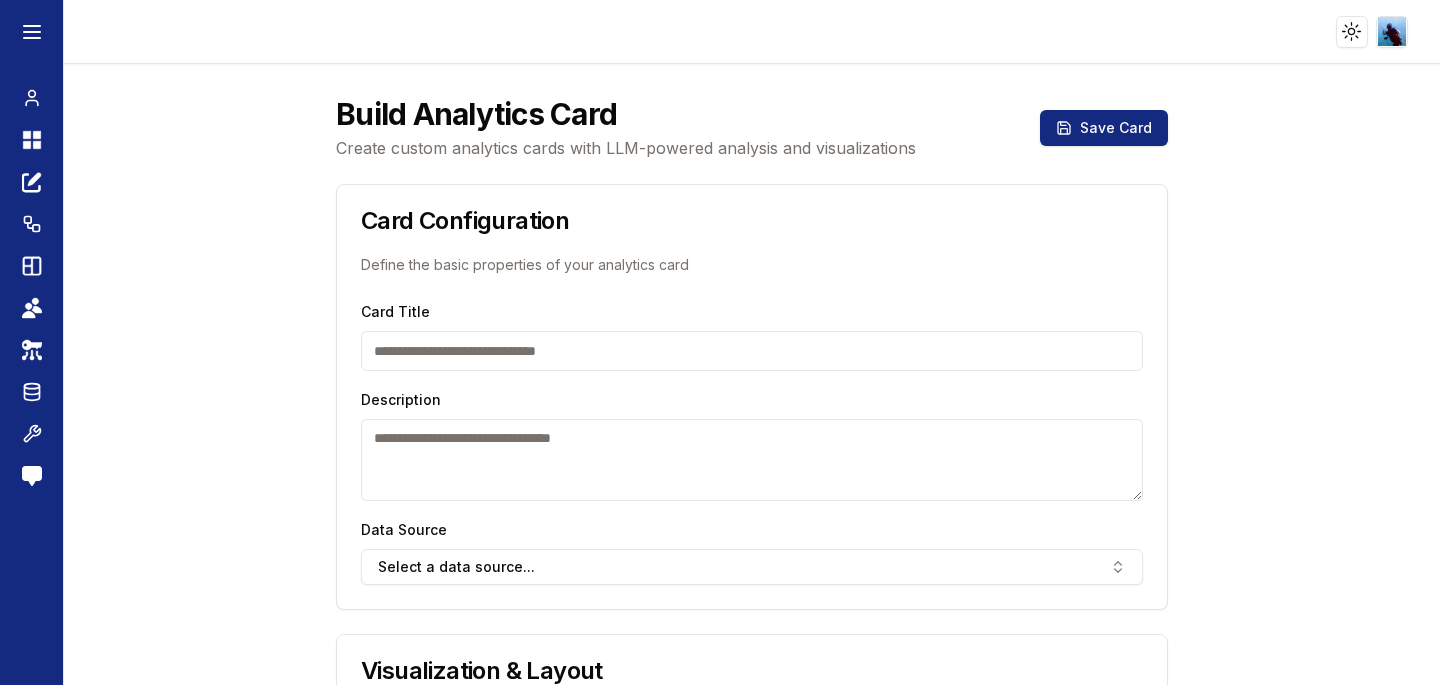click on "Card Title" at bounding box center [752, 351] 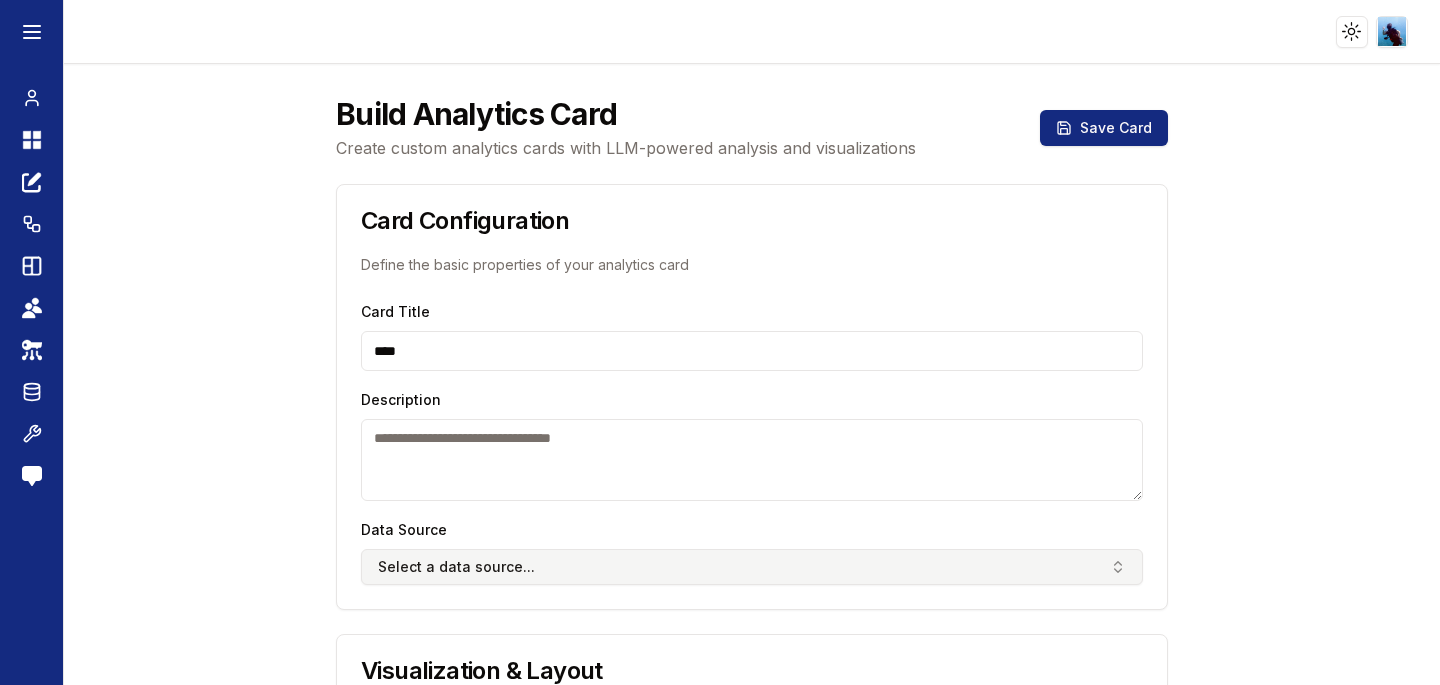 type on "****" 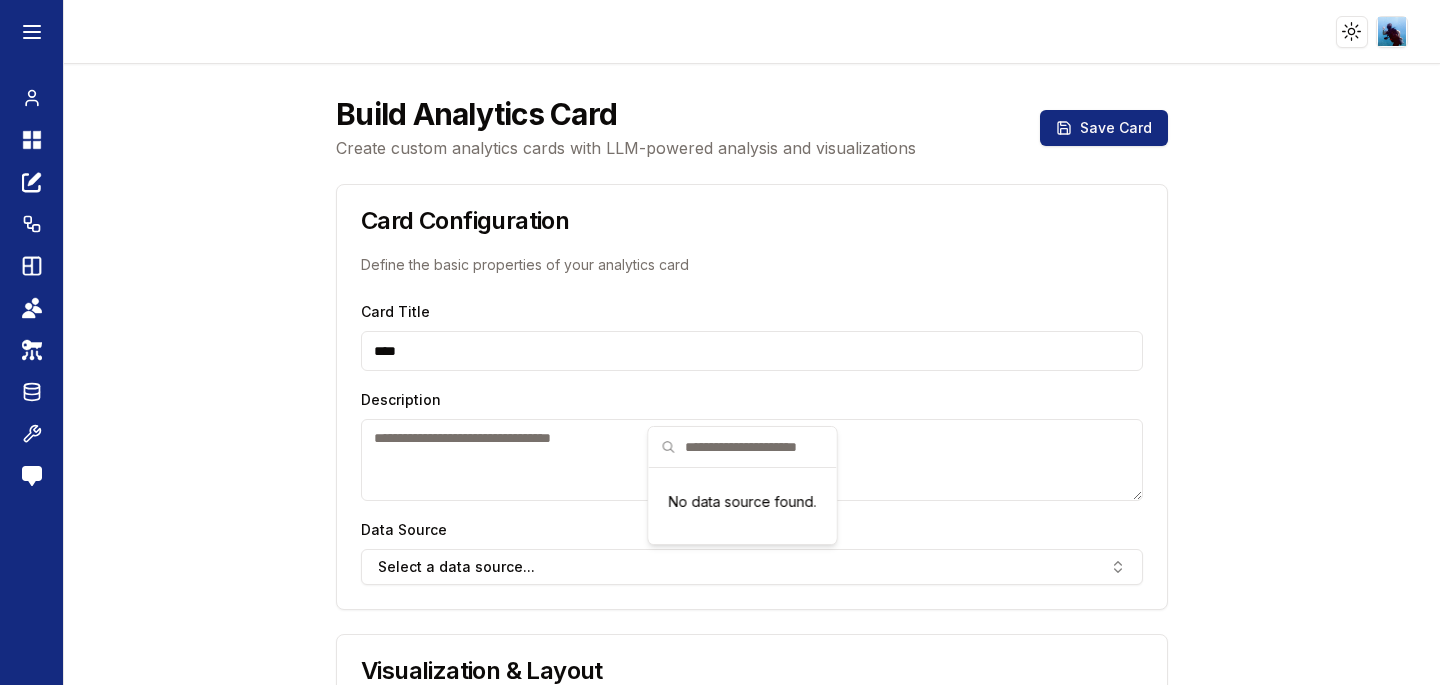 click on "Description" at bounding box center (752, 460) 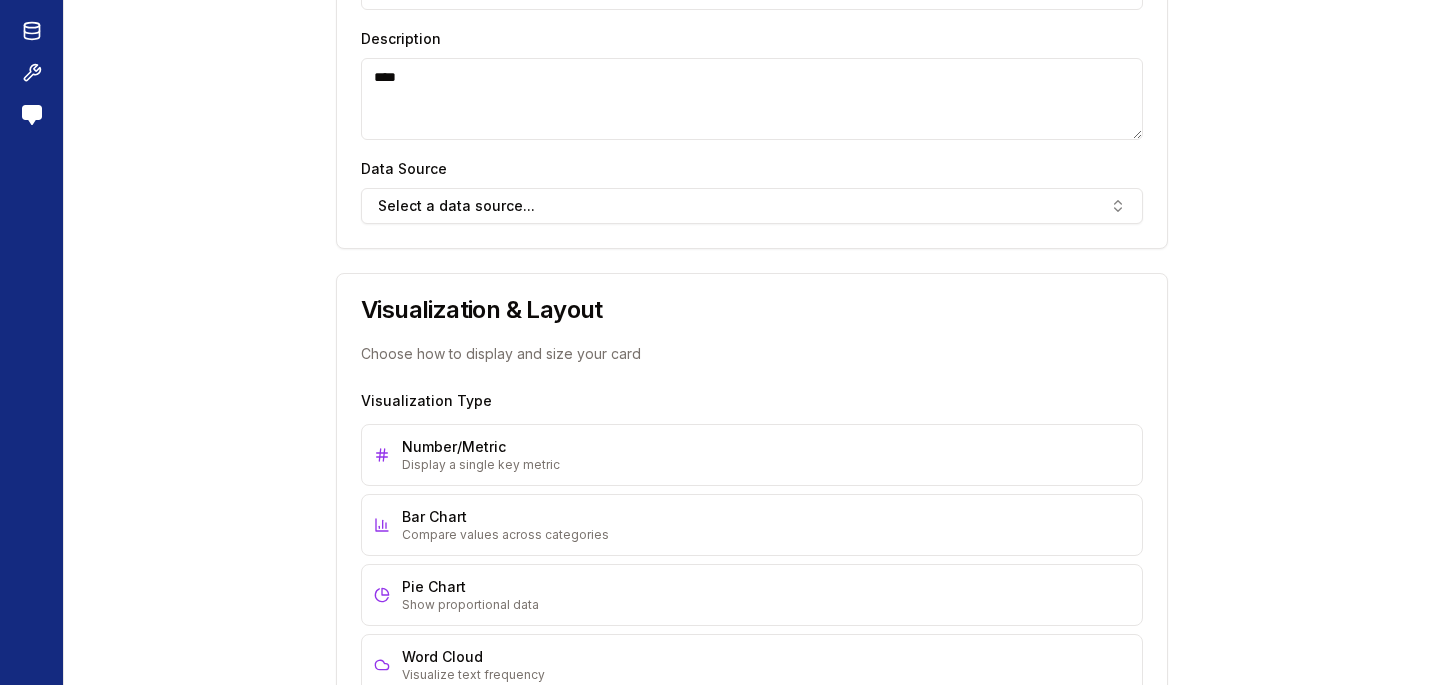 scroll, scrollTop: 367, scrollLeft: 0, axis: vertical 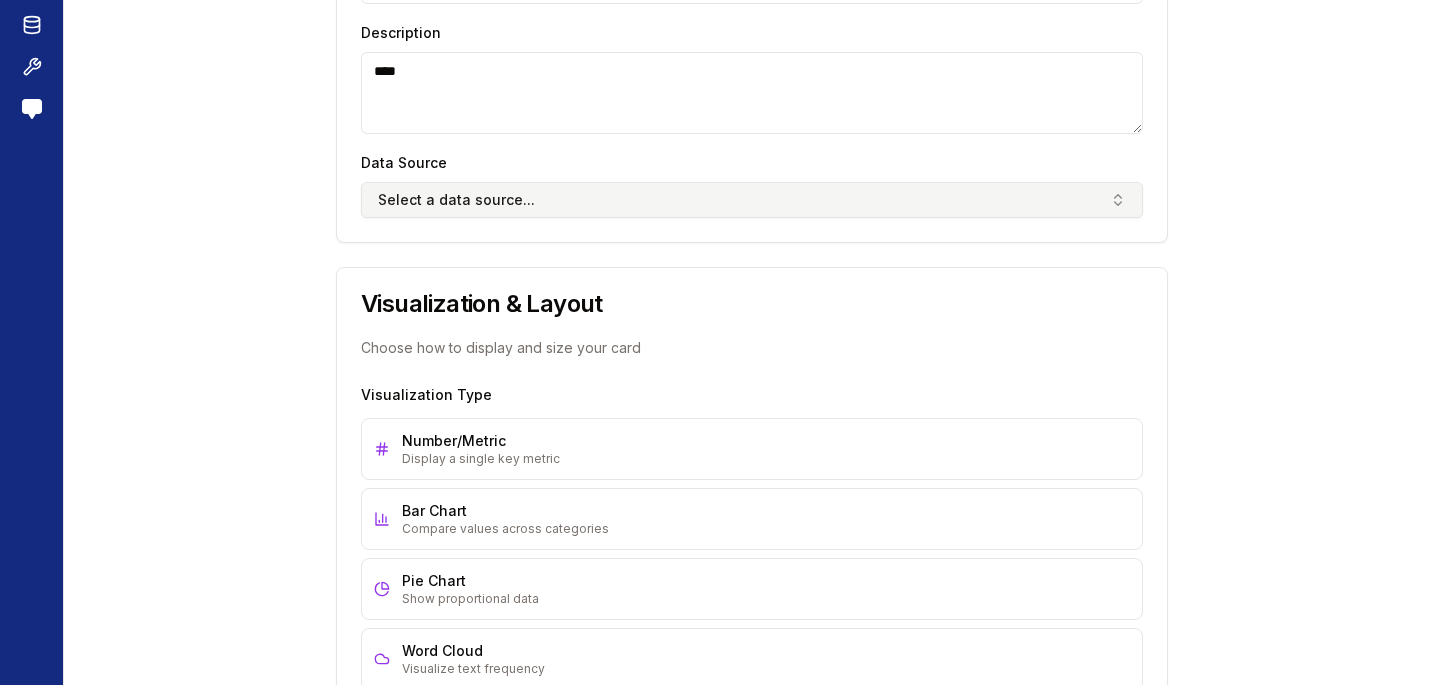 type on "****" 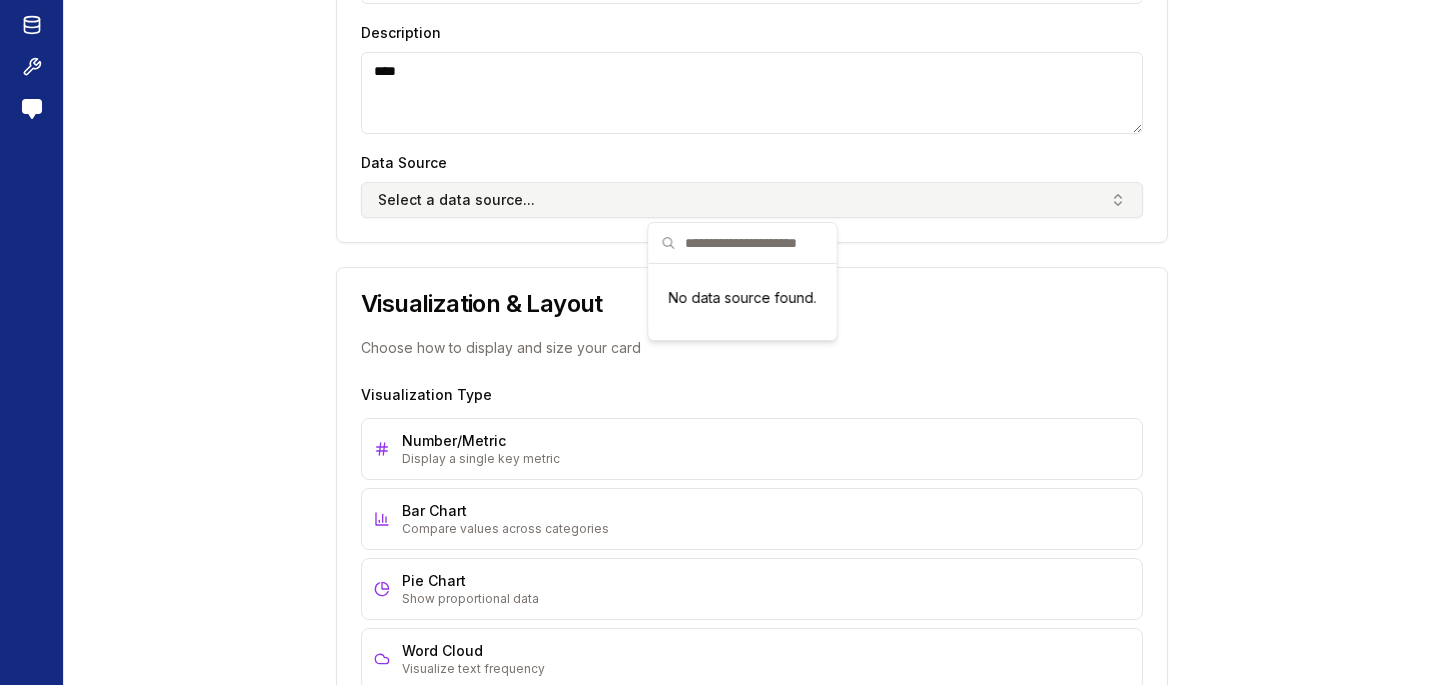 click on "Select a data source..." at bounding box center (752, 200) 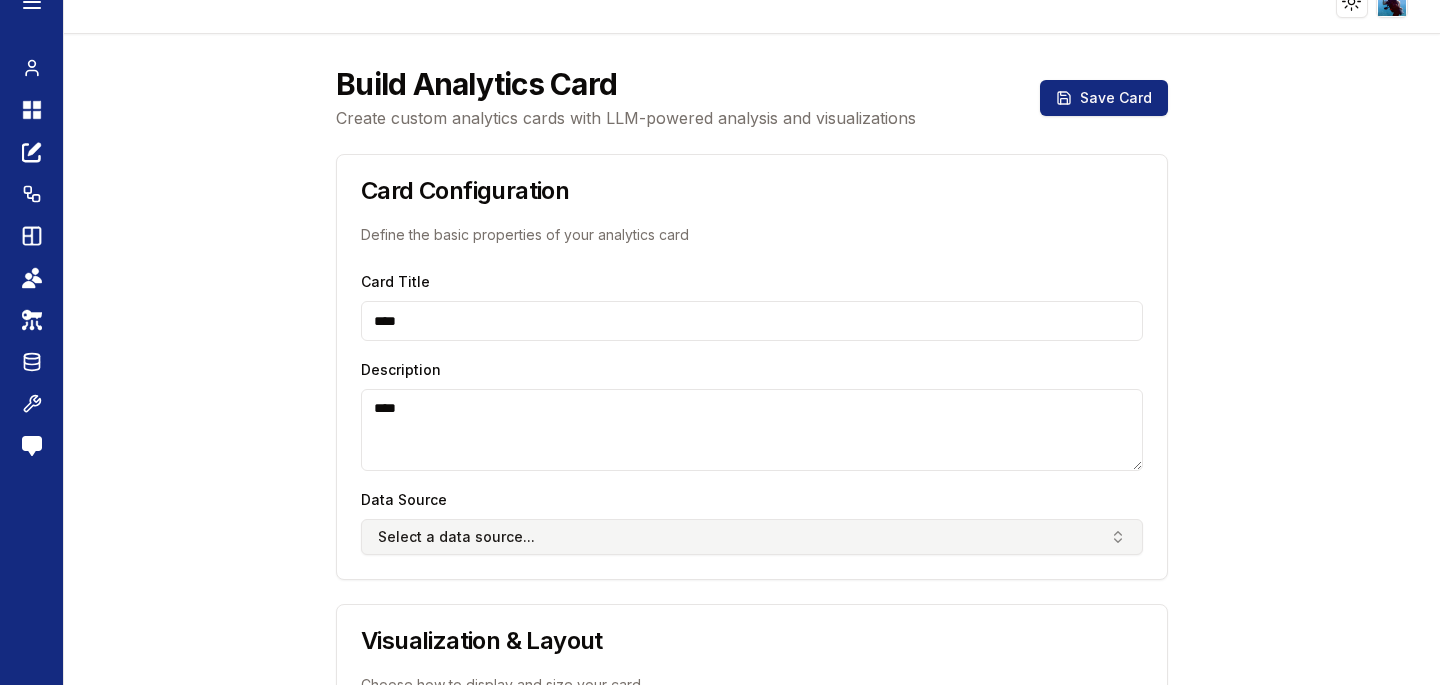scroll, scrollTop: 0, scrollLeft: 0, axis: both 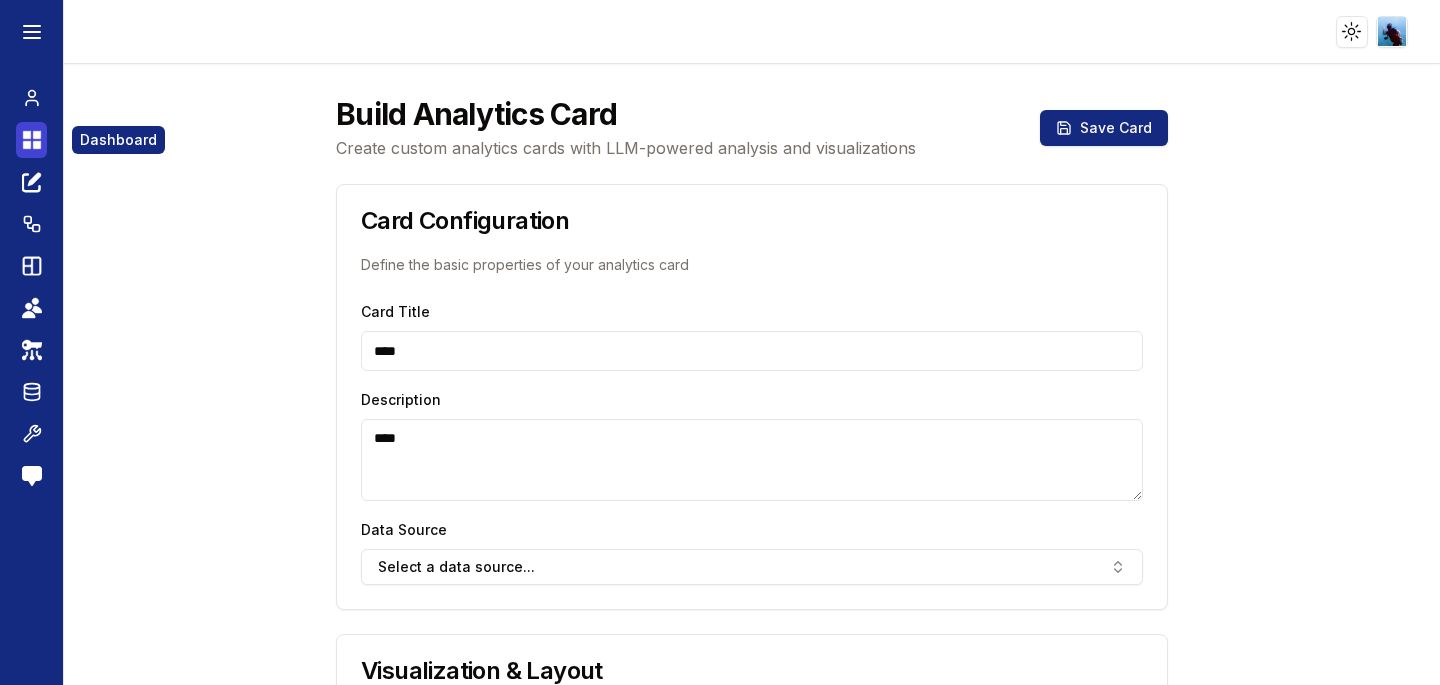 click 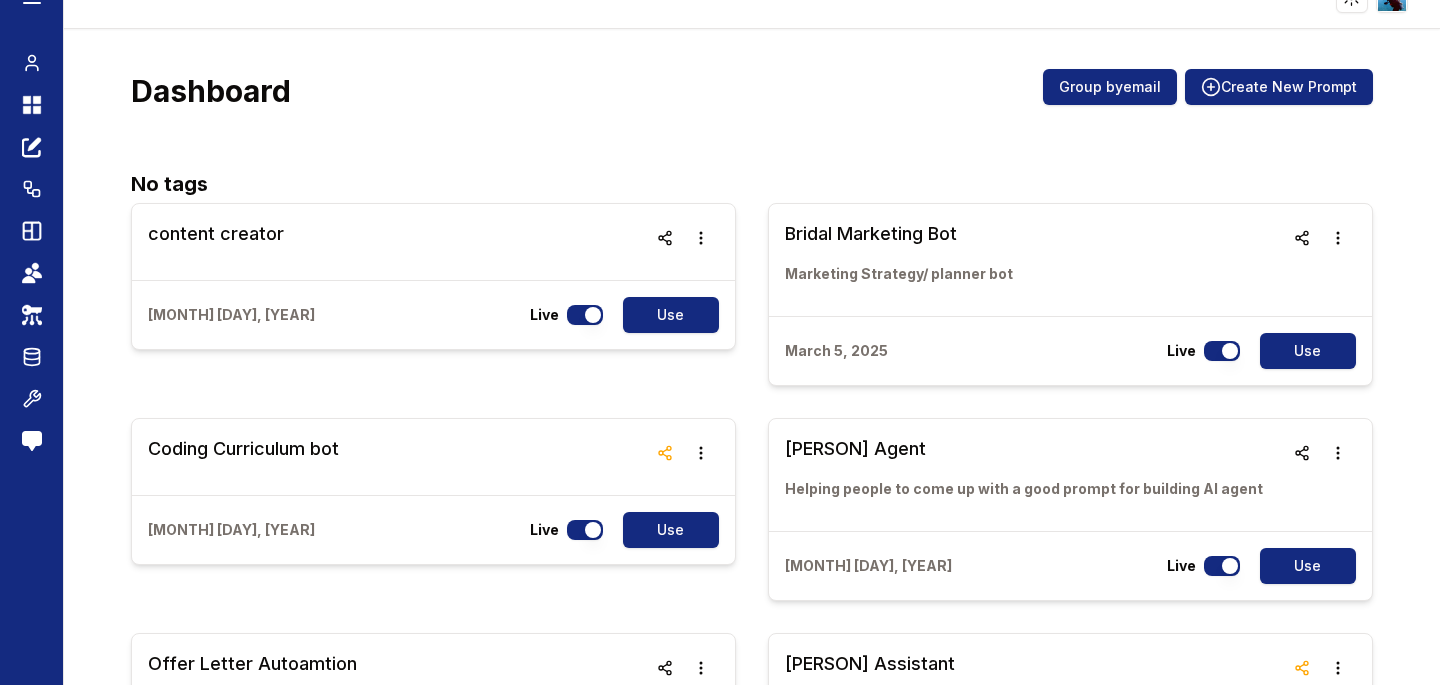 scroll, scrollTop: 21, scrollLeft: 0, axis: vertical 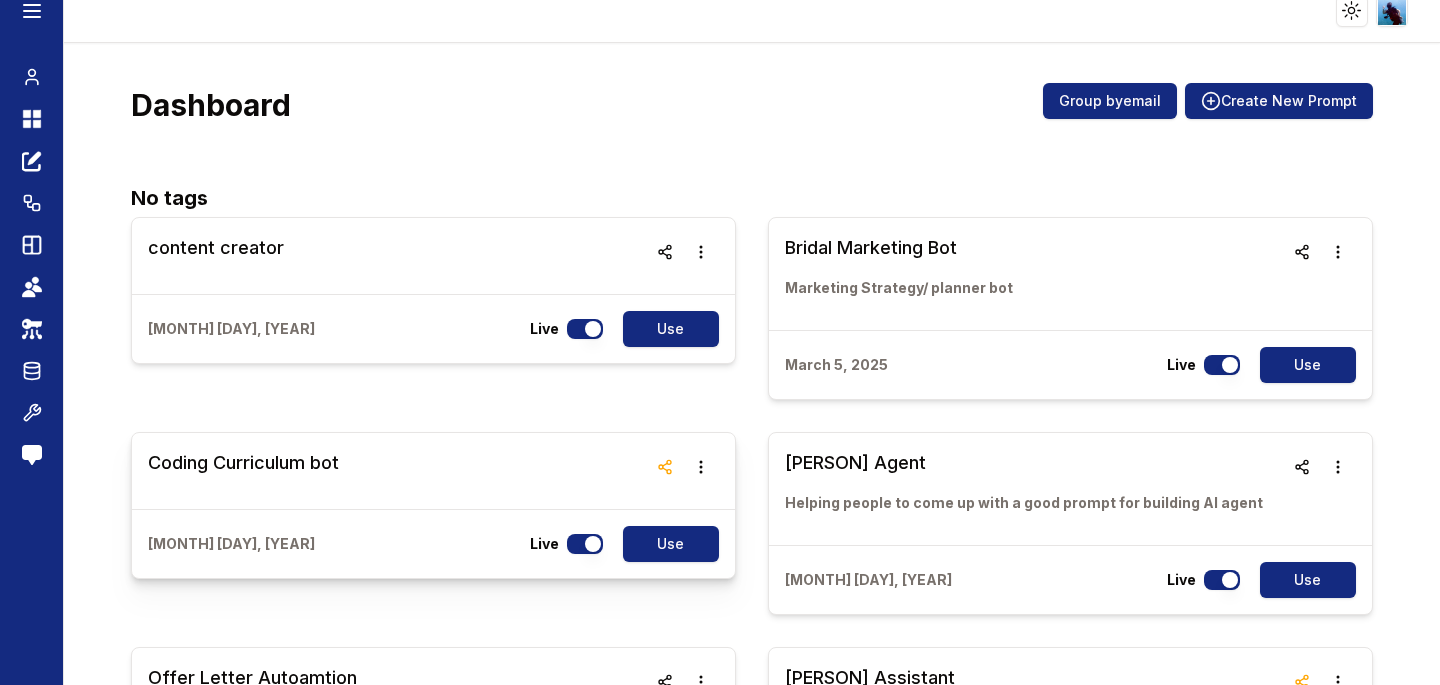 click on "Coding Curriculum bot" at bounding box center [243, 463] 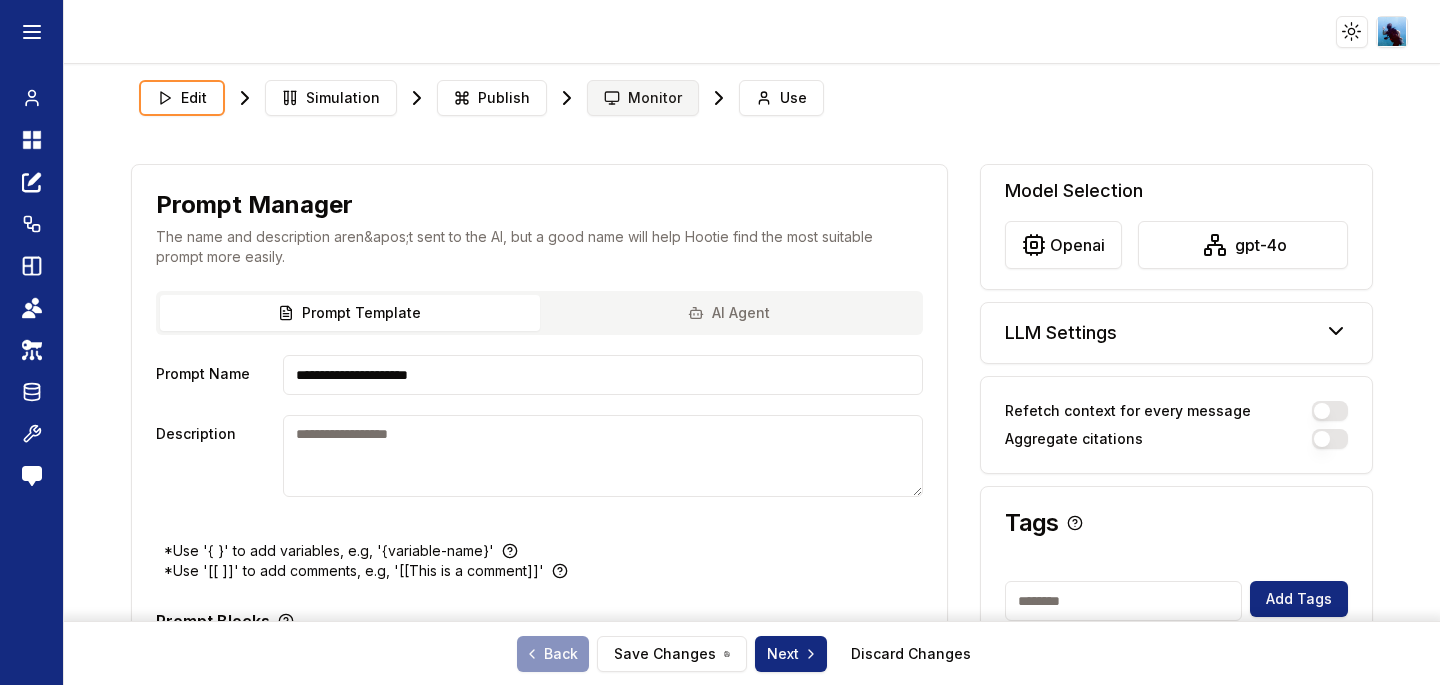 click on "Monitor" at bounding box center [655, 98] 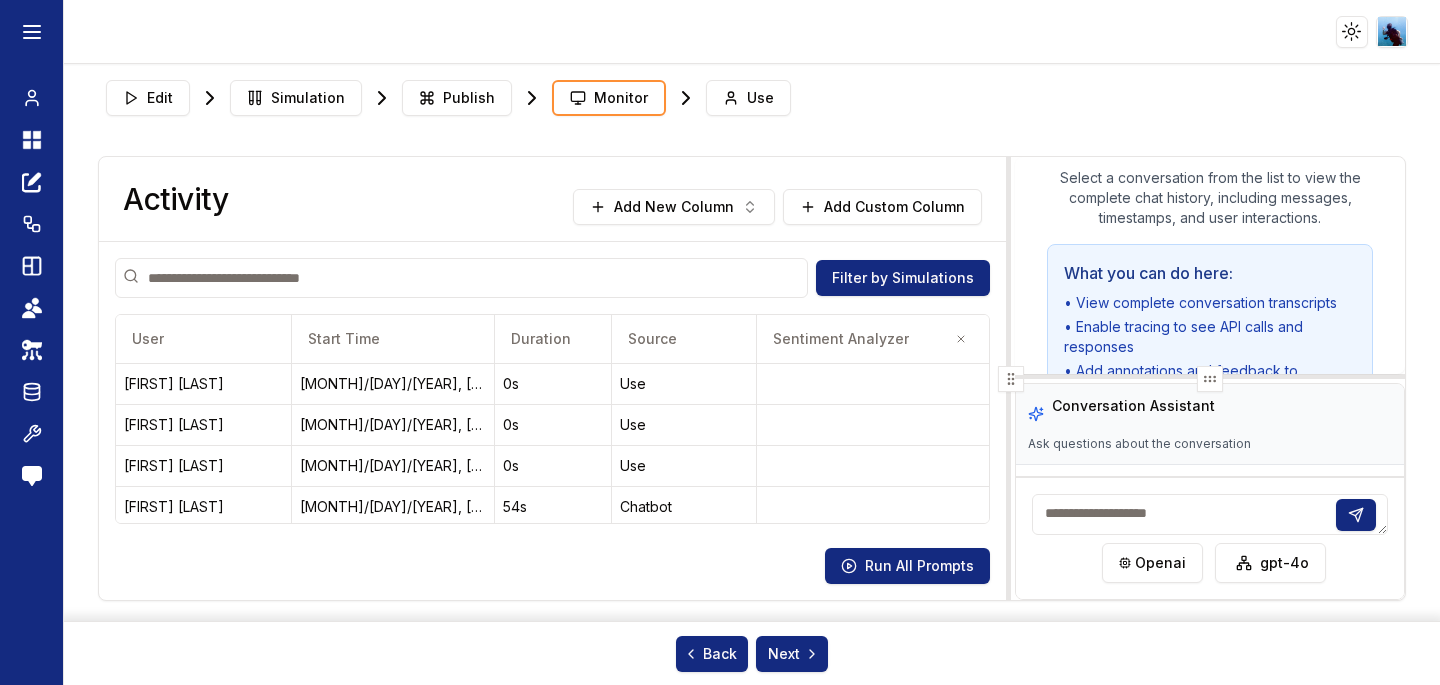 click on "Activity  Add New Column  Add Custom Column" at bounding box center [552, 199] 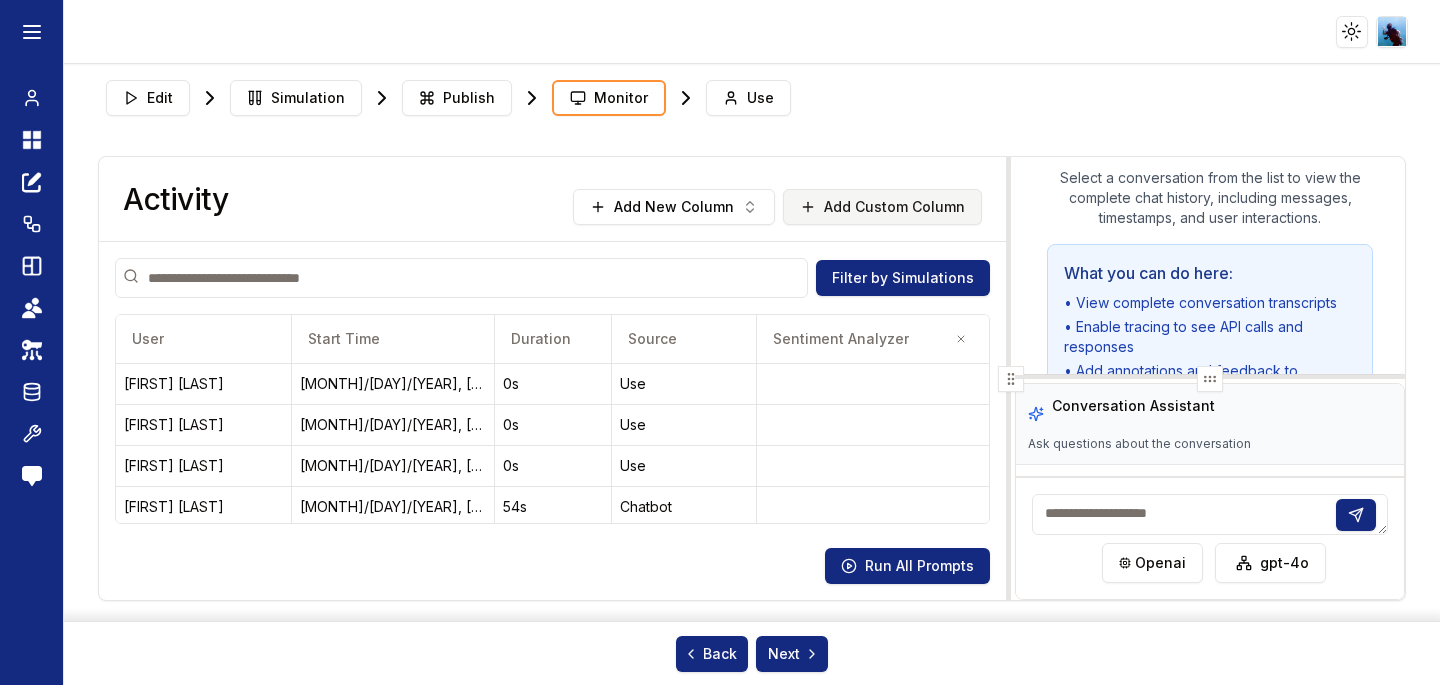 click on "Add Custom Column" at bounding box center (882, 207) 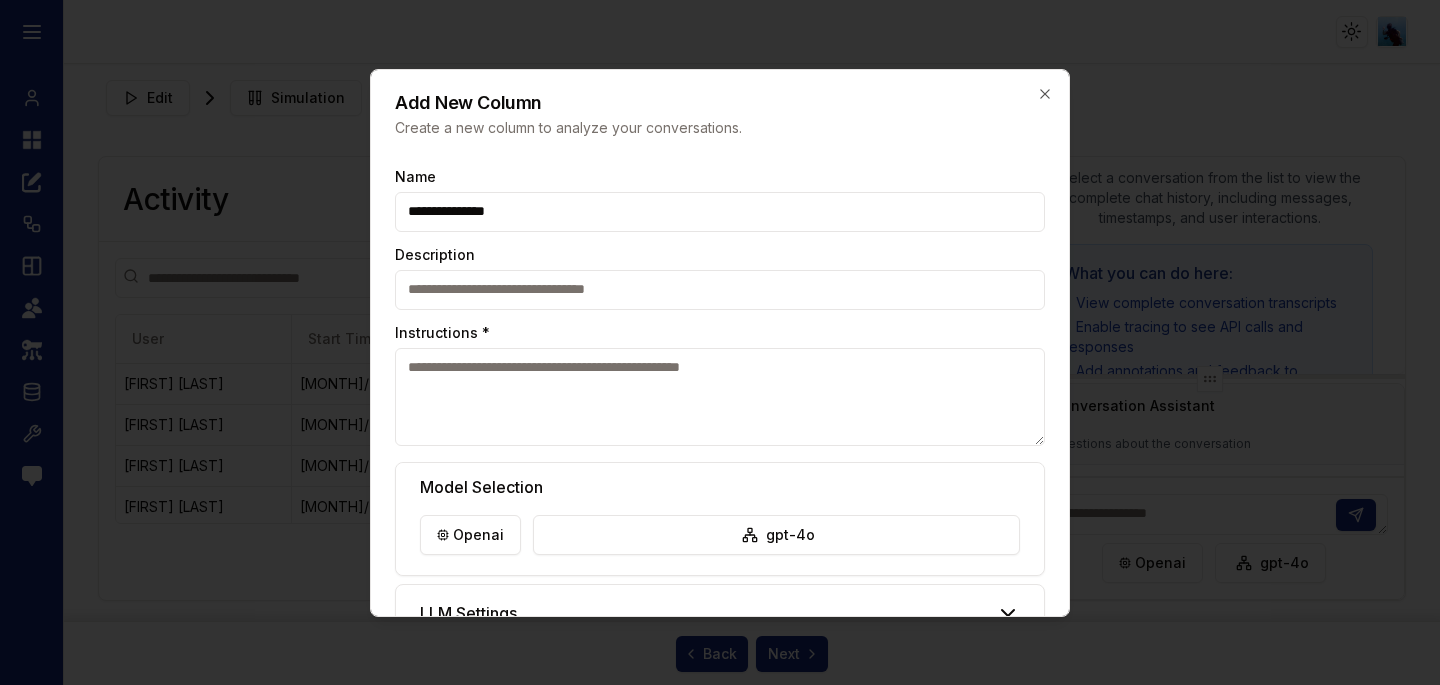 type on "**********" 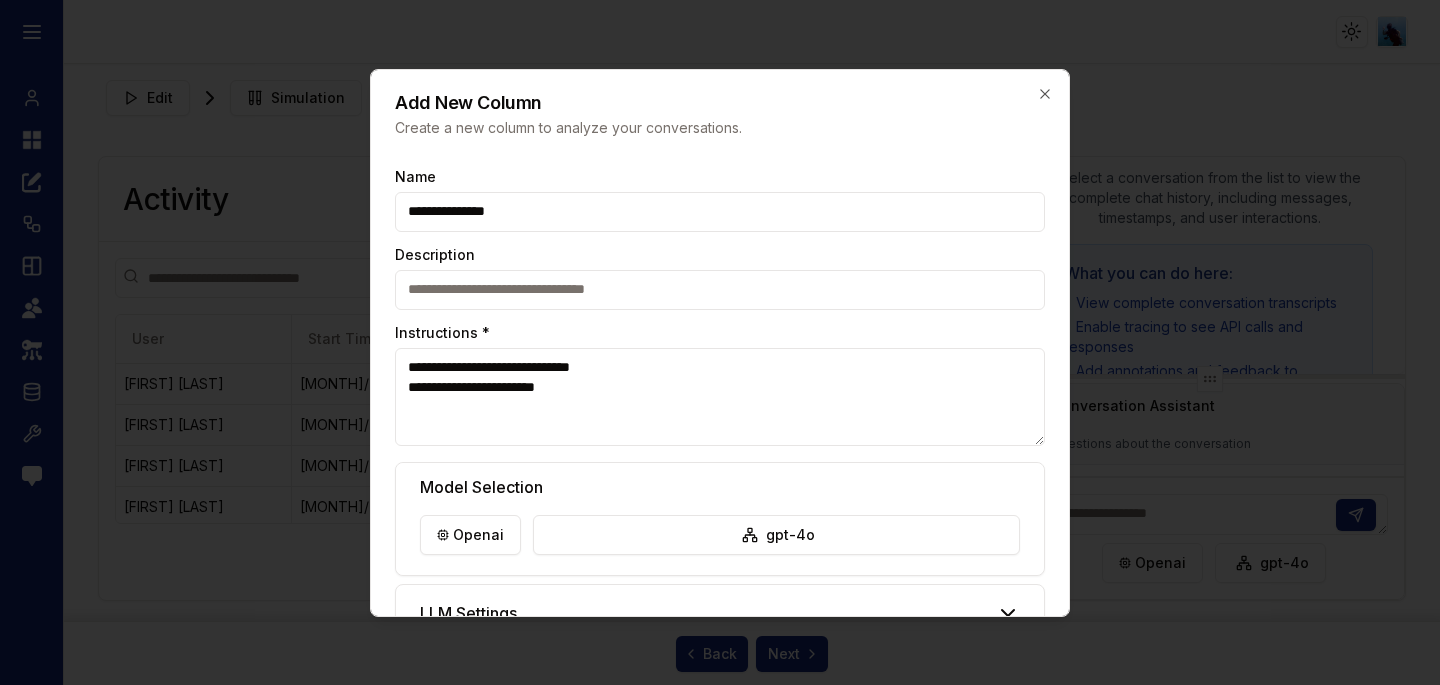 scroll, scrollTop: 118, scrollLeft: 0, axis: vertical 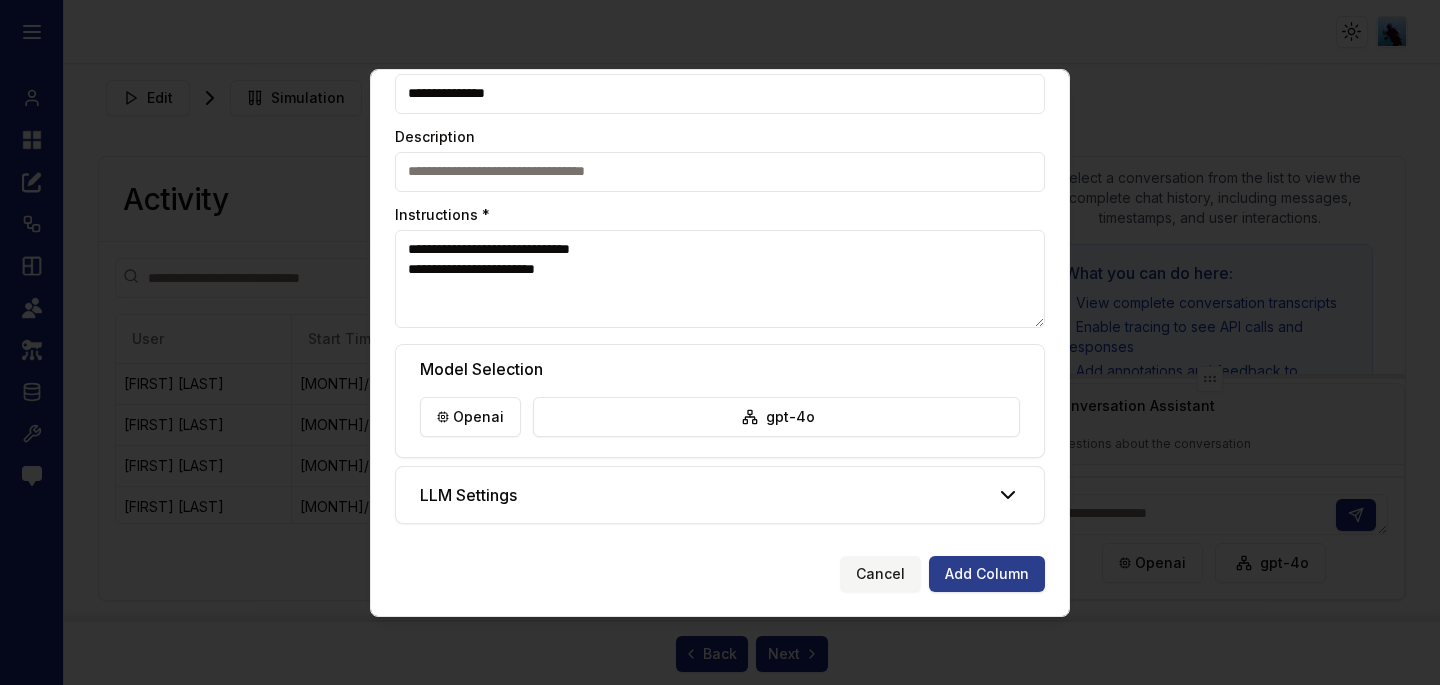 type on "**********" 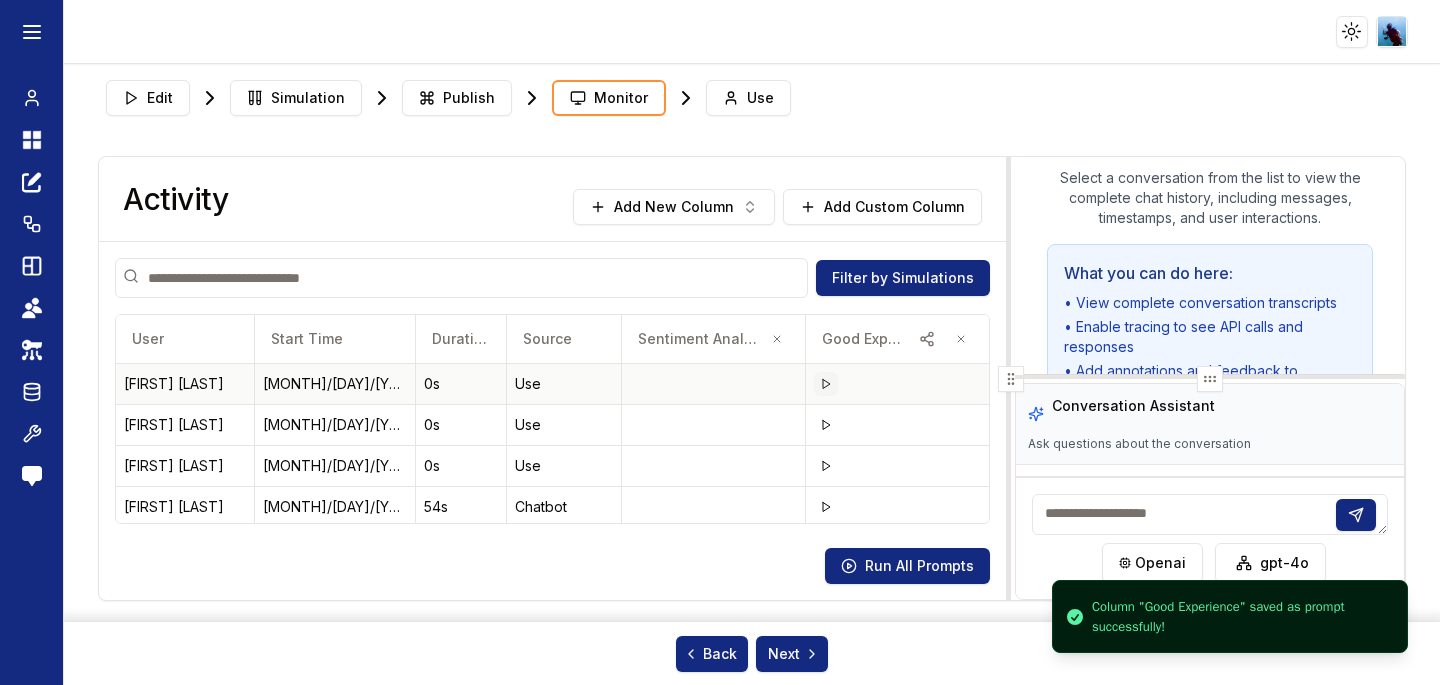 click 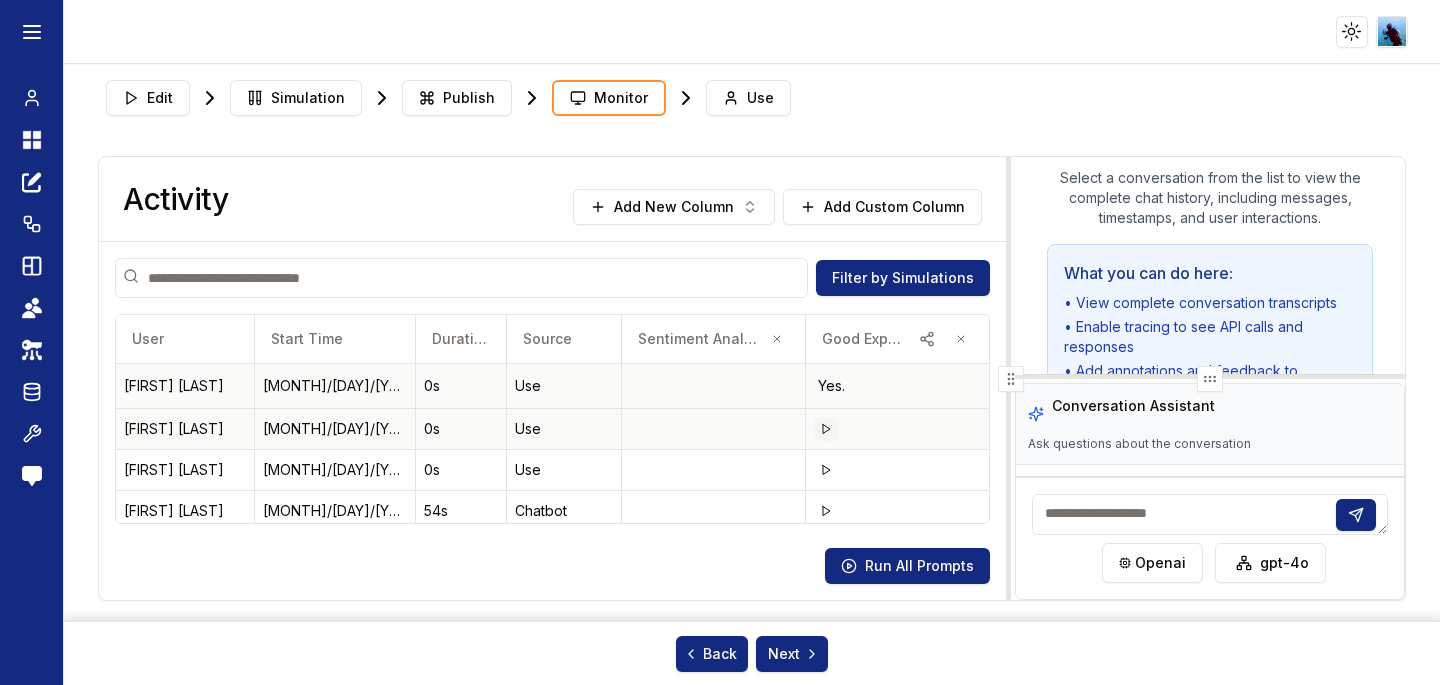 click at bounding box center [826, 429] 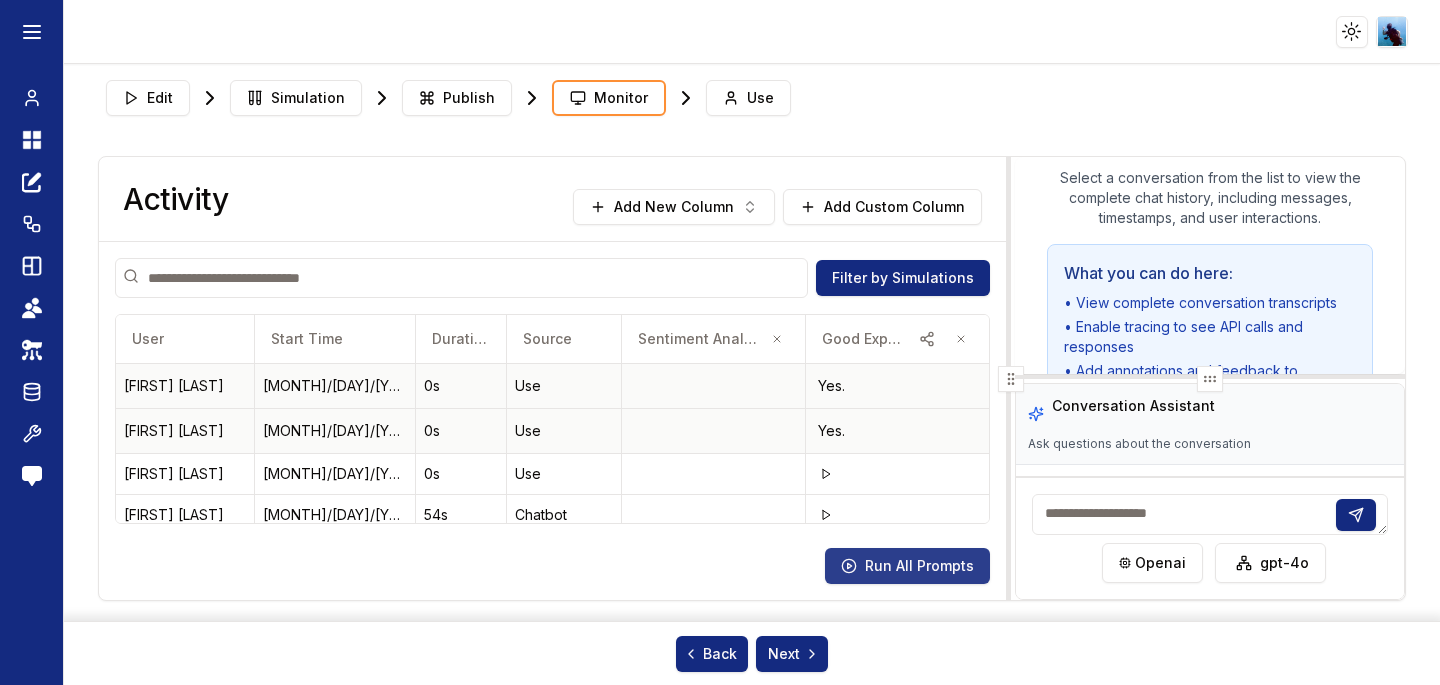 click on "Run All Prompts" at bounding box center [907, 566] 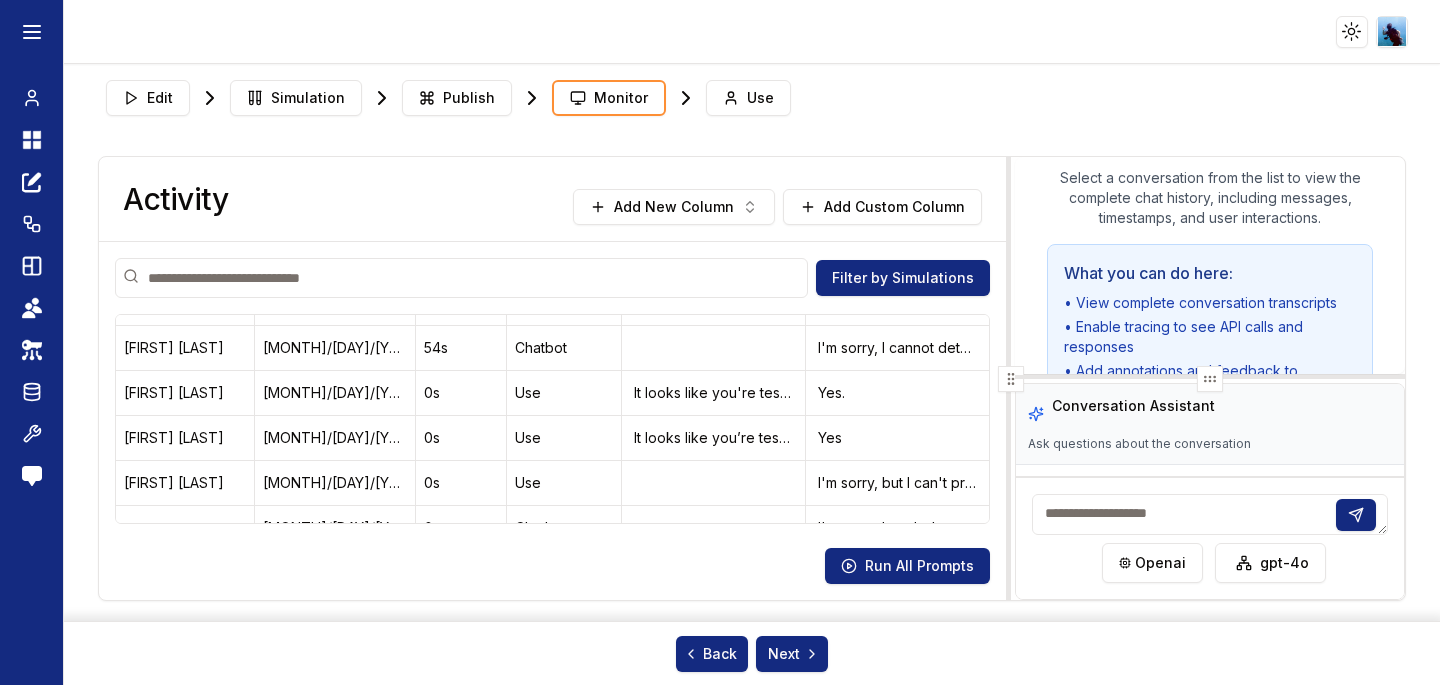 scroll, scrollTop: 199, scrollLeft: 0, axis: vertical 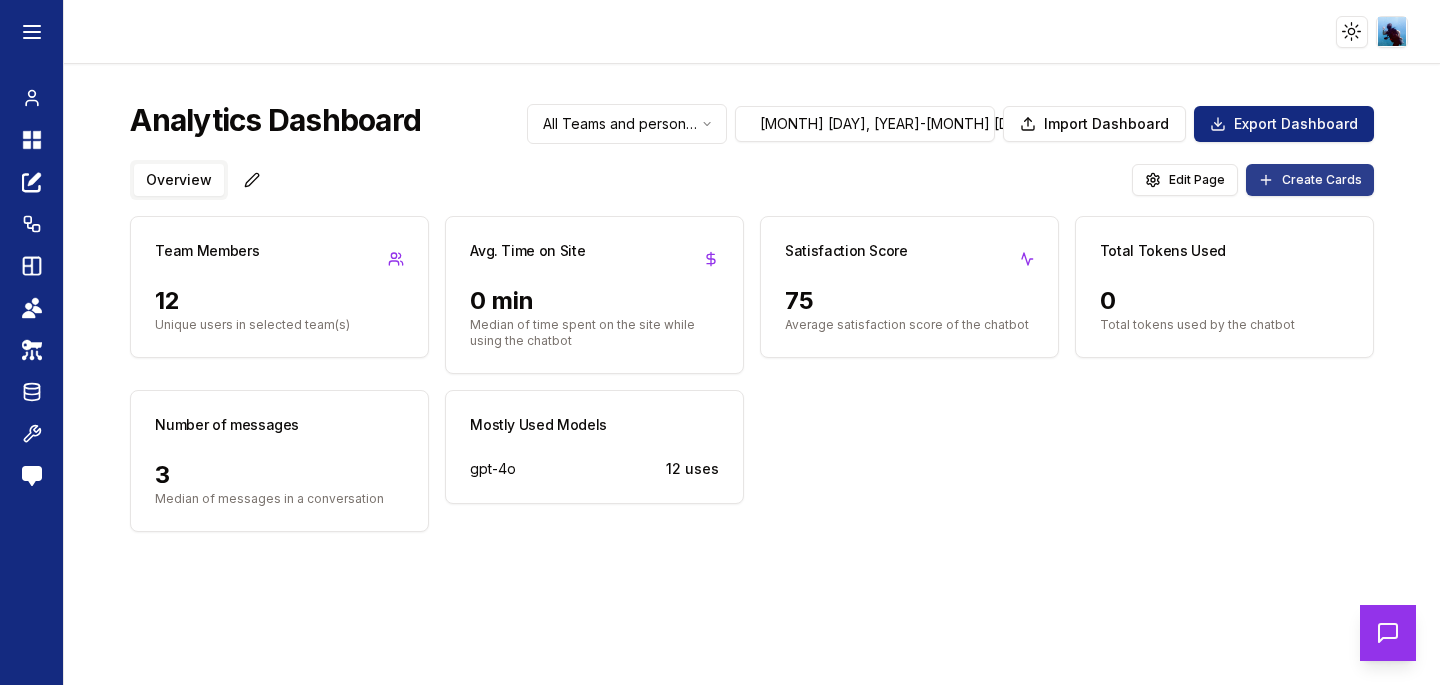click on "Create Cards" at bounding box center [1310, 180] 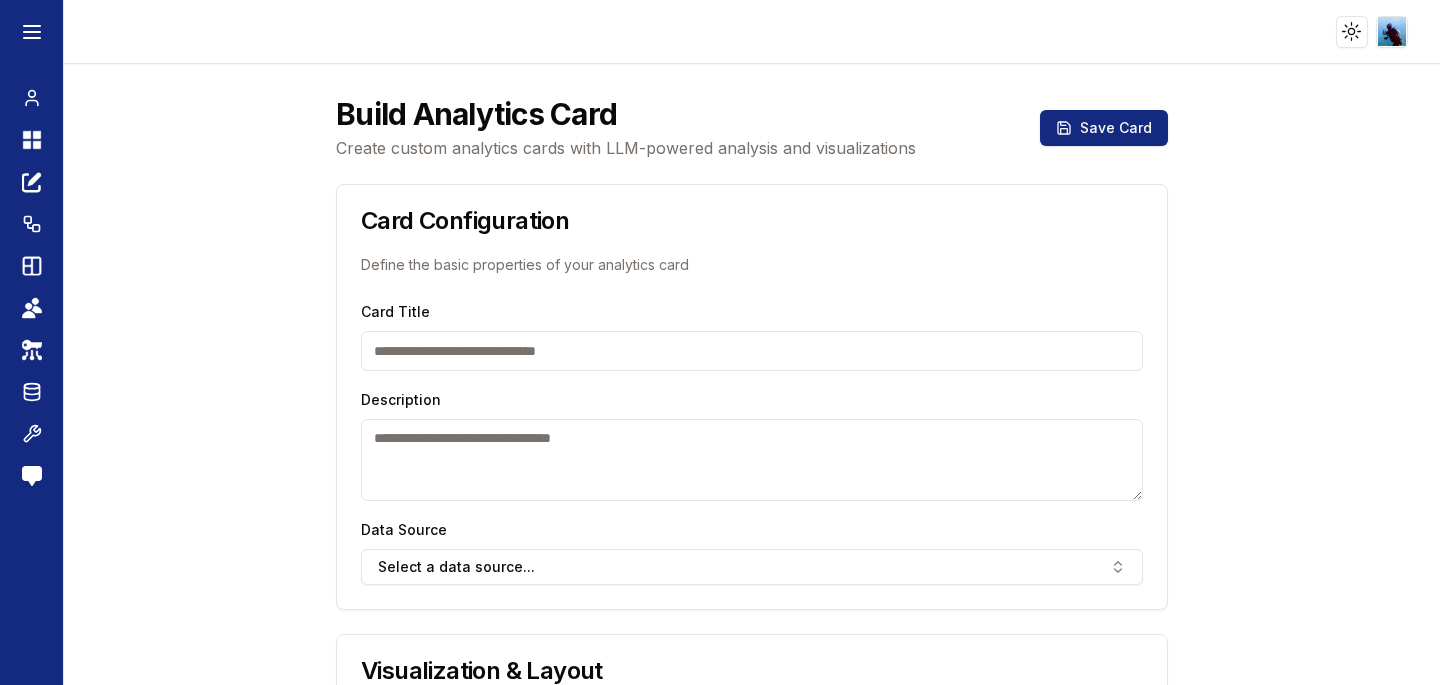 click on "Card Title" at bounding box center (752, 351) 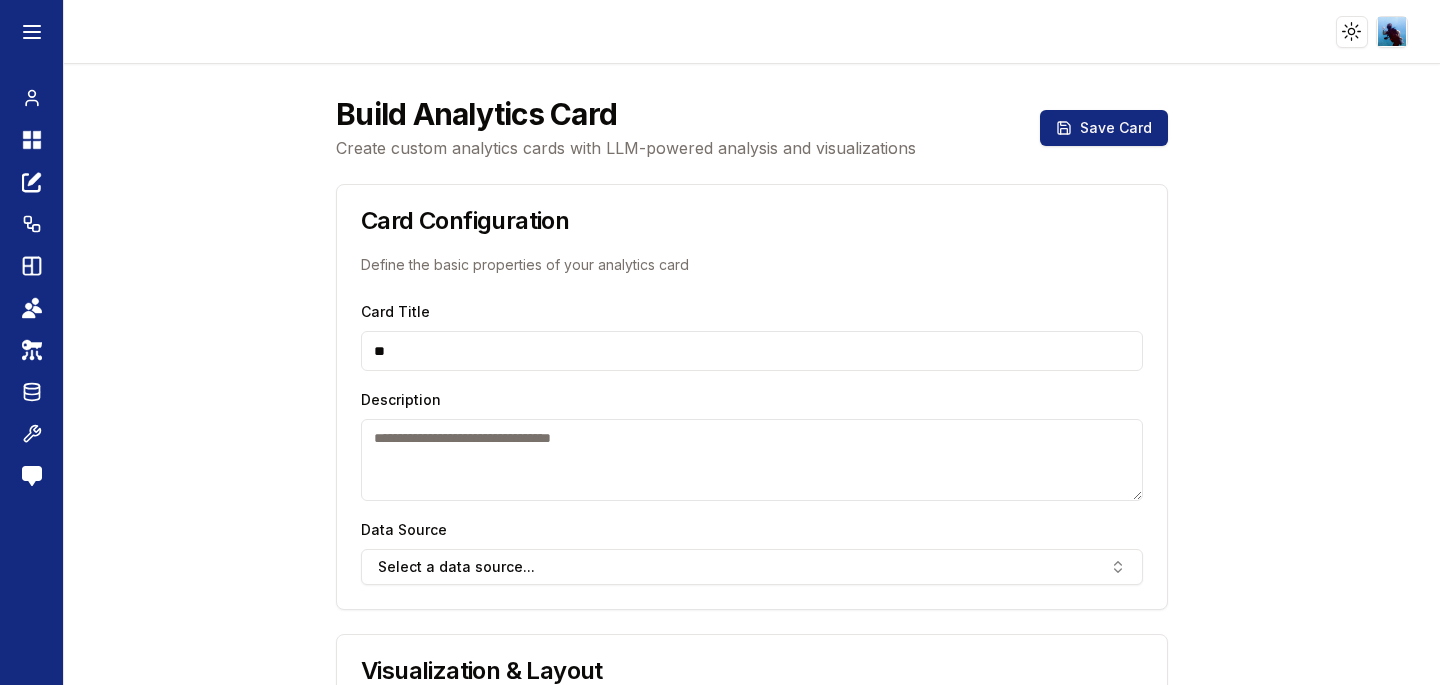 type on "*" 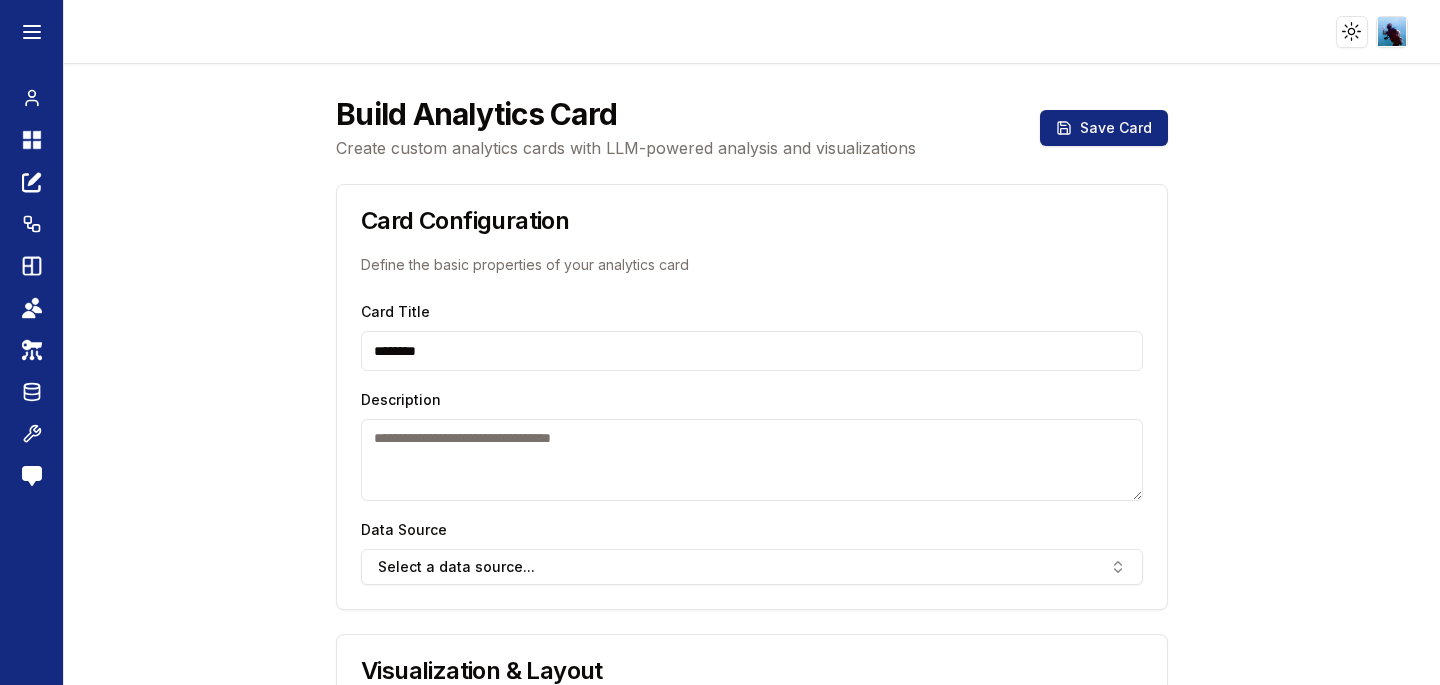 type on "********" 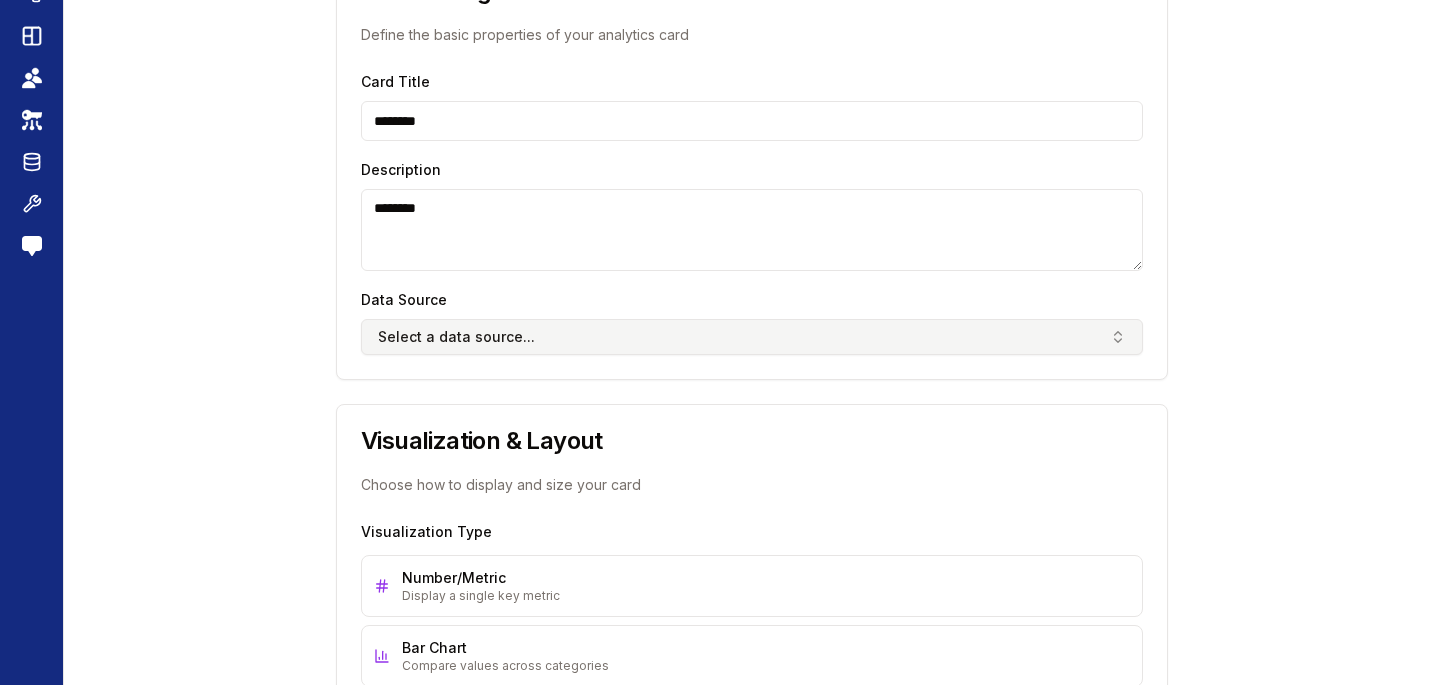 scroll, scrollTop: 272, scrollLeft: 0, axis: vertical 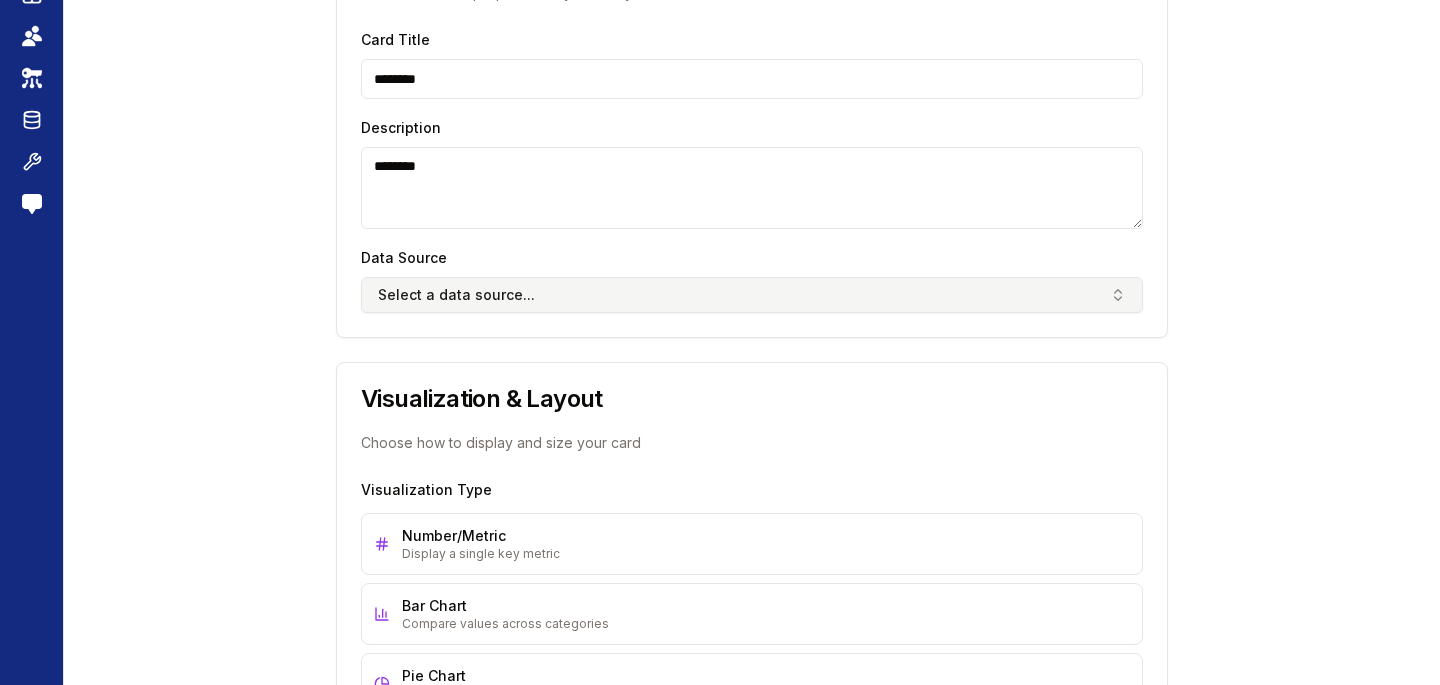 type on "********" 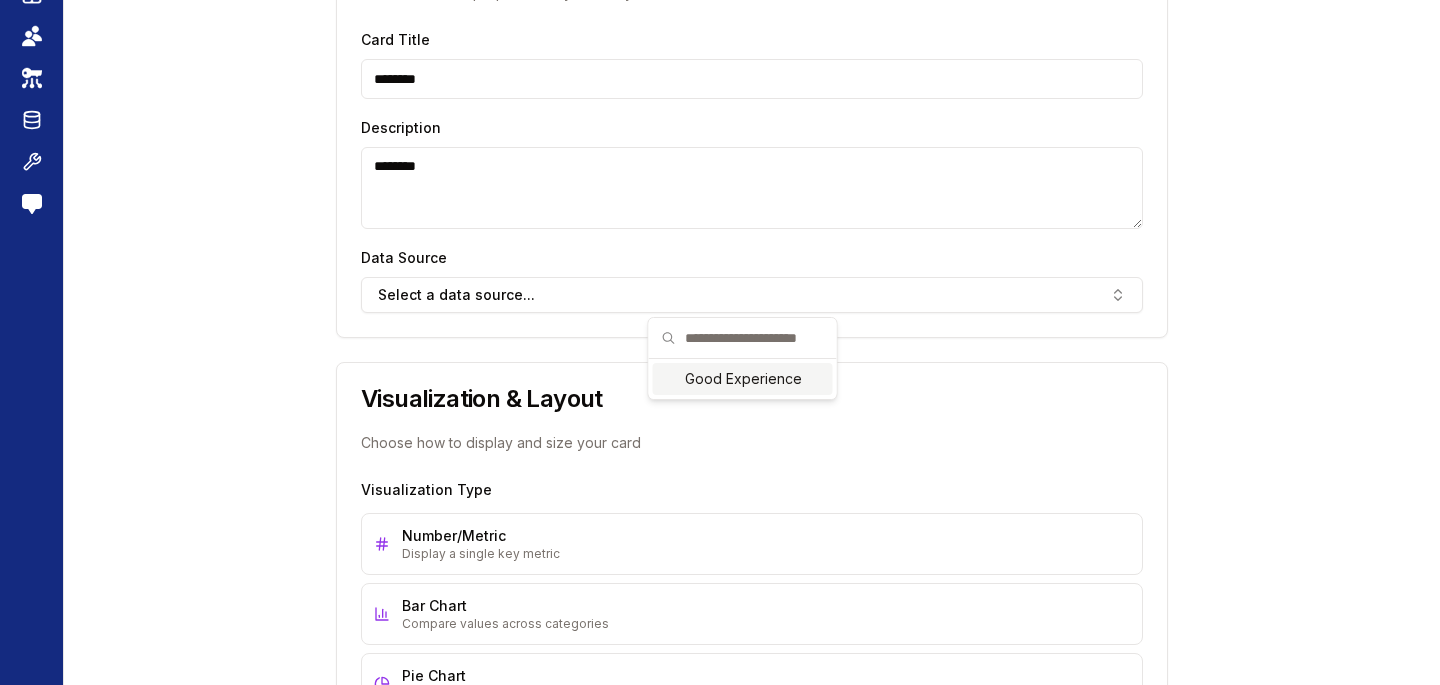 click on "Good Experience" at bounding box center [743, 379] 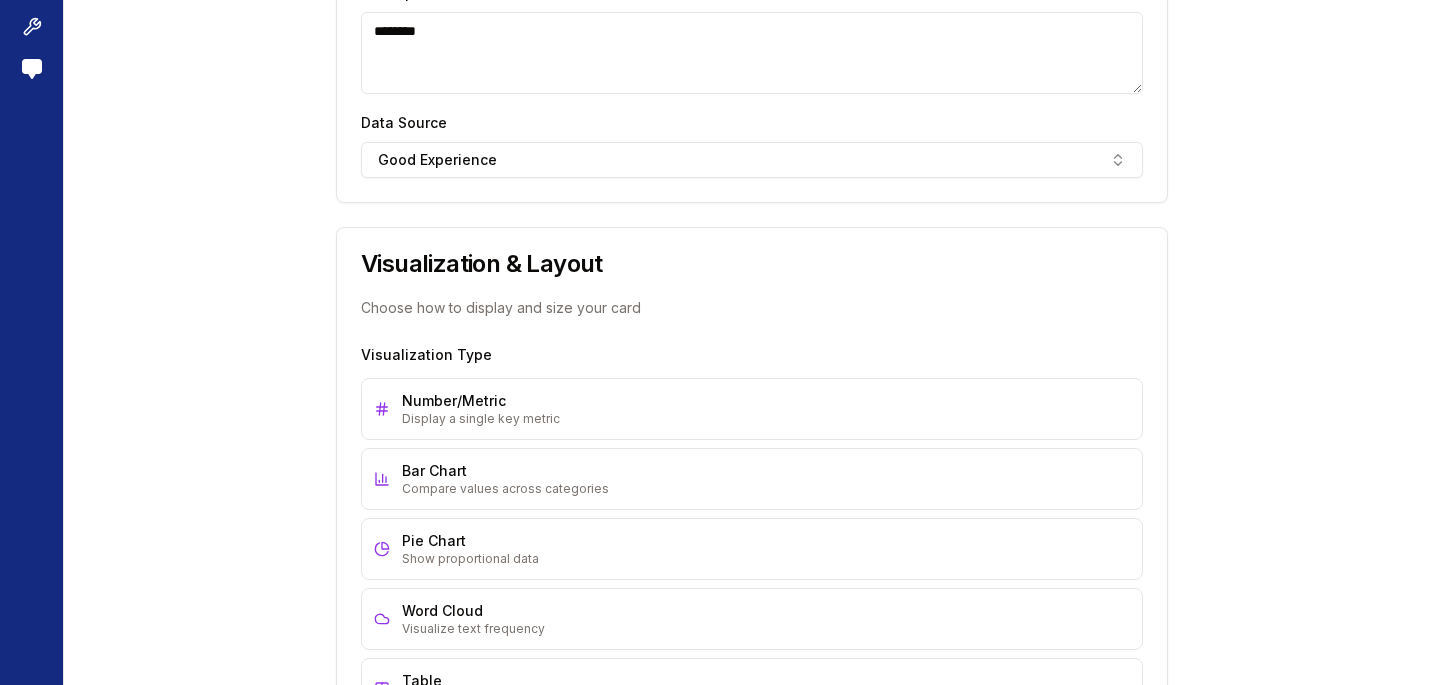 scroll, scrollTop: 428, scrollLeft: 0, axis: vertical 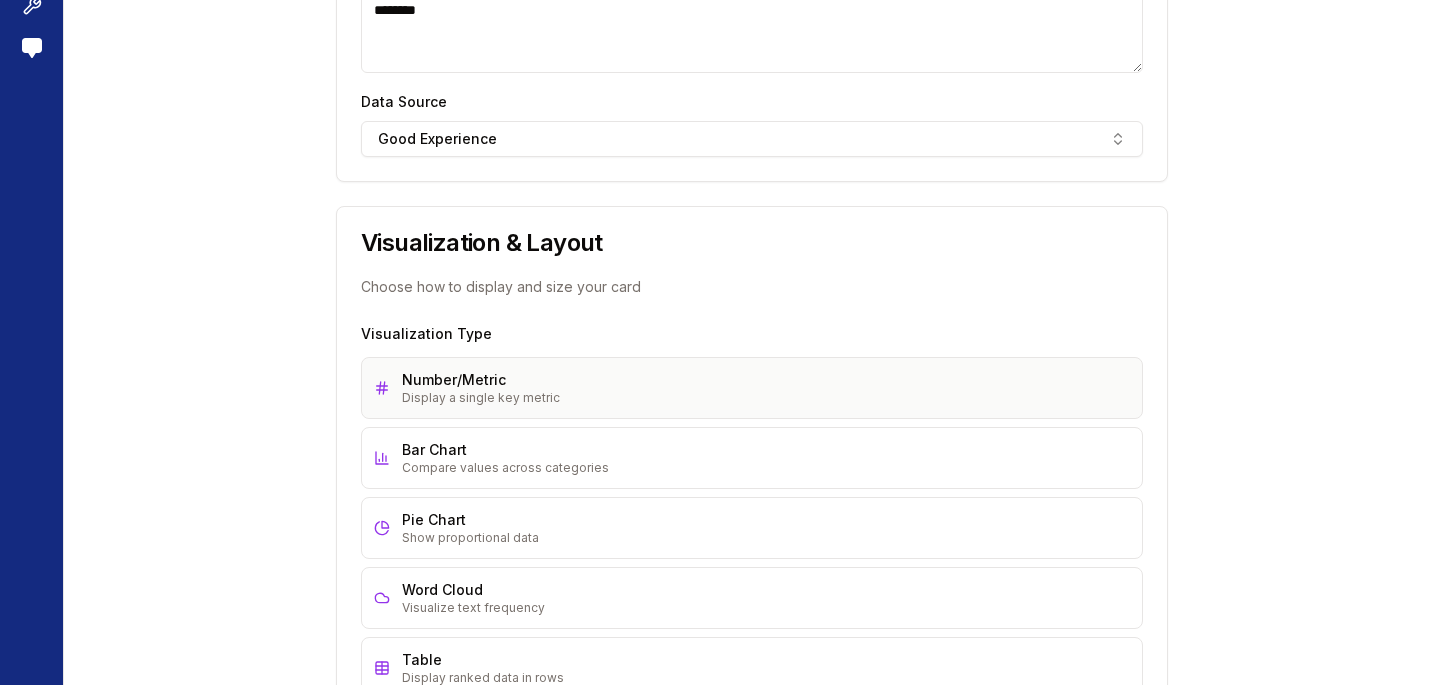 click on "Display a single key metric" at bounding box center [766, 398] 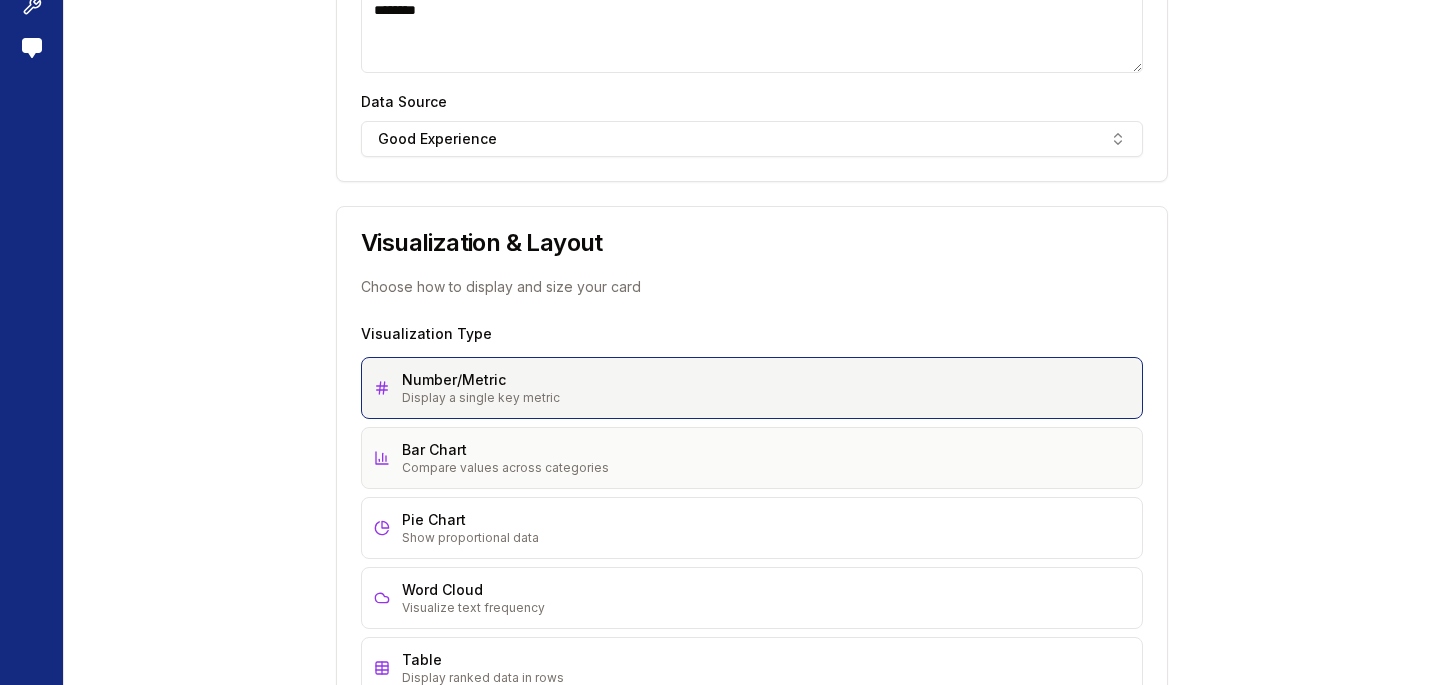 click on "Bar Chart Compare values across categories" at bounding box center [752, 458] 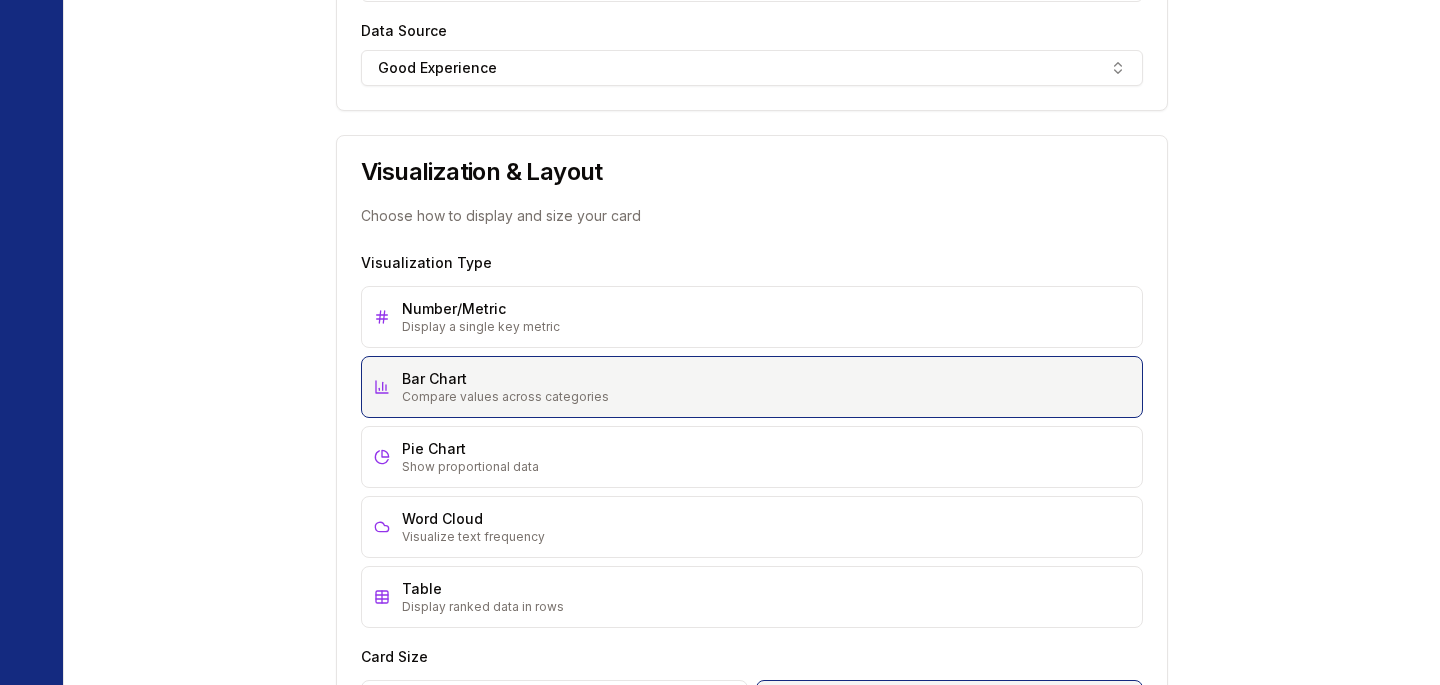 scroll, scrollTop: 0, scrollLeft: 0, axis: both 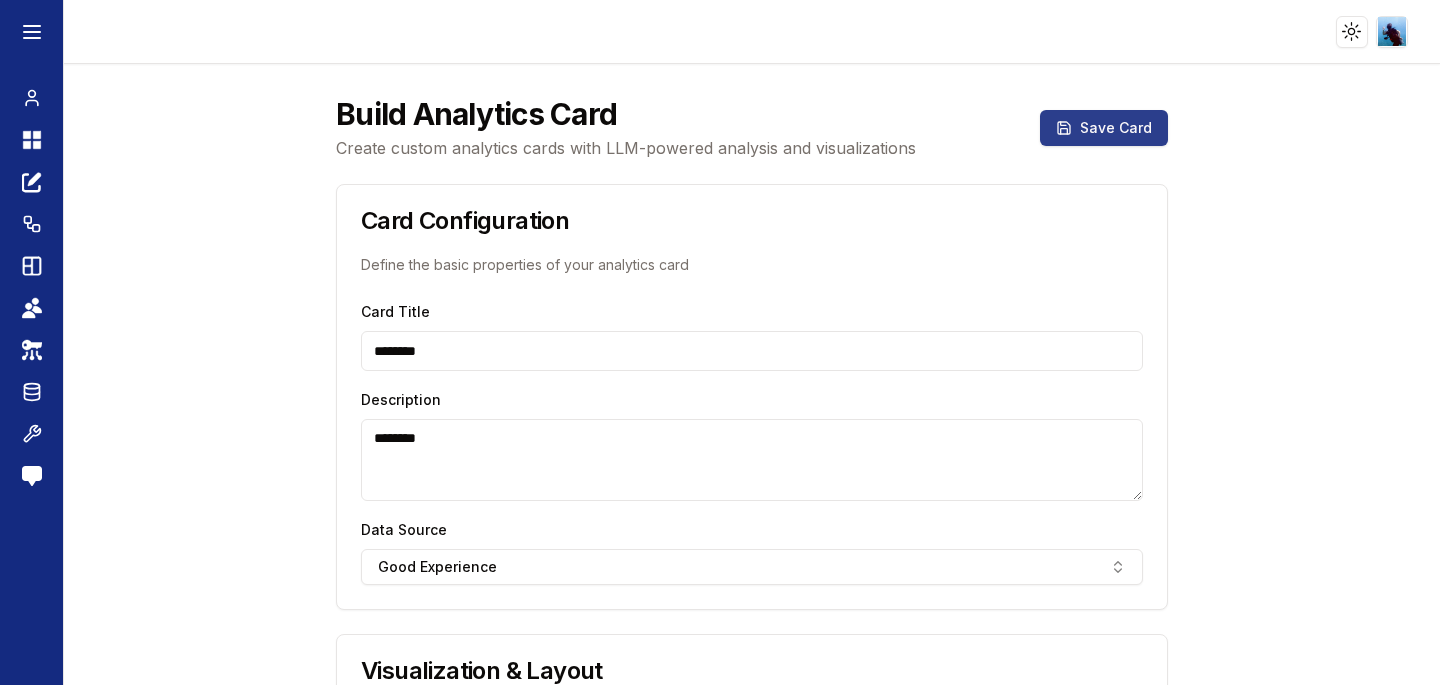 click on "Save Card" at bounding box center (1104, 128) 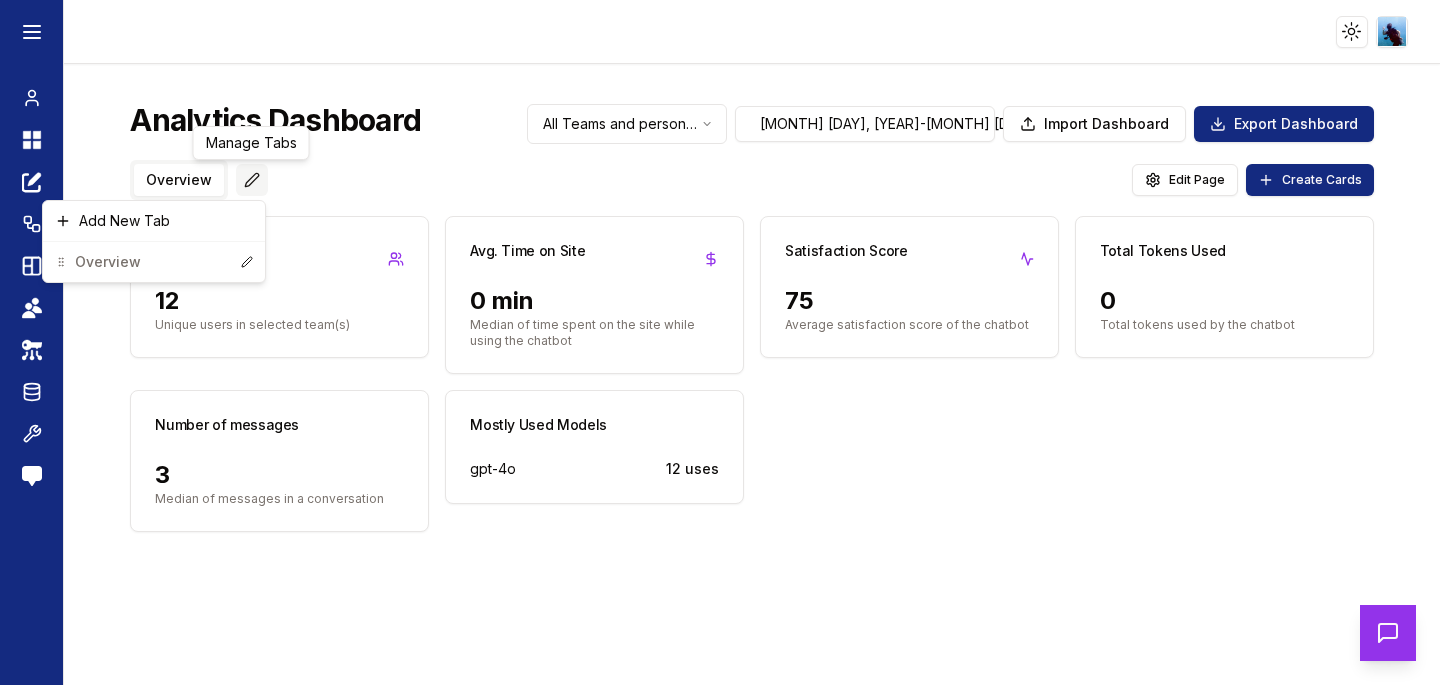 click on "Toggle theme Toggle user menu Chat Dashboard Create Prompts Workflow (BETA) Templates Teams API Keys Data Room Tools Send Feedback Analytics Dashboard All Teams and personal prompts Jul 01, 2025  -  Jul 31, 2025 Import Dashboard Export Dashboard Overview Manage Tabs Manage Tabs Edit Page Create Cards Team Members 12 Unique users in selected team(s) Avg. Time on Site 0 min Median of time spent on the site while using the chatbot Satisfaction Score 75 Average satisfaction score of the chatbot Total Tokens Used 0 Total tokens used by the chatbot Number of messages 3 Median of messages in a conversation Mostly Used Models gpt-4o 12 uses Add New Tab Overview" at bounding box center (720, 382) 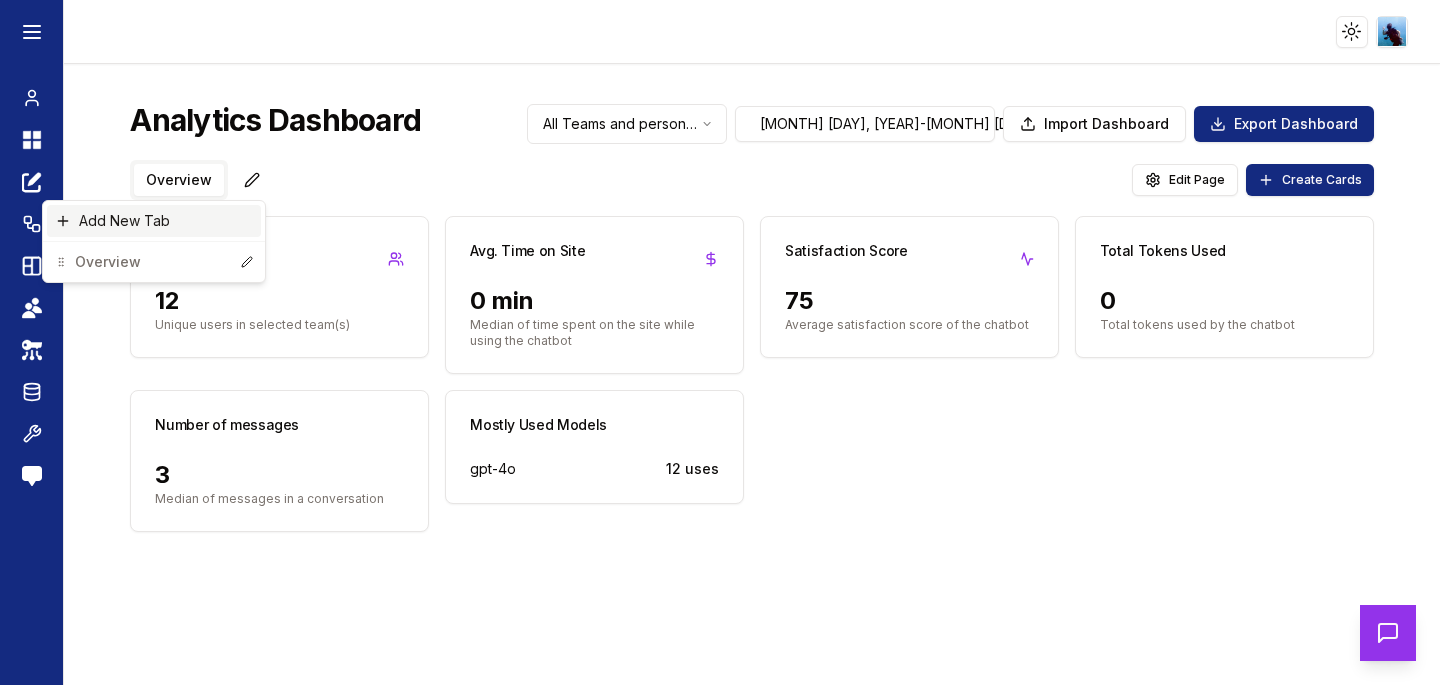 click on "Add New Tab" at bounding box center (154, 221) 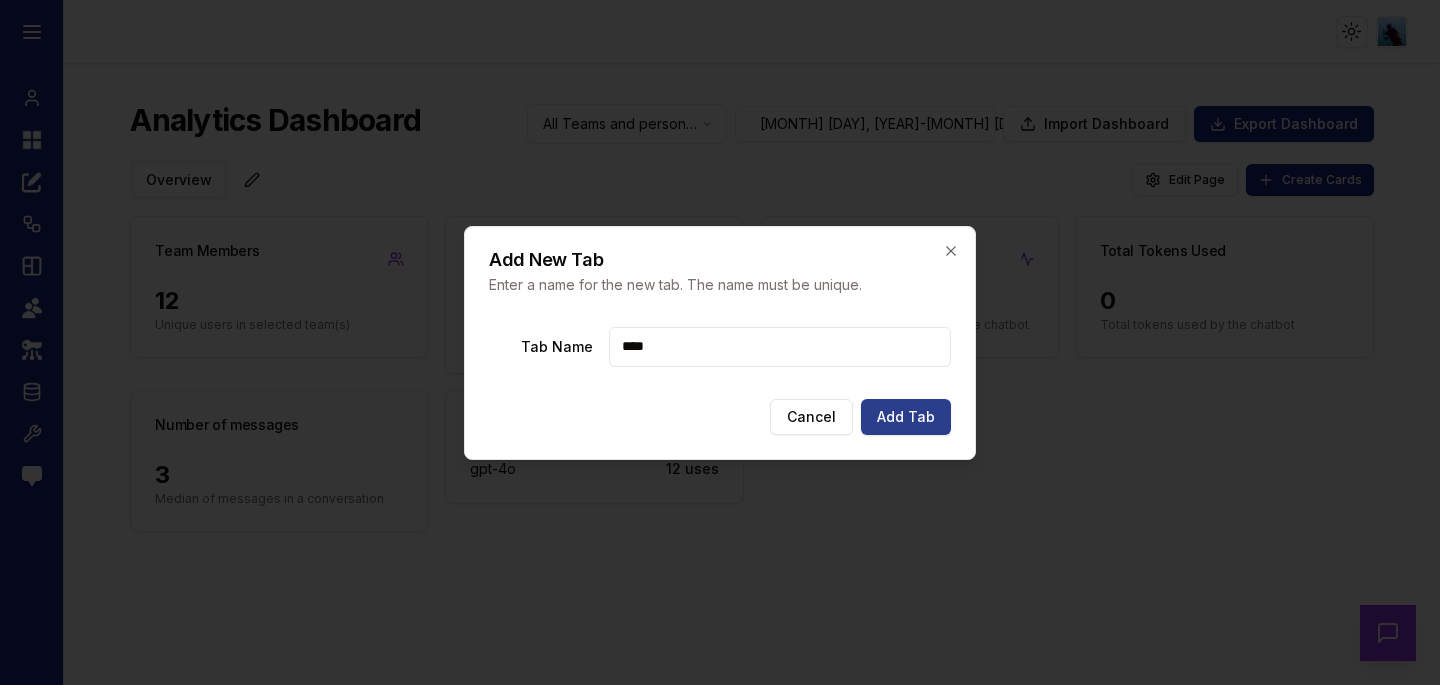type on "****" 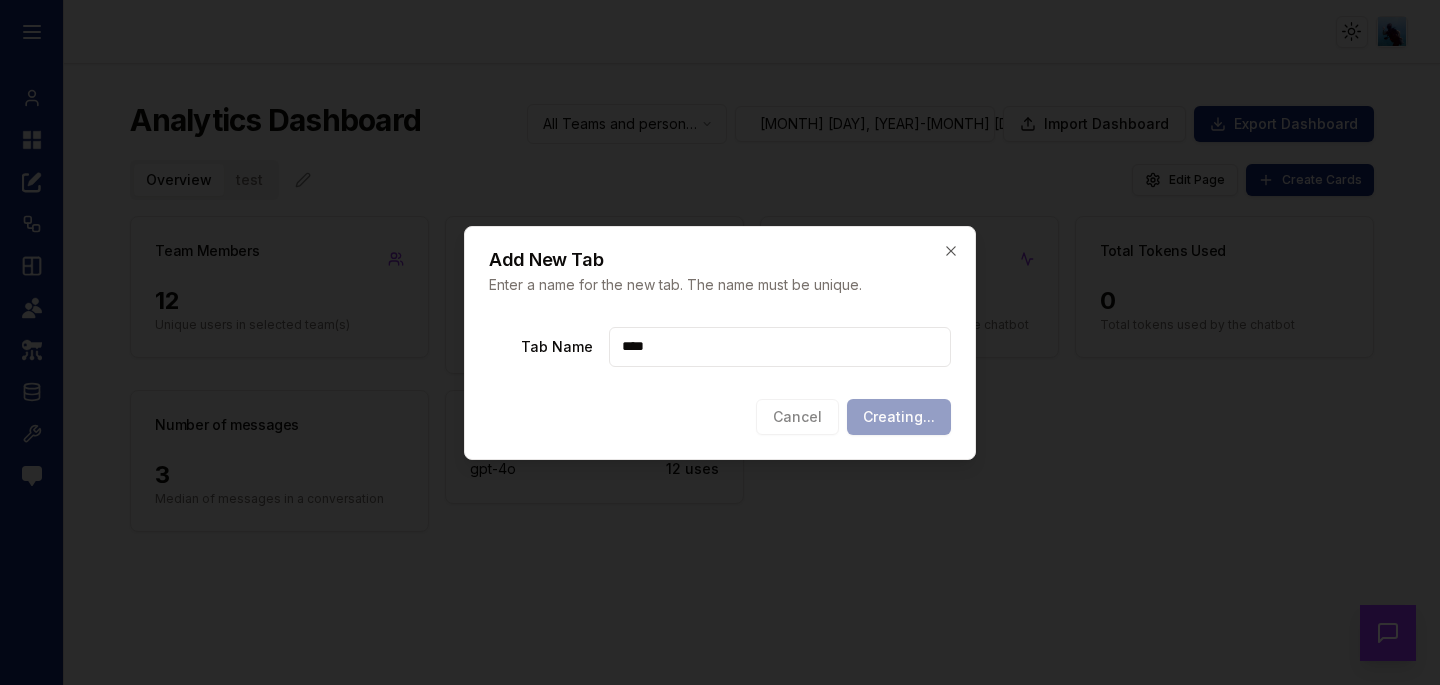 type 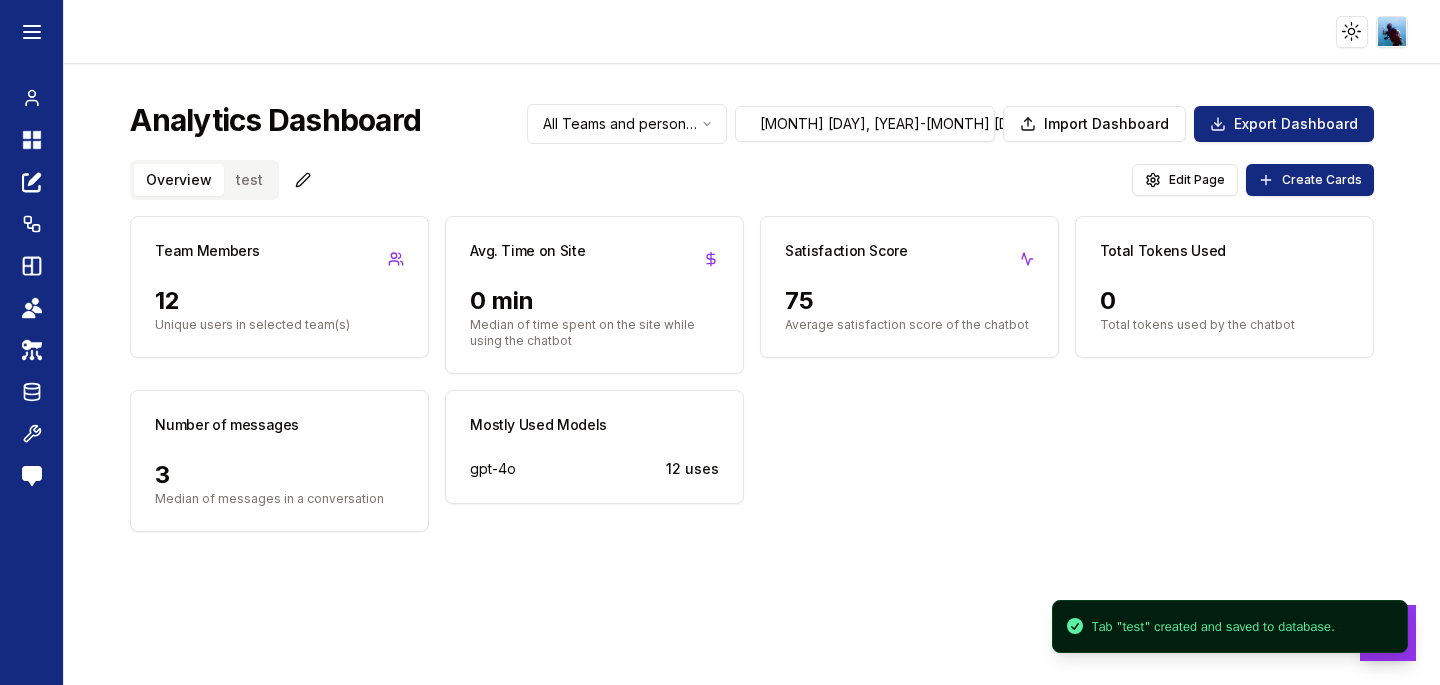 click on "test" at bounding box center [249, 180] 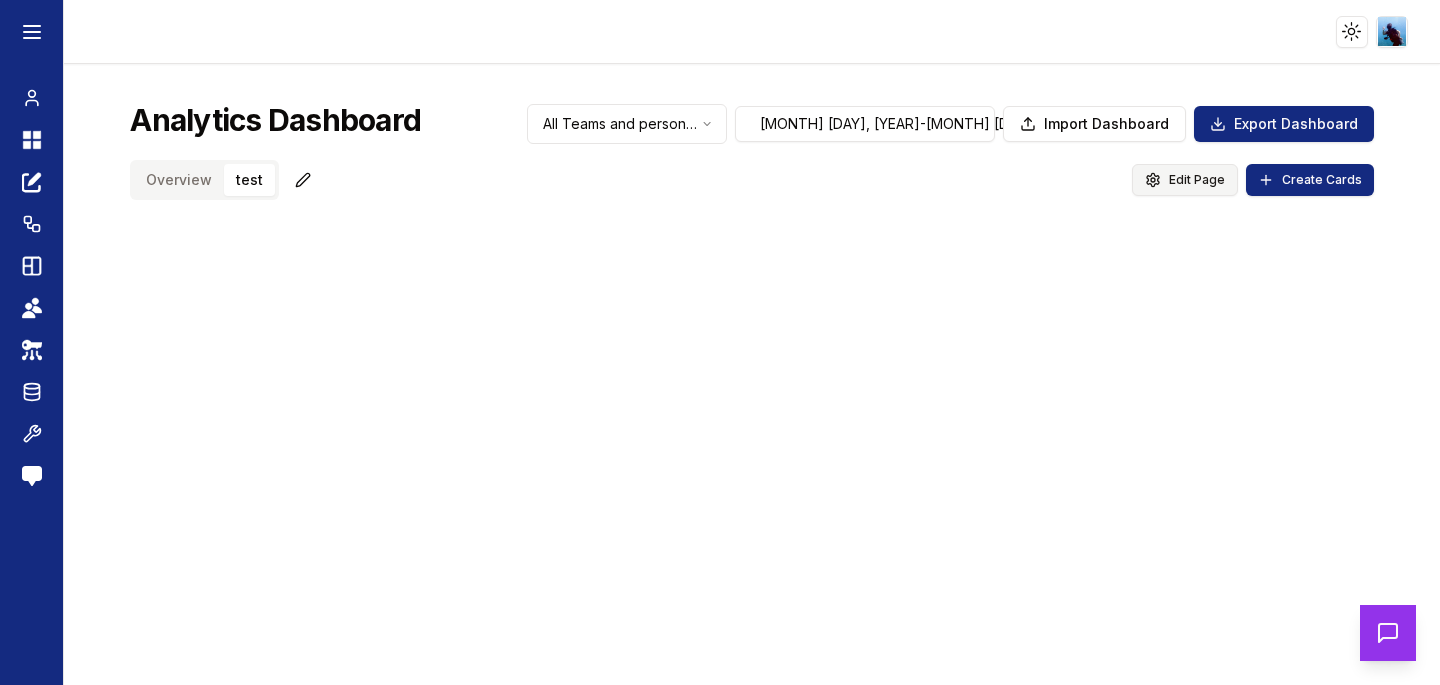click on "Edit Page" at bounding box center [1197, 180] 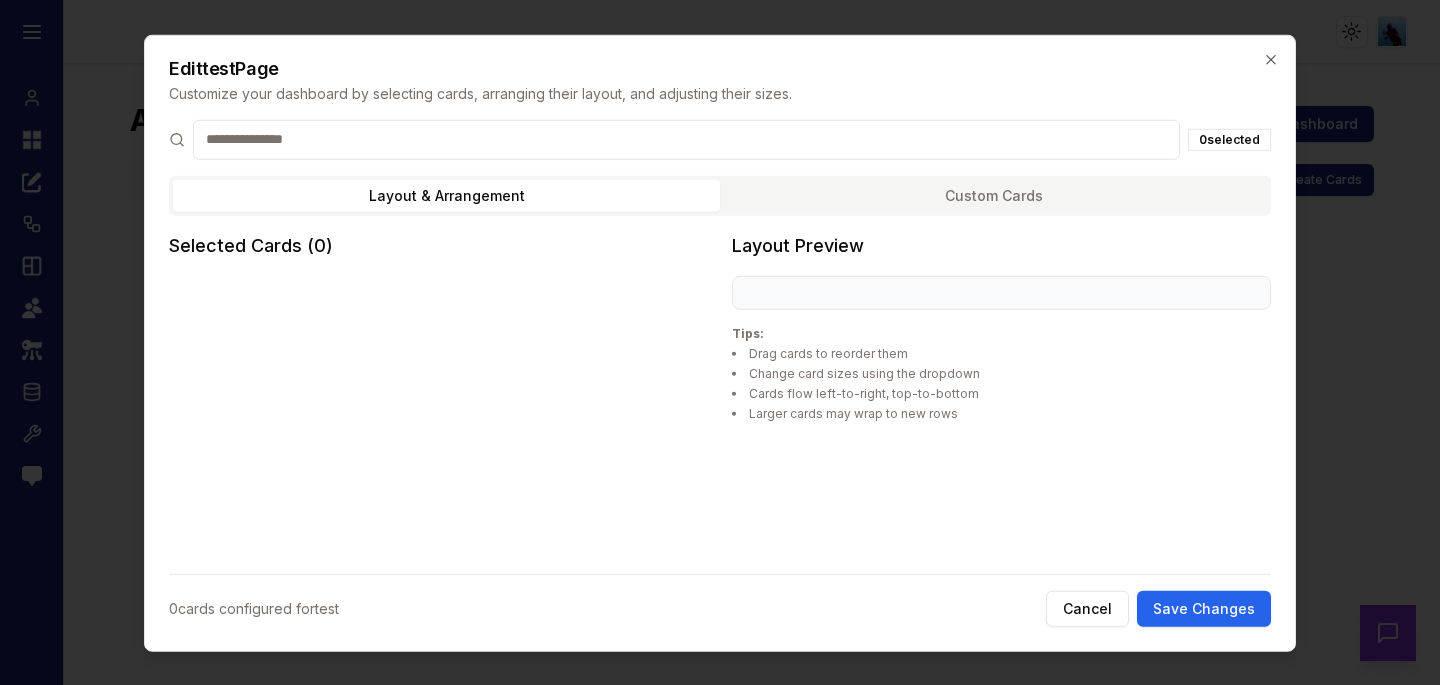 click on "Custom Cards" at bounding box center [993, 195] 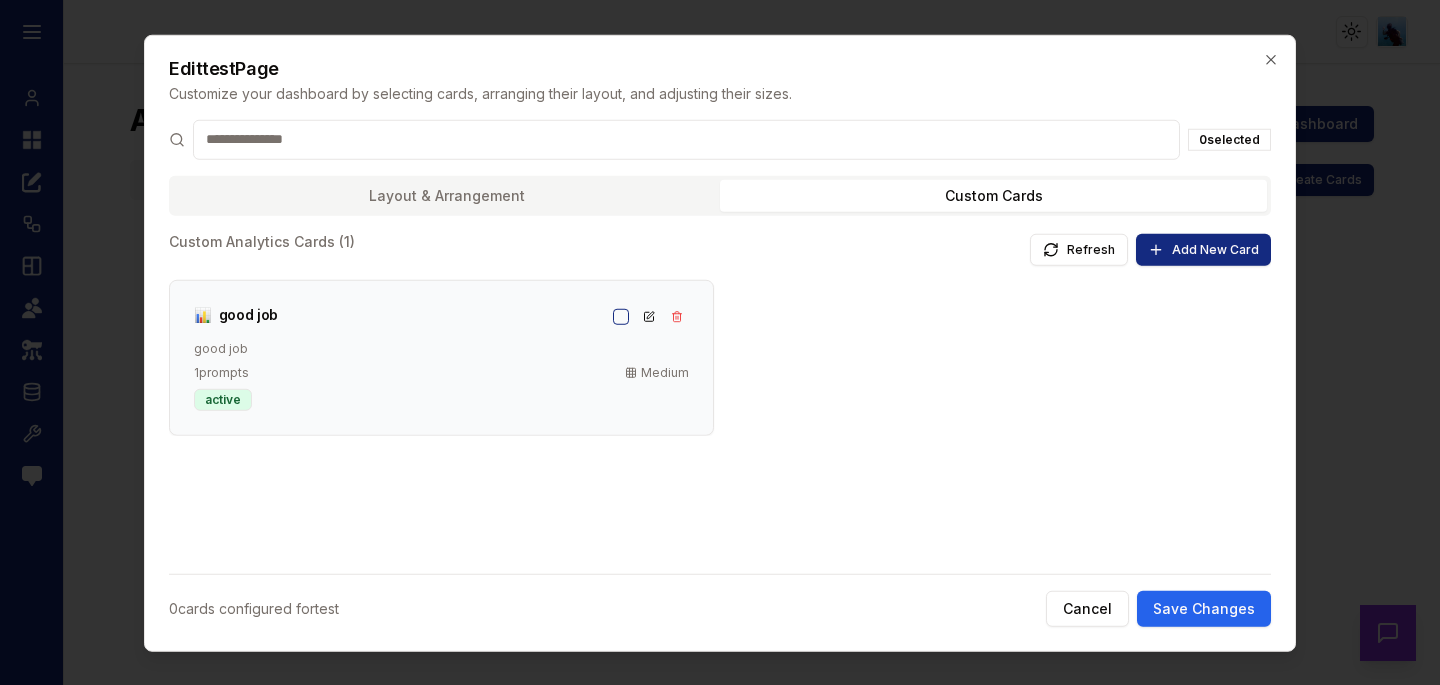 click on "📊 good job good job" at bounding box center [403, 330] 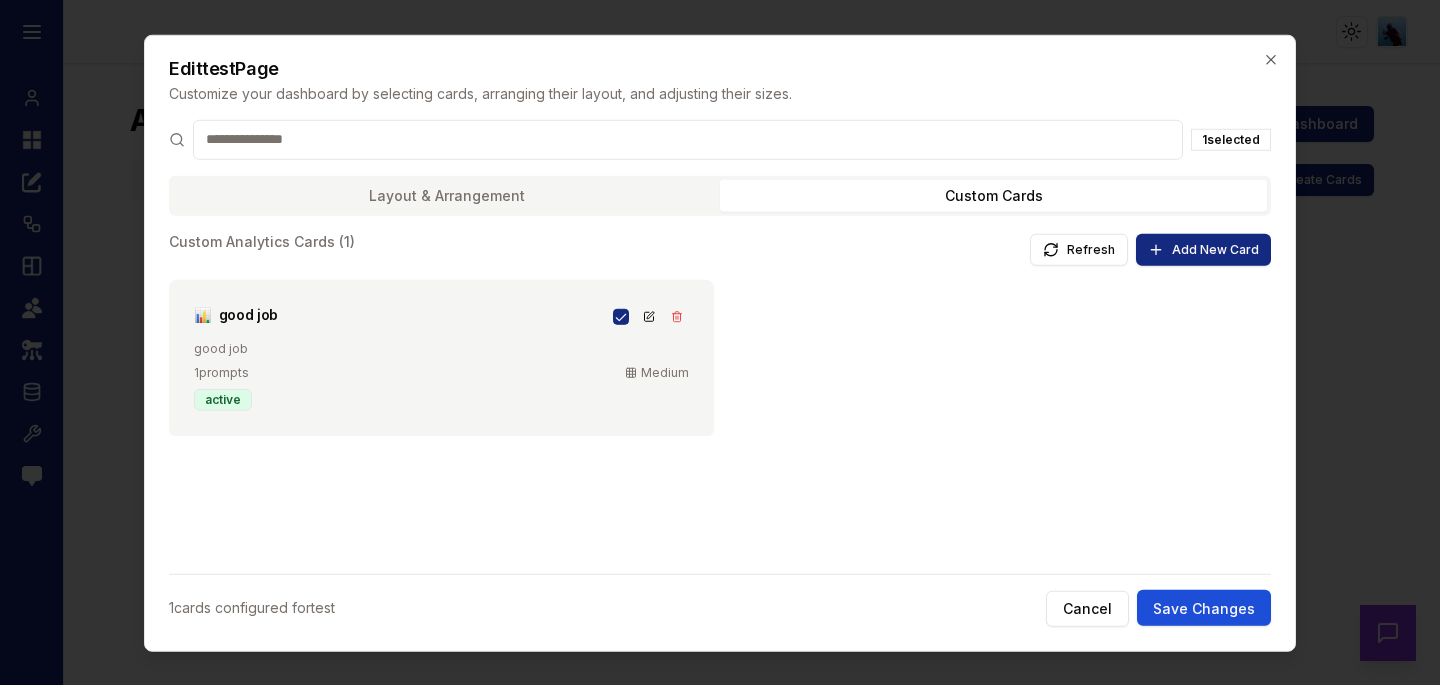 click on "Save Changes" at bounding box center [1204, 608] 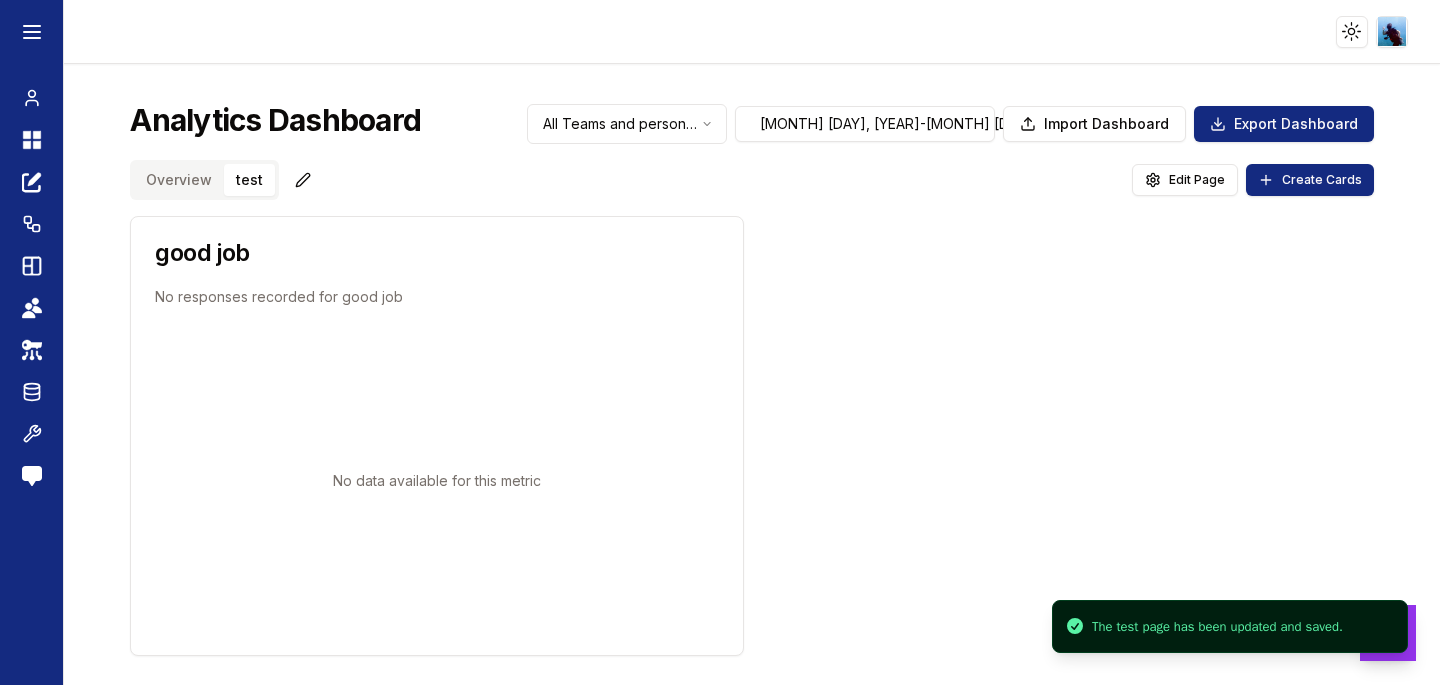 click on "Jul 01, 2025  -  Jul 31, 2025" at bounding box center (865, 124) 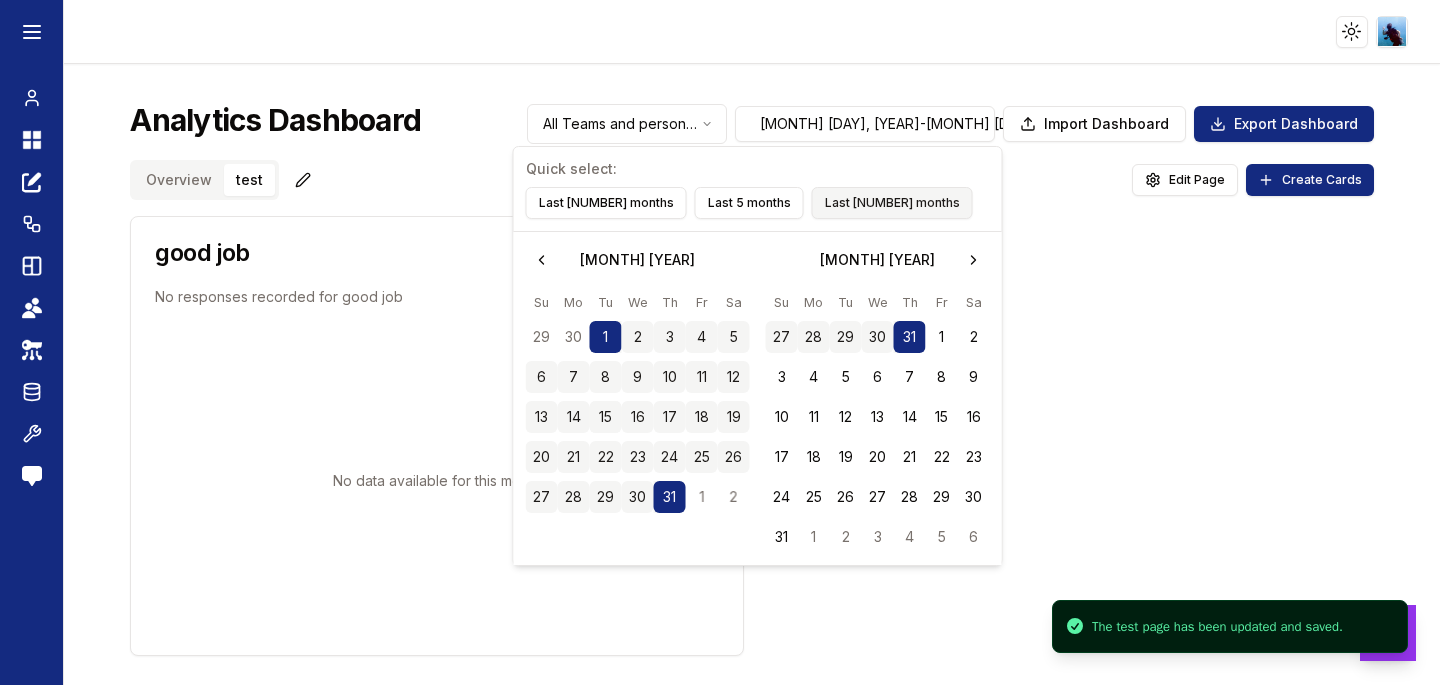click on "Last 10 months" at bounding box center [892, 203] 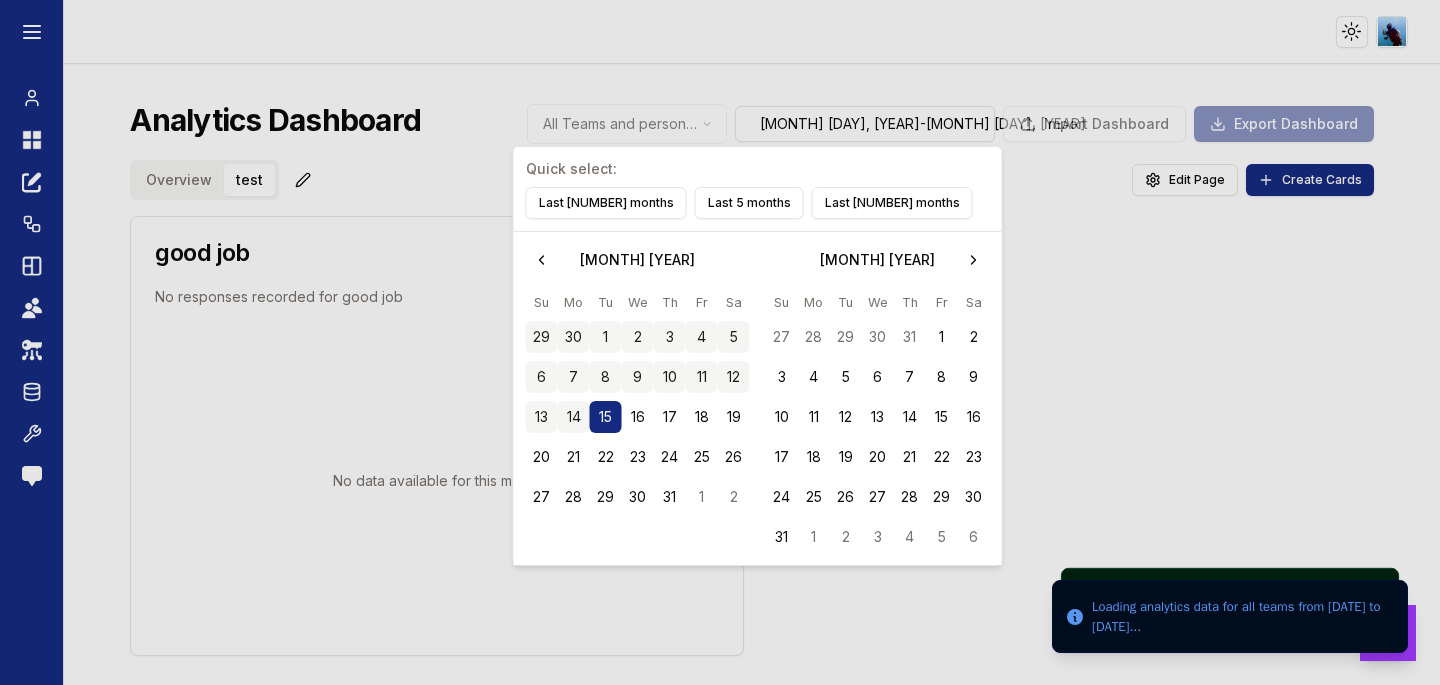 click on "Loading analytics data..." at bounding box center [720, 342] 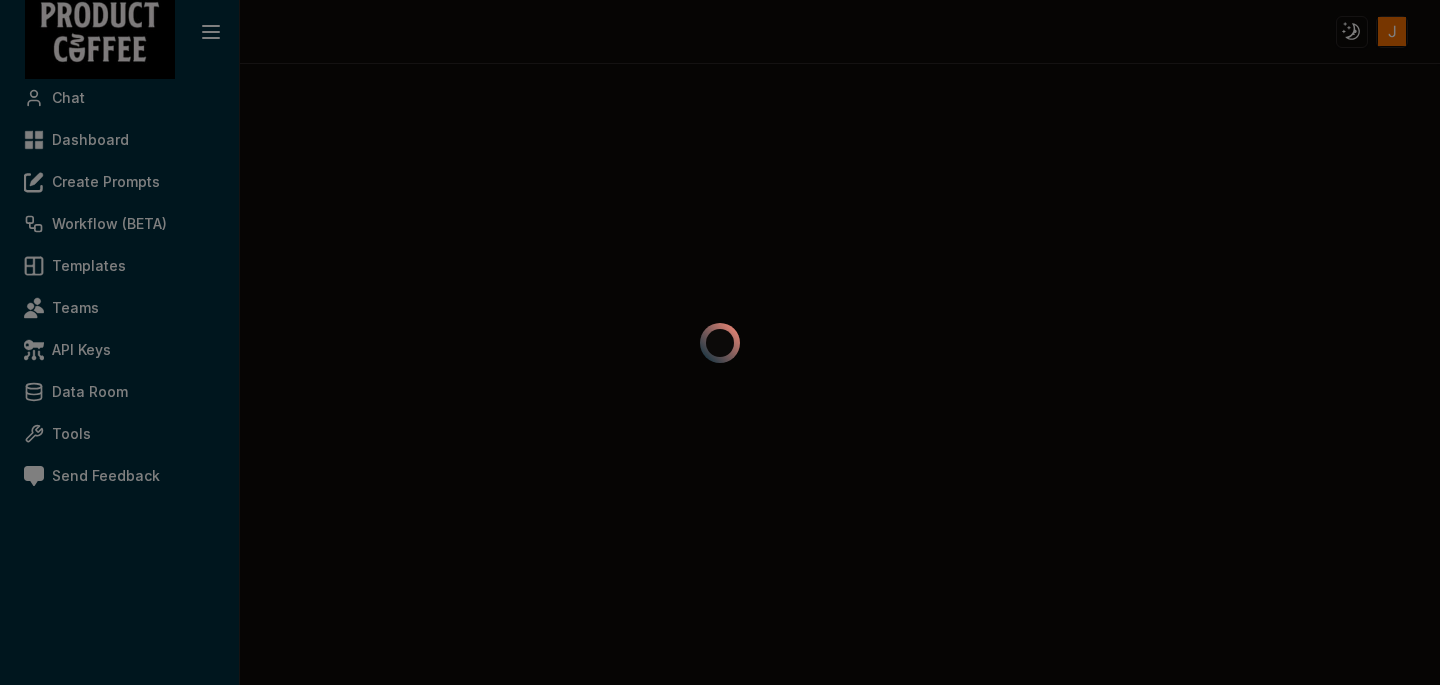 scroll, scrollTop: 0, scrollLeft: 0, axis: both 